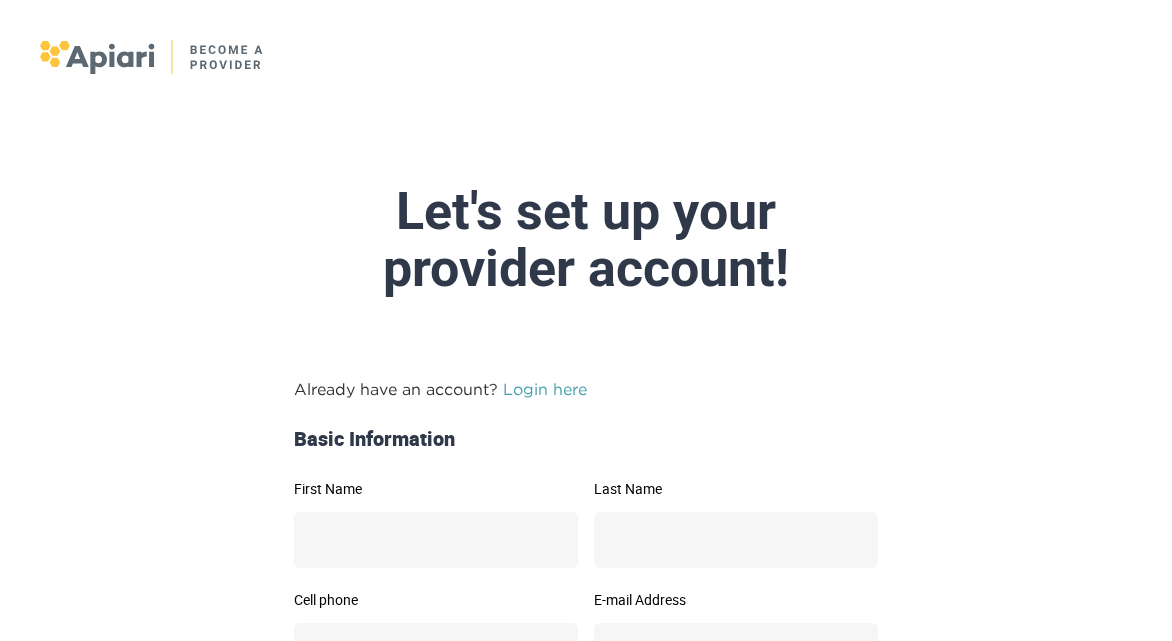 scroll, scrollTop: 0, scrollLeft: 0, axis: both 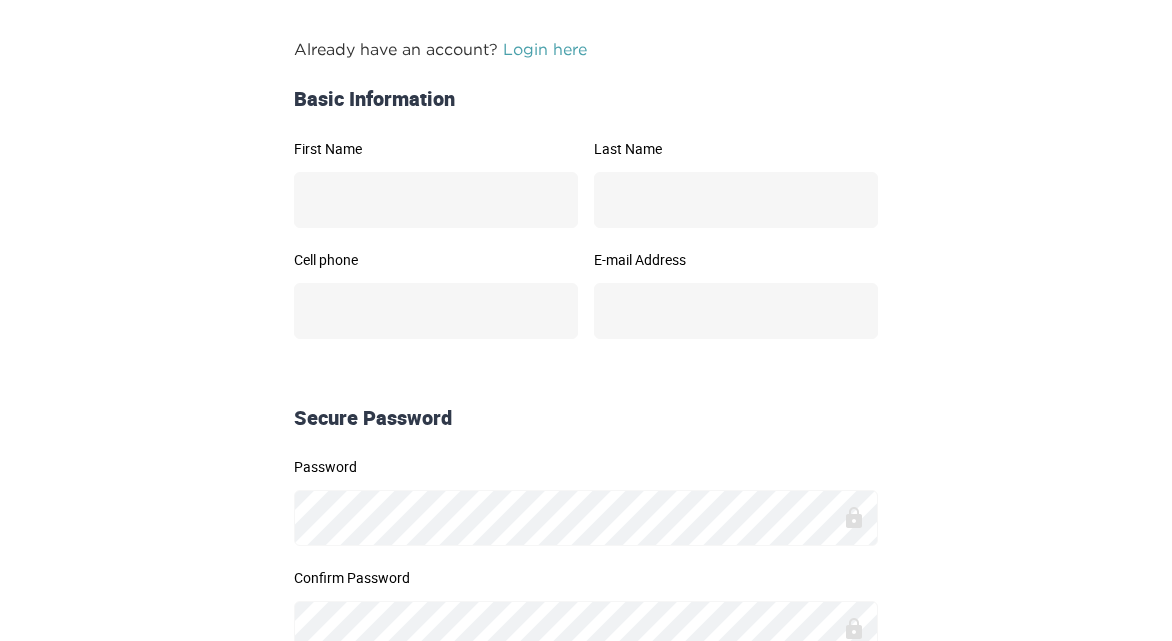click on "First Name" at bounding box center (436, 149) 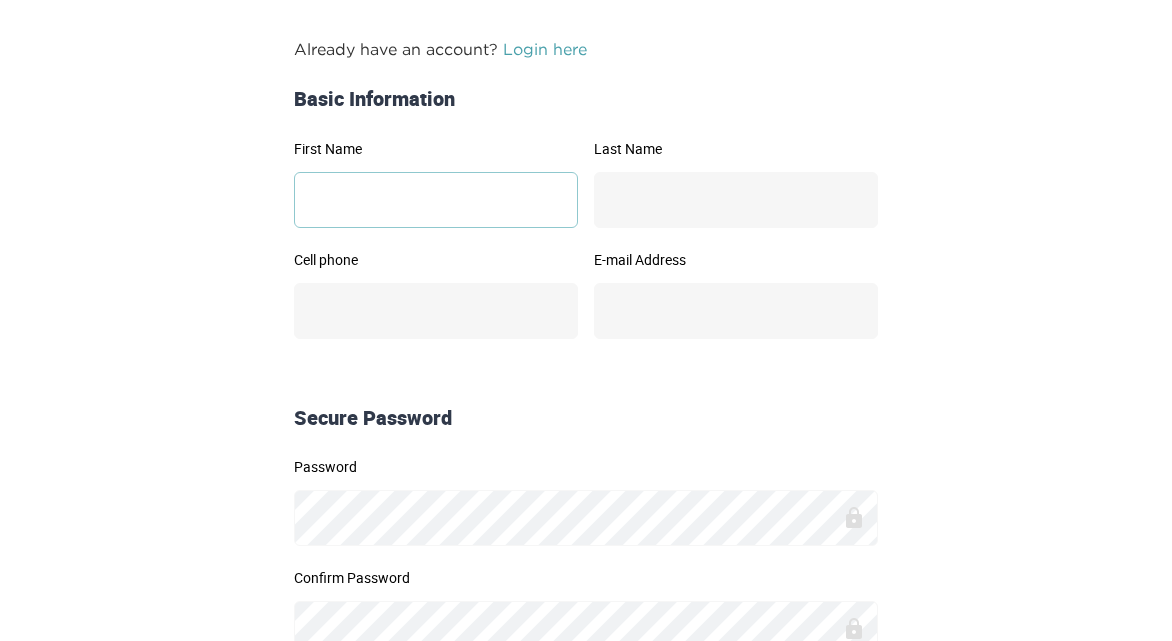 click on "First Name" at bounding box center (436, 200) 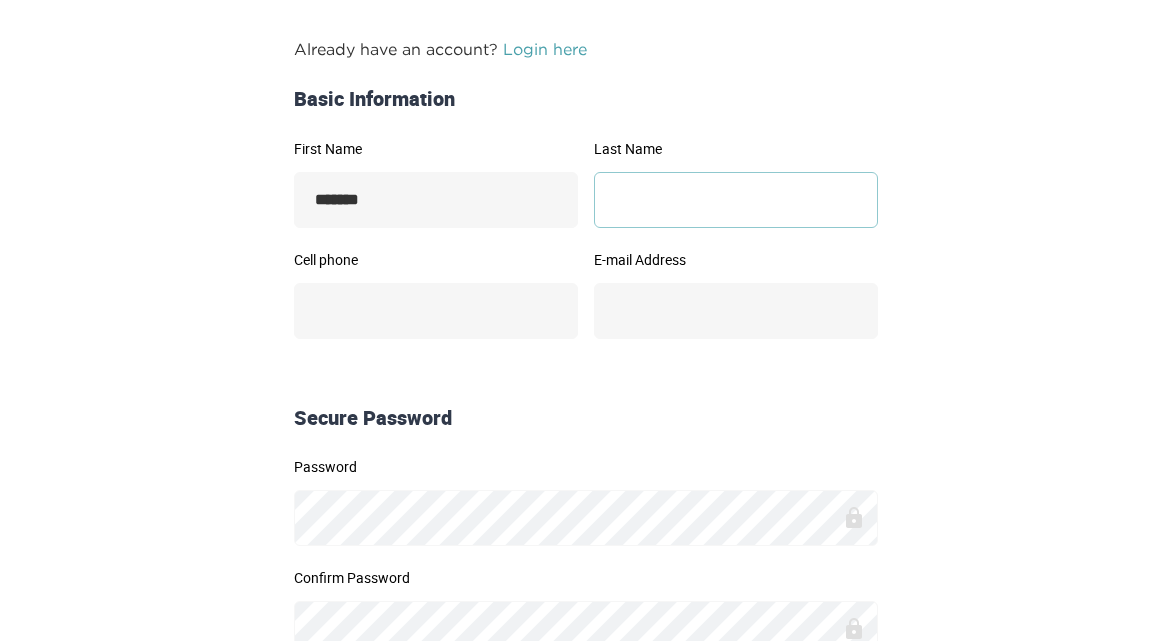 type on "**********" 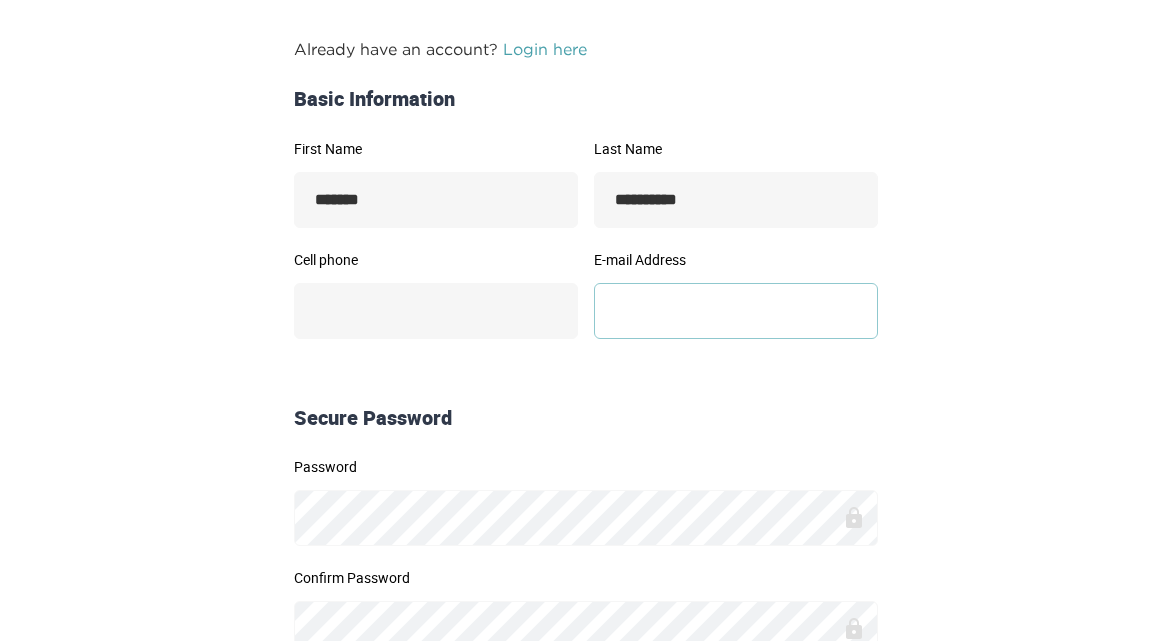 type on "**********" 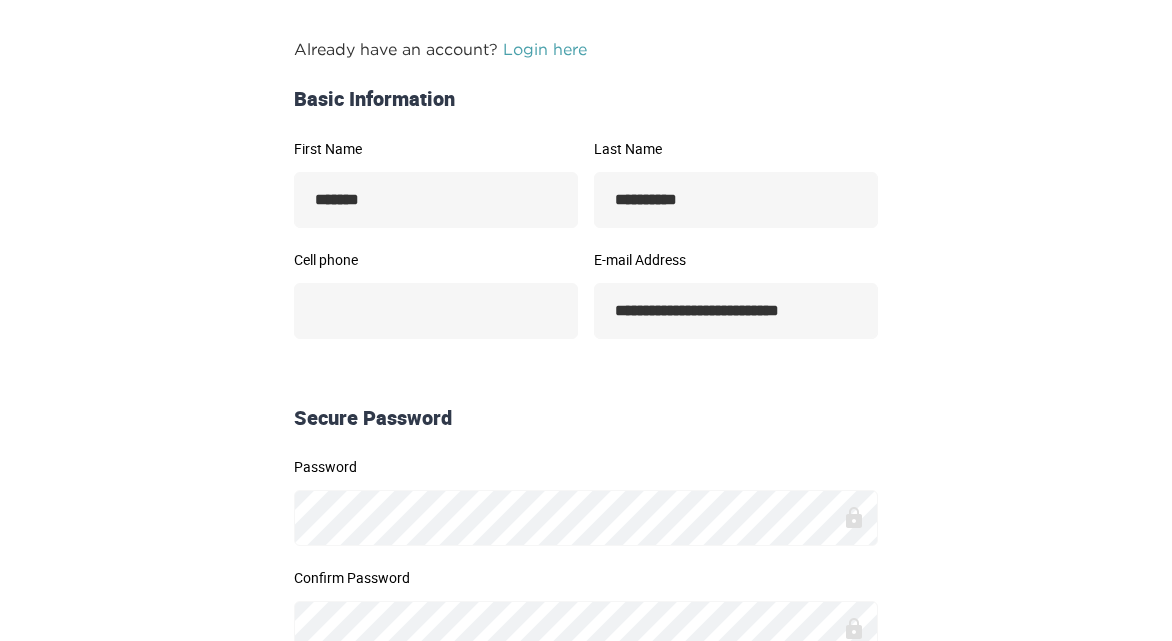 click on "Cell phone" at bounding box center (436, 308) 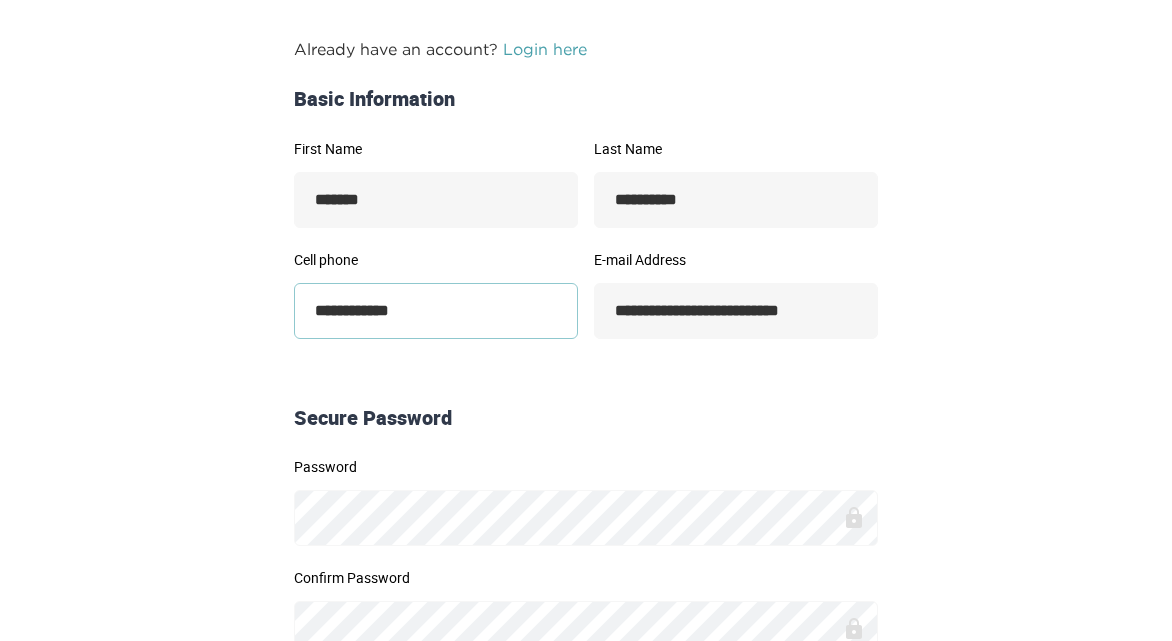 click on "**********" at bounding box center (436, 311) 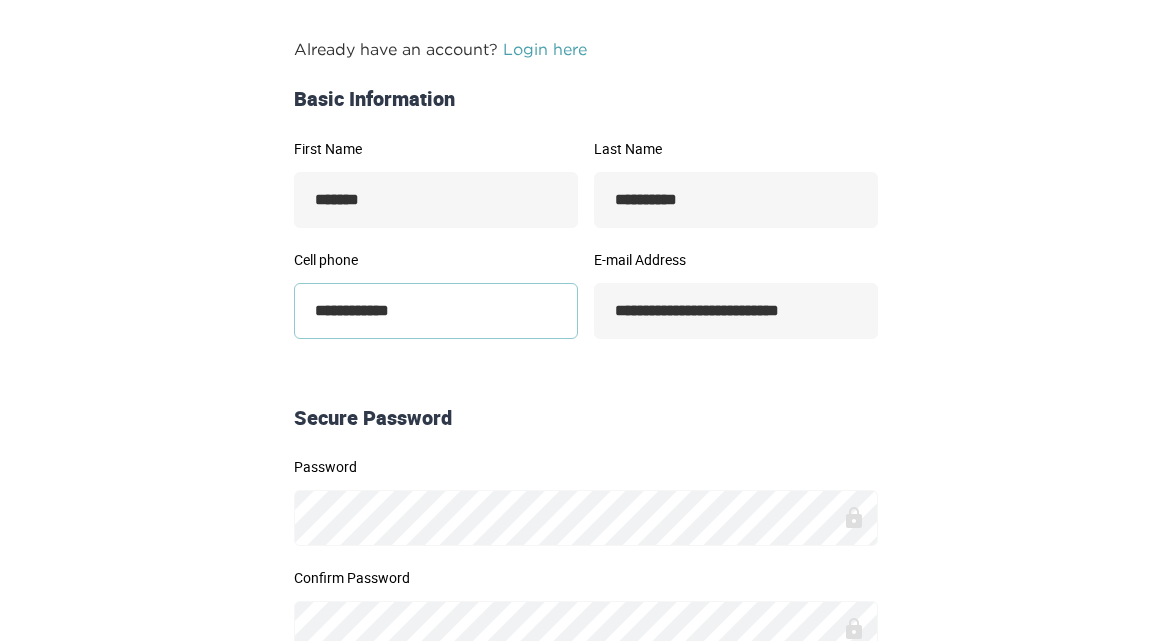 type on "**********" 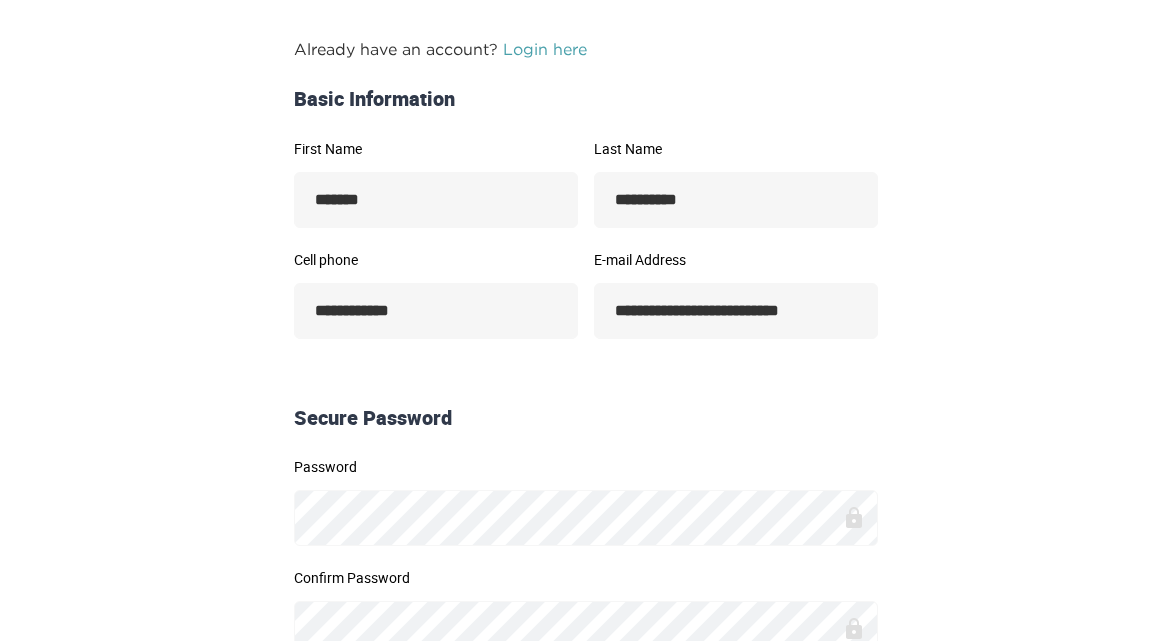 click on "Secure Password" at bounding box center (586, 412) 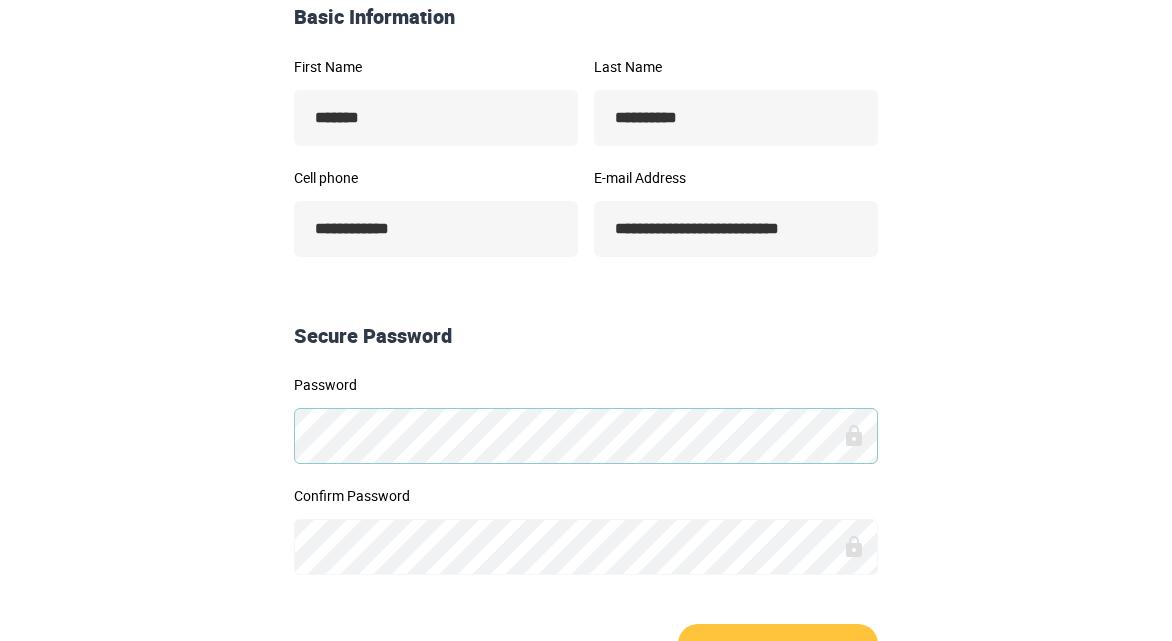 scroll, scrollTop: 550, scrollLeft: 0, axis: vertical 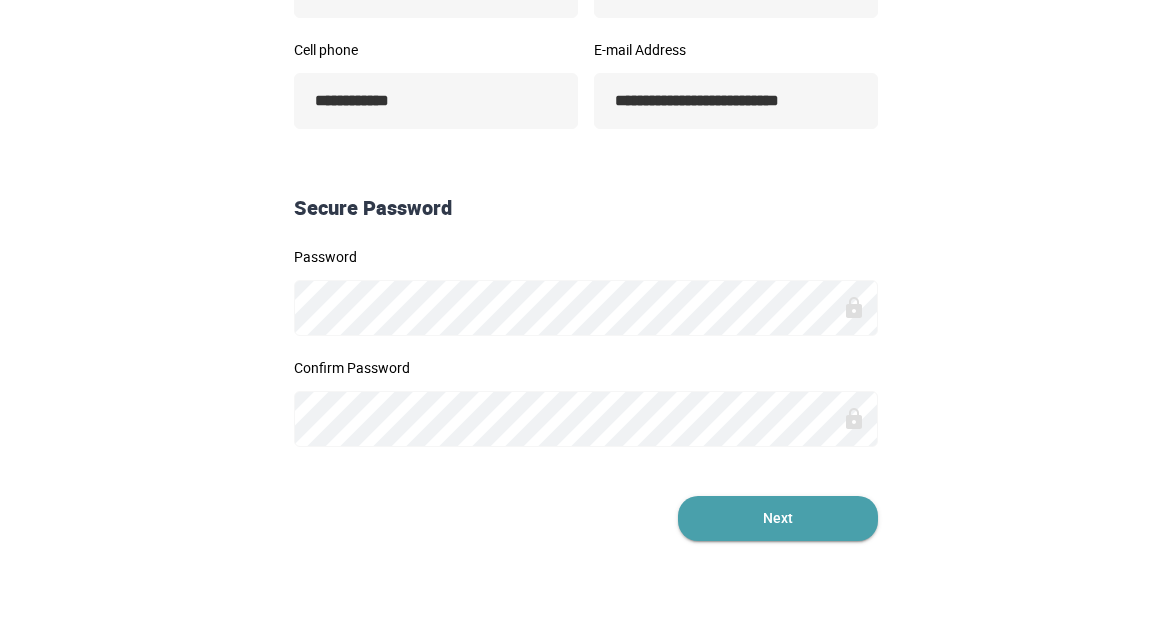 click on "Next" at bounding box center [778, 518] 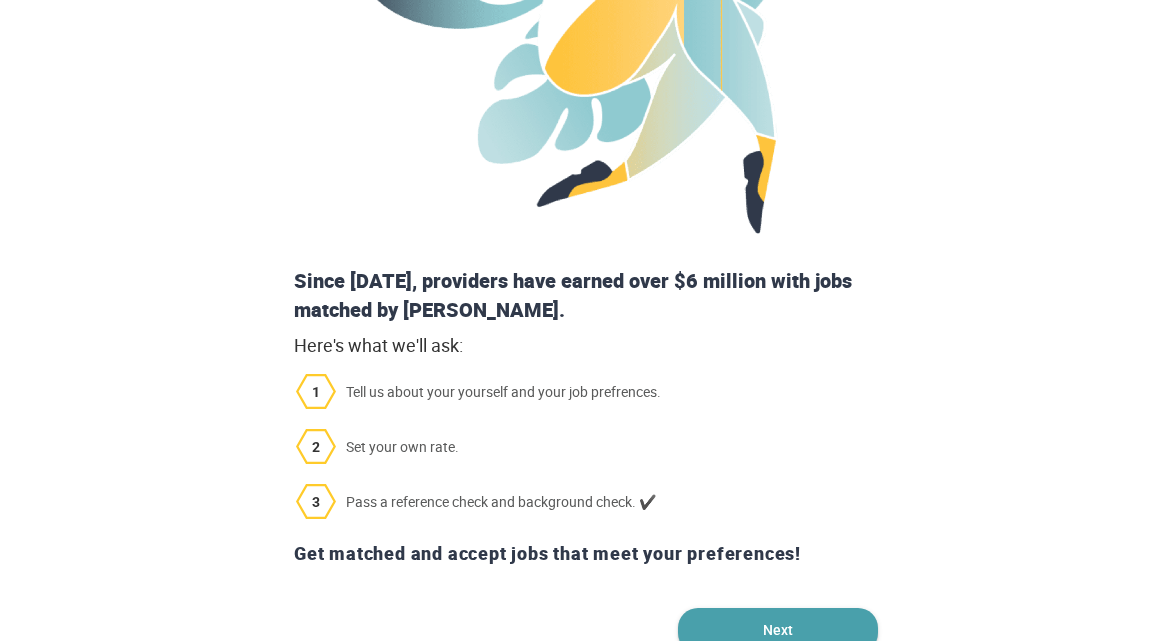 scroll, scrollTop: 642, scrollLeft: 0, axis: vertical 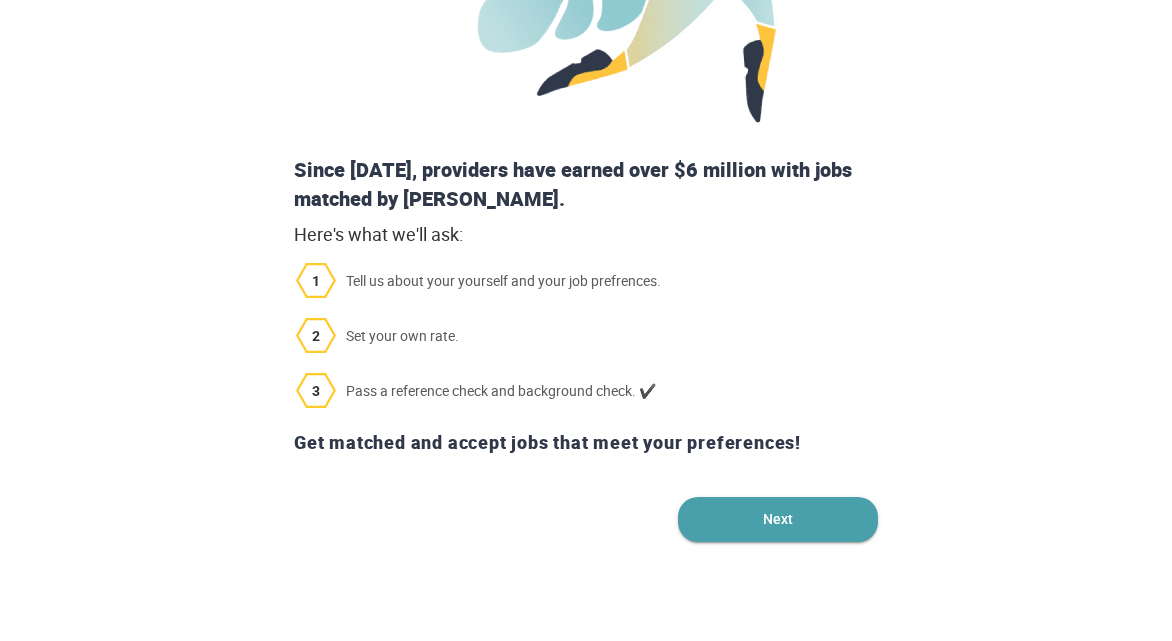 click on "Next" at bounding box center (778, 519) 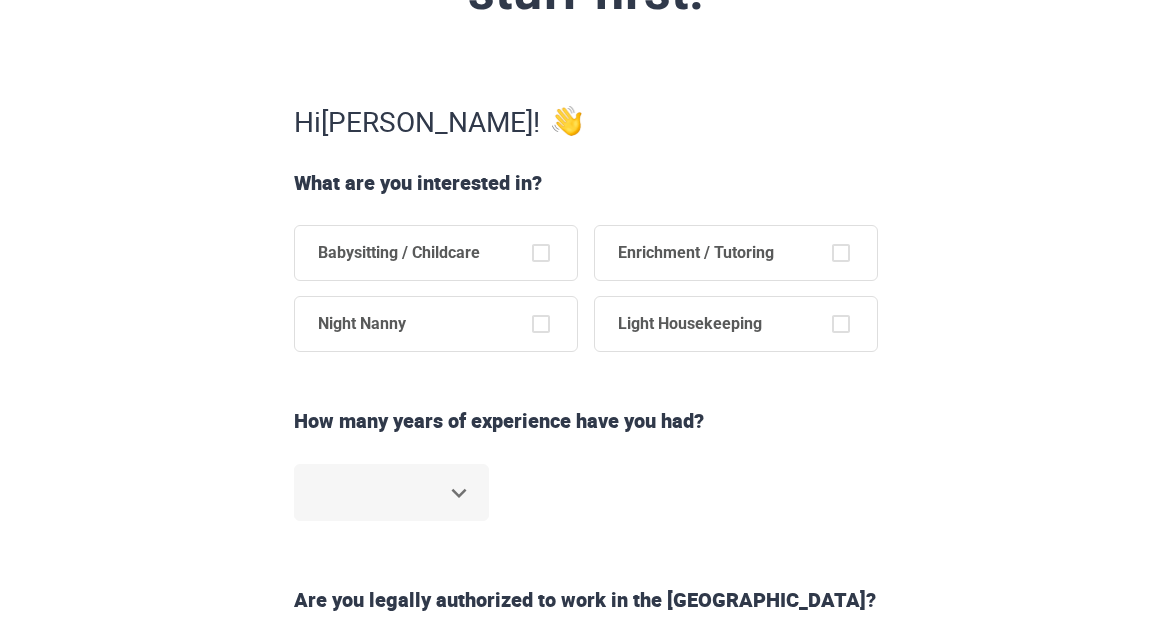 scroll, scrollTop: 335, scrollLeft: 0, axis: vertical 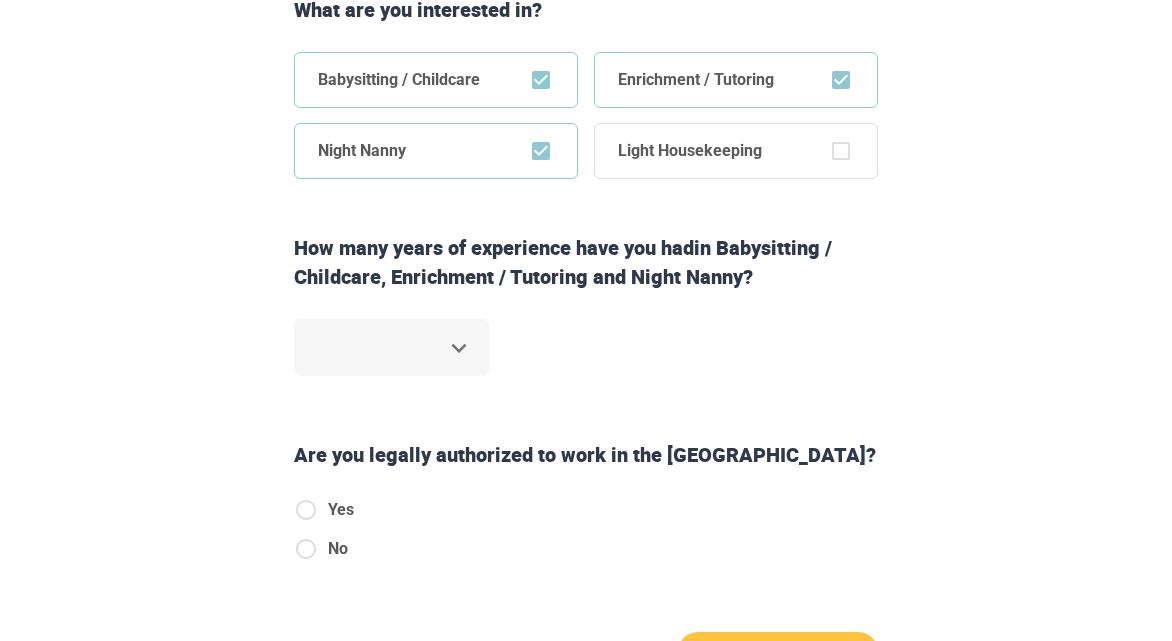click on "Step  1   of   6 Some simple  stuff first. Hi  [PERSON_NAME] ! What are you interested in? Babysitting / Childcare Enrichment / Tutoring Night Nanny Light Housekeeping How many years of experience have you had  in Babysitting / Childcare, Enrichment / Tutoring and Night Nanny ? ​ Are you legally authorized to work in the [GEOGRAPHIC_DATA]? Yes No Back Next Copyright  2025 [EMAIL_ADDRESS][DOMAIN_NAME] [PHONE_NUMBER] Jobs Signup Terms of service Privacy The Sweet Life" at bounding box center (586, -179) 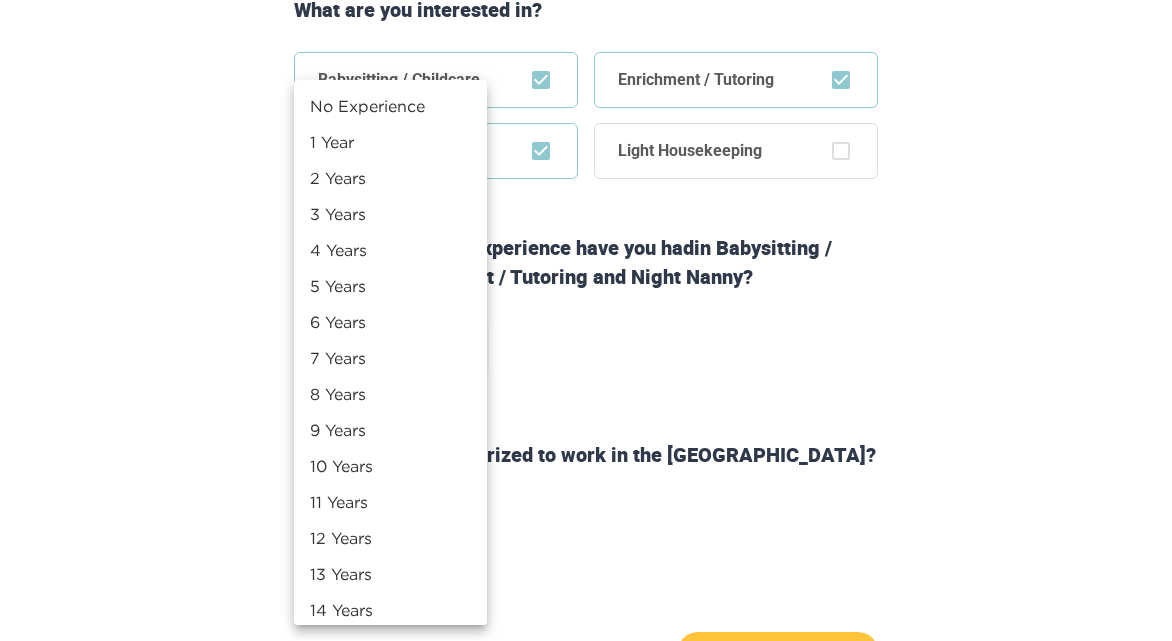 click on "5 Years" at bounding box center [390, 286] 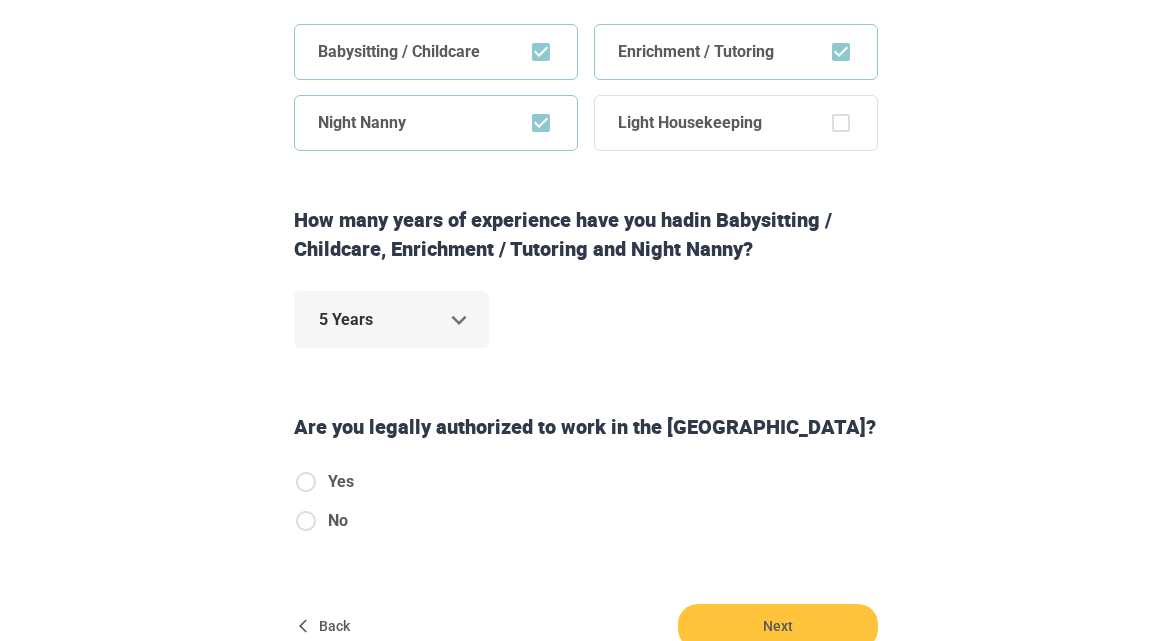 scroll, scrollTop: 531, scrollLeft: 0, axis: vertical 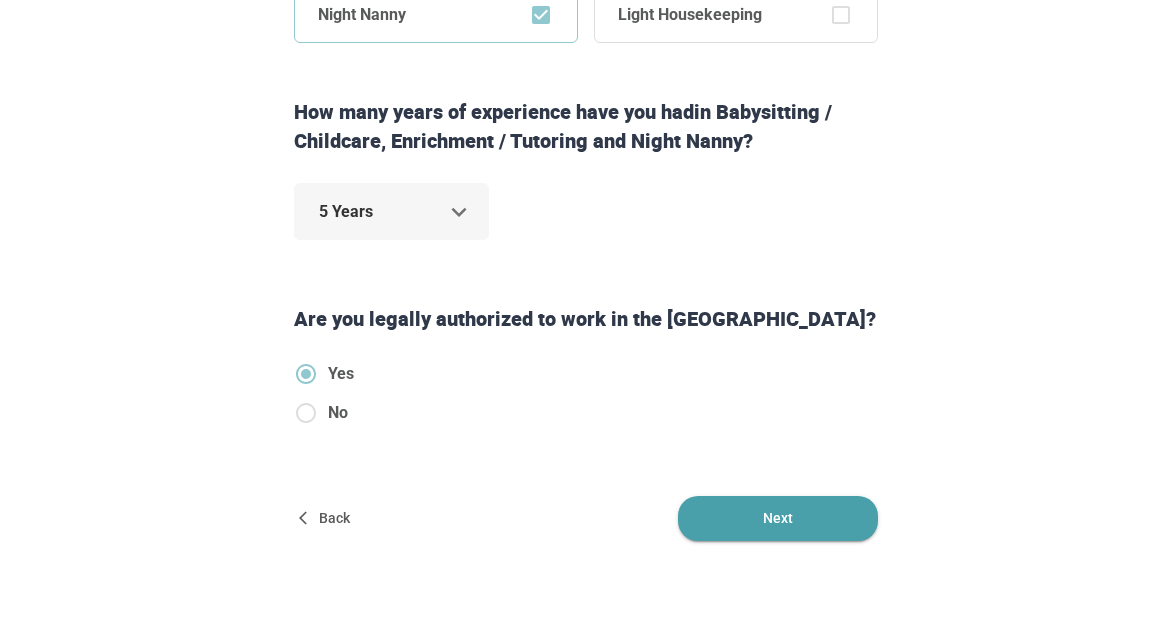 click on "Next" at bounding box center (778, 518) 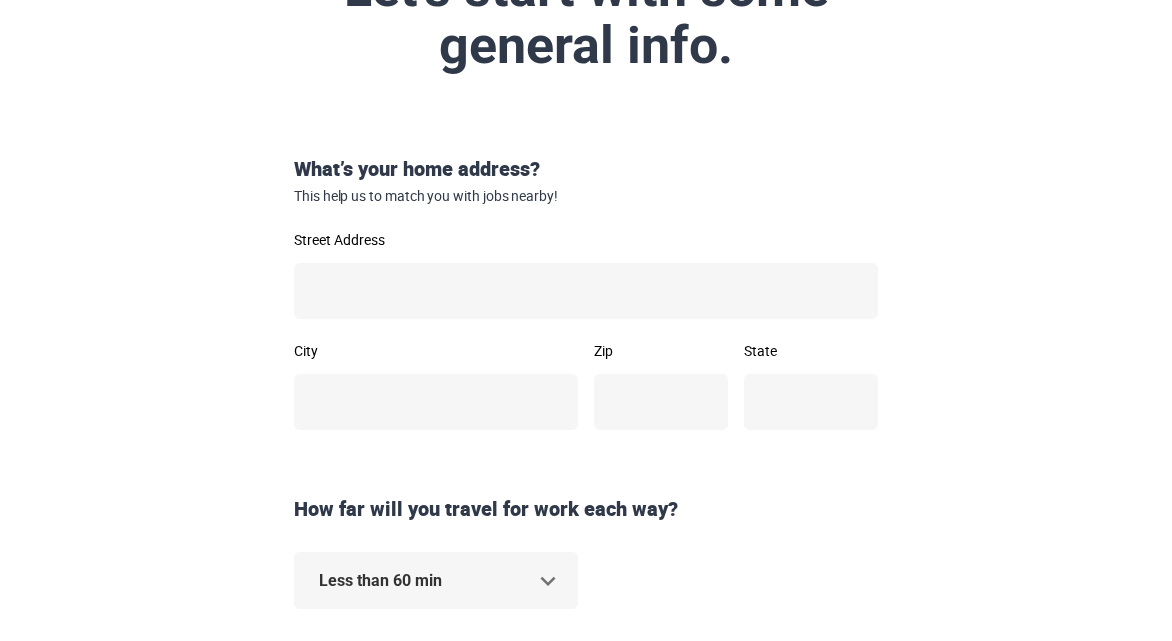 scroll, scrollTop: 277, scrollLeft: 0, axis: vertical 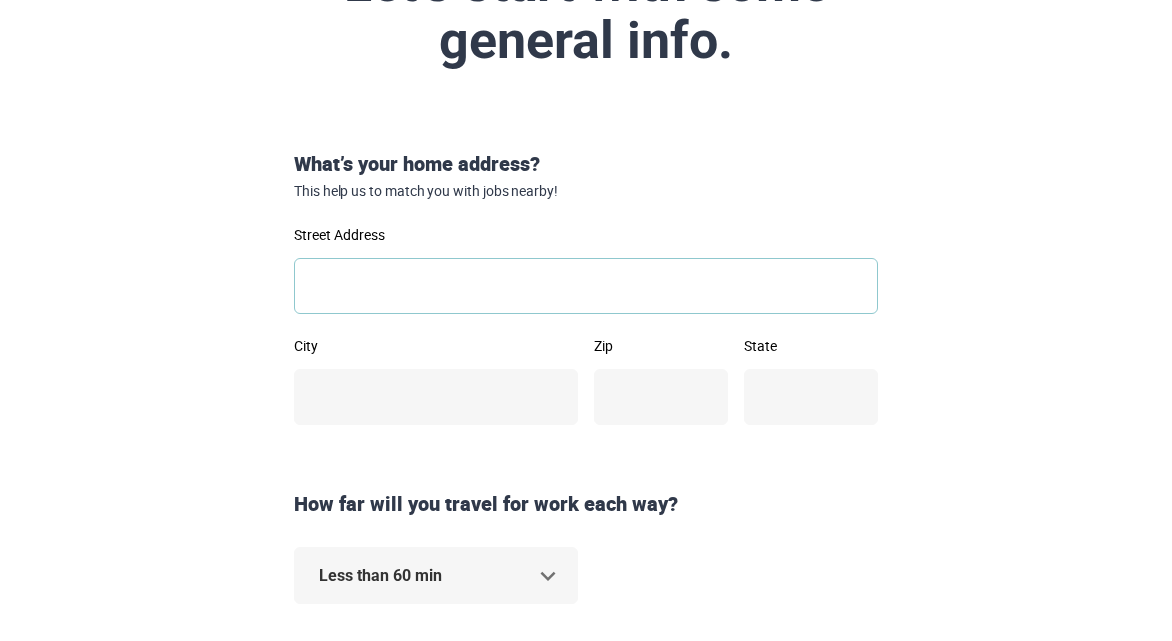 click on "Street Address" at bounding box center [586, 286] 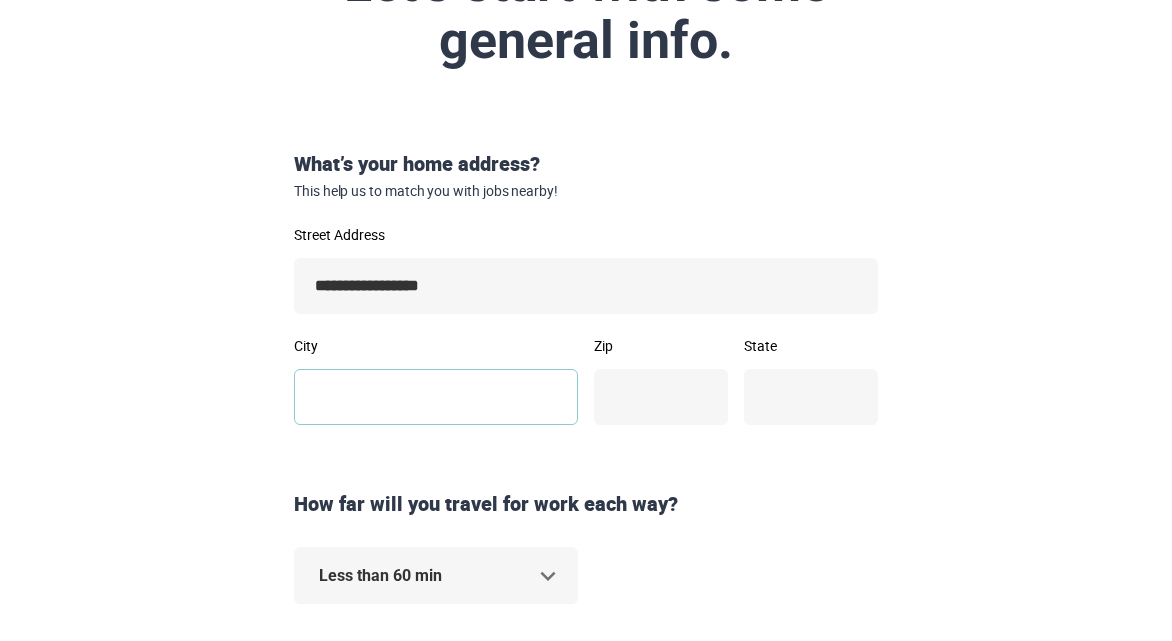 type on "**********" 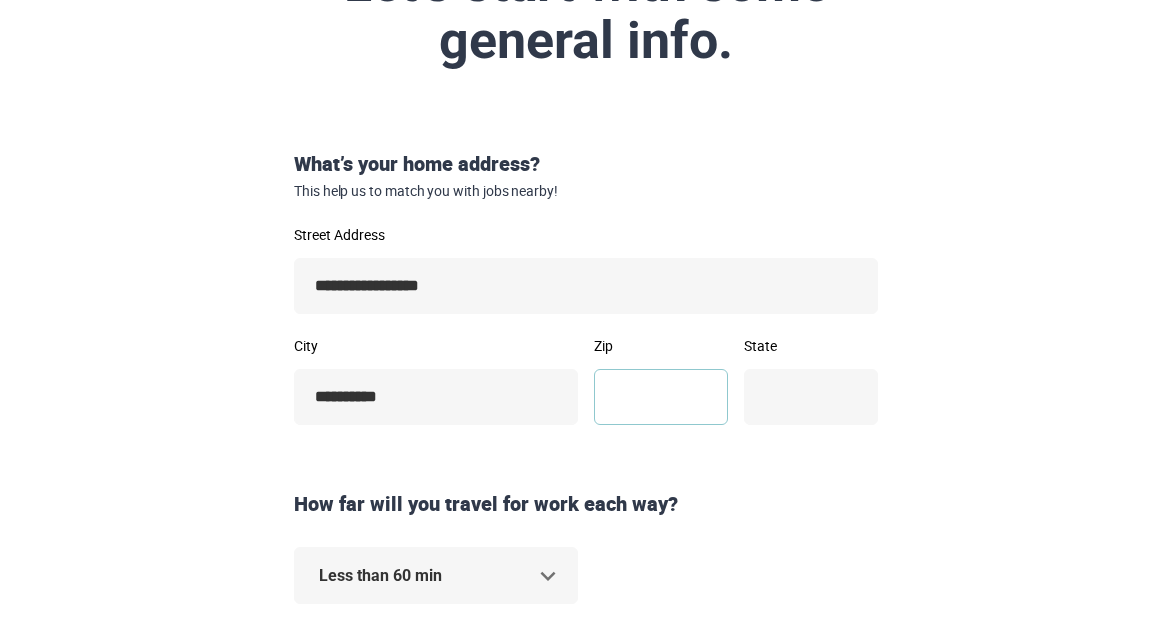 type on "*****" 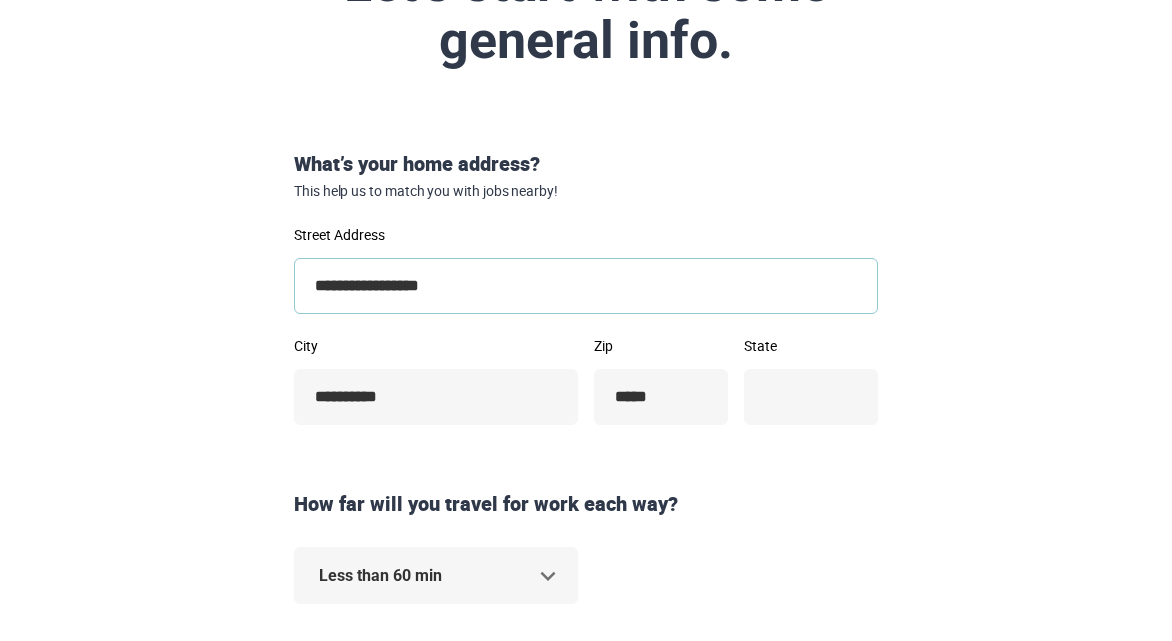 type on "**" 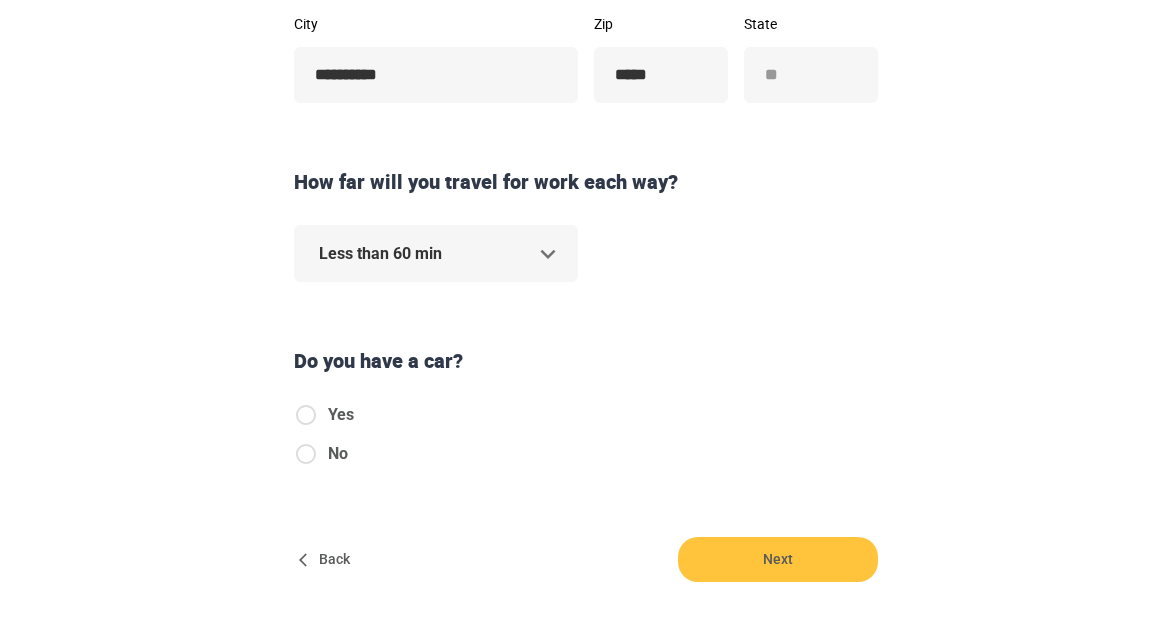 scroll, scrollTop: 640, scrollLeft: 0, axis: vertical 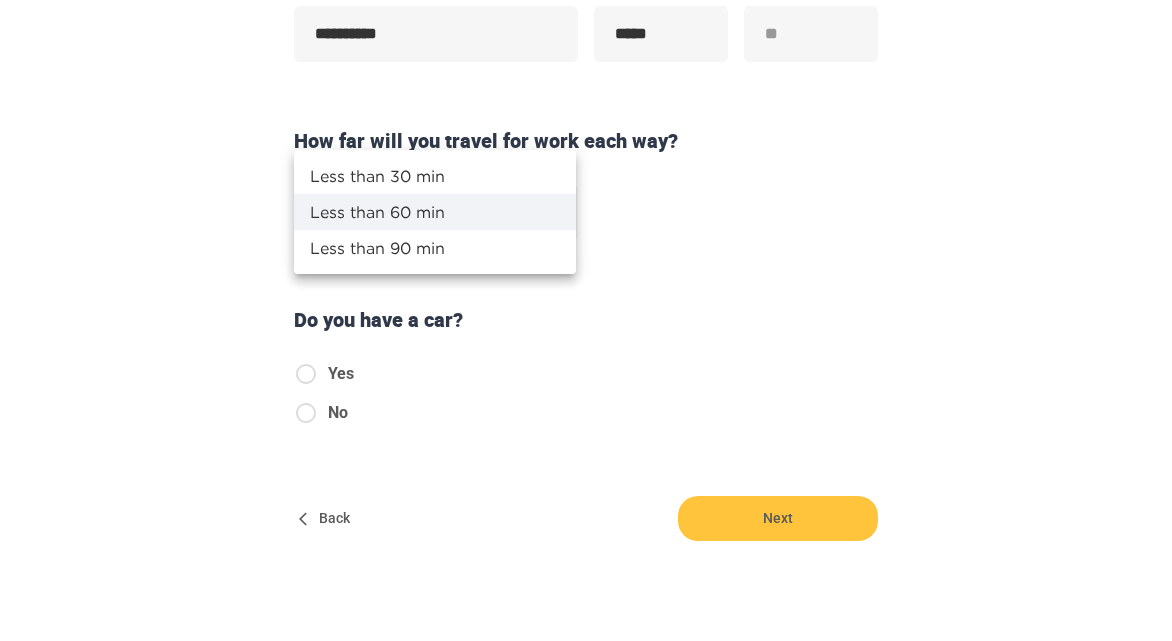 click on "**********" at bounding box center (586, -320) 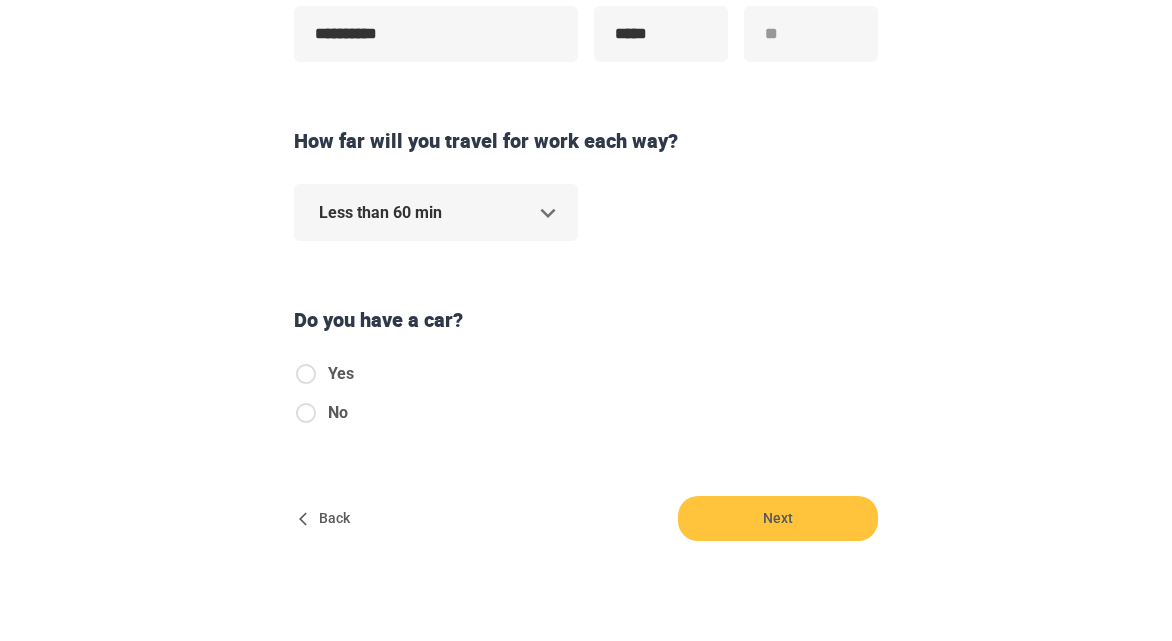 click on "**********" at bounding box center [586, -320] 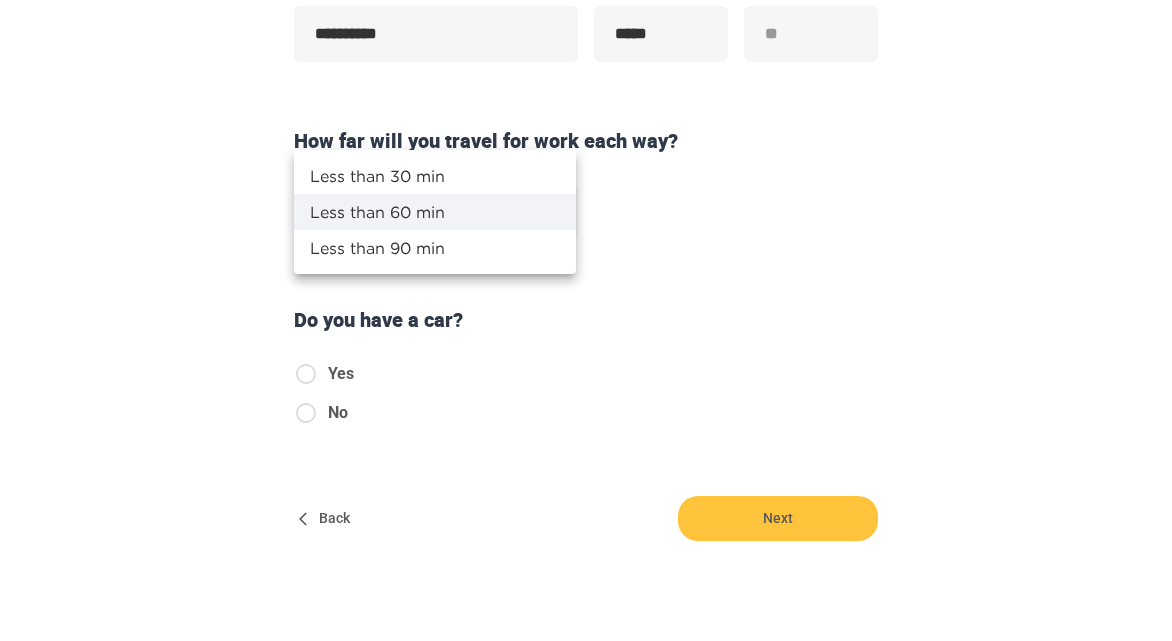 click on "Less than 30 min" at bounding box center (435, 176) 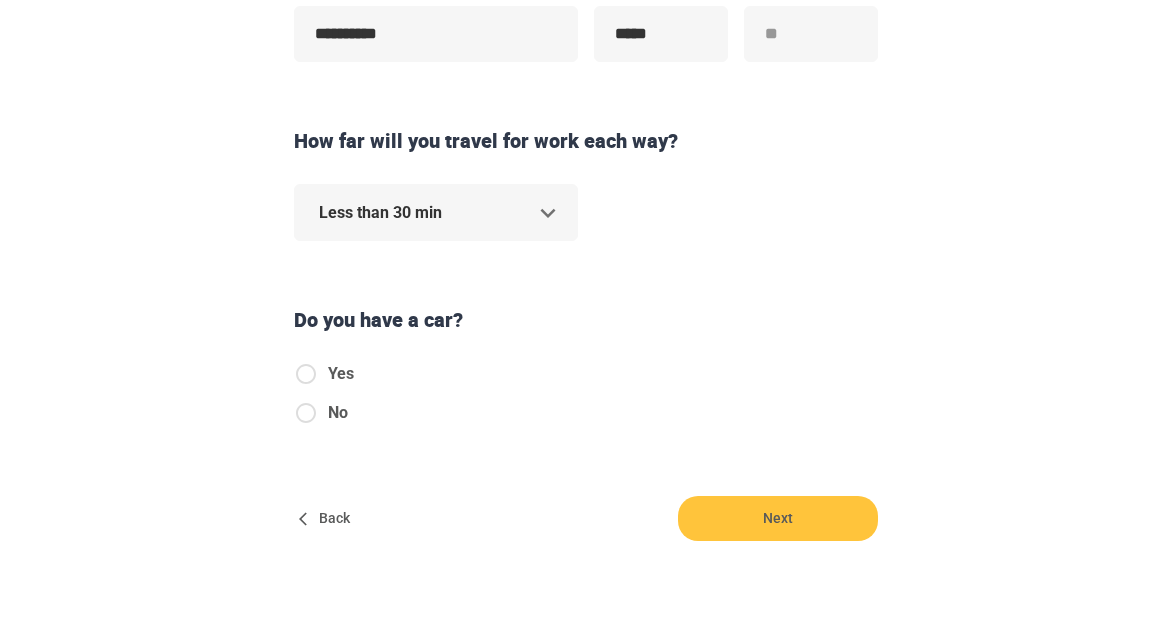 click on "Yes" at bounding box center [341, 374] 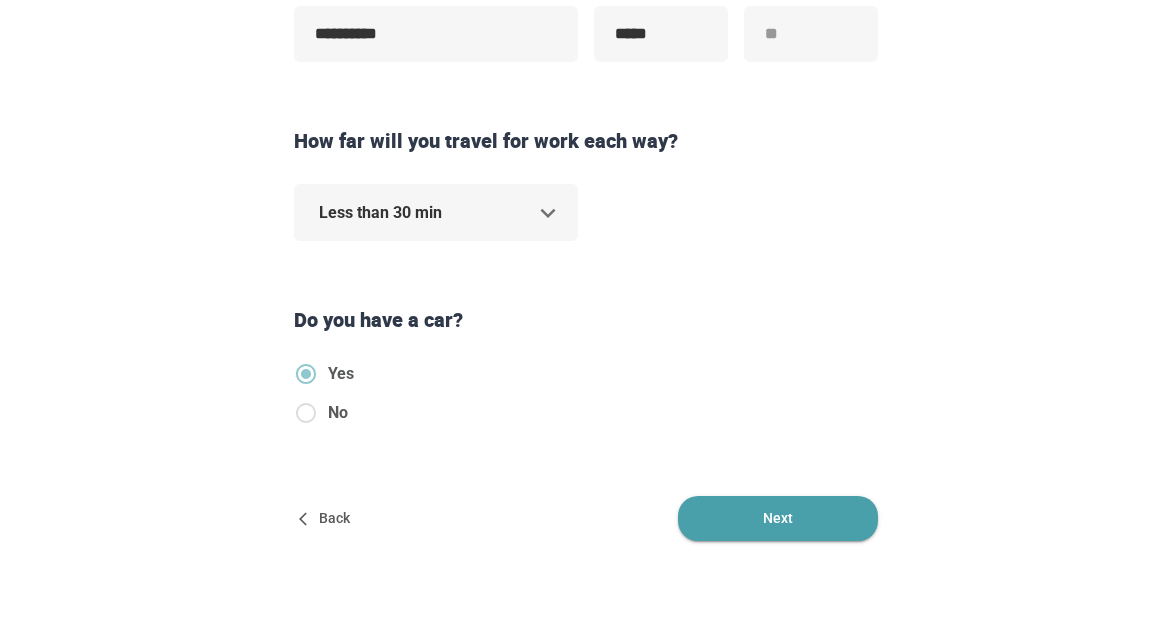 click on "Next" at bounding box center [778, 518] 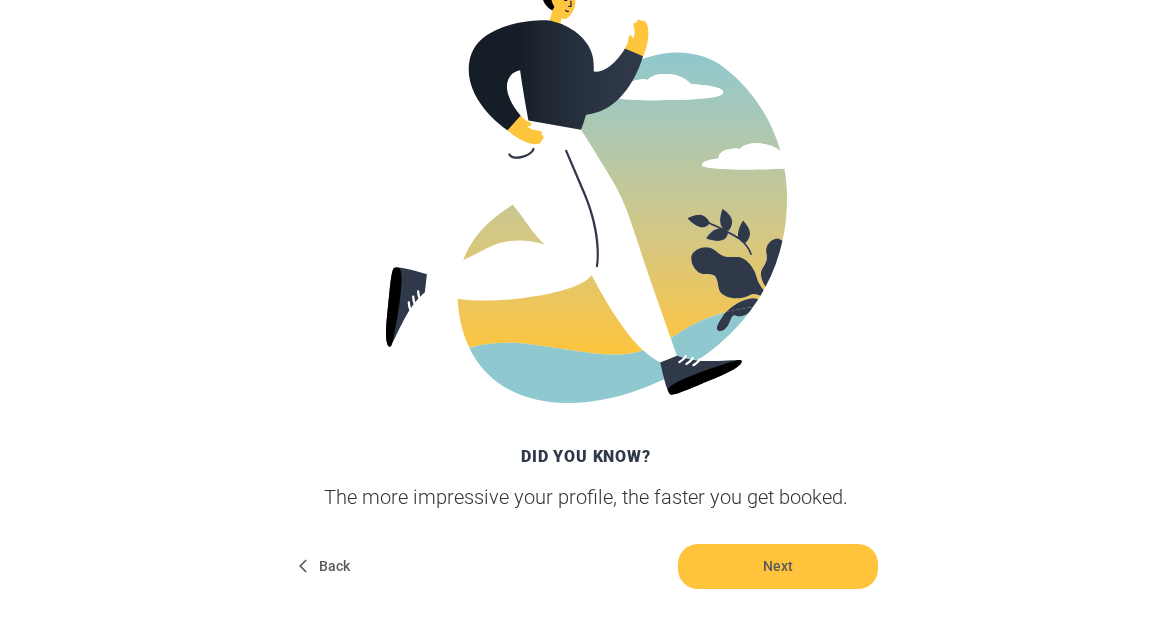 scroll, scrollTop: 519, scrollLeft: 0, axis: vertical 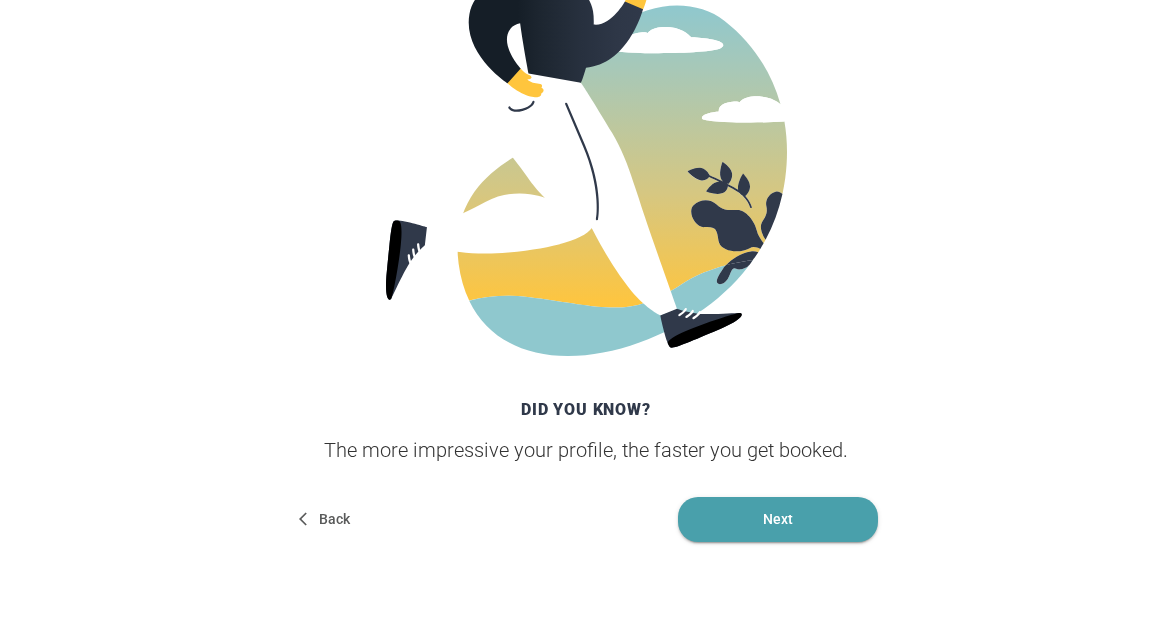 click on "Next" at bounding box center [778, 519] 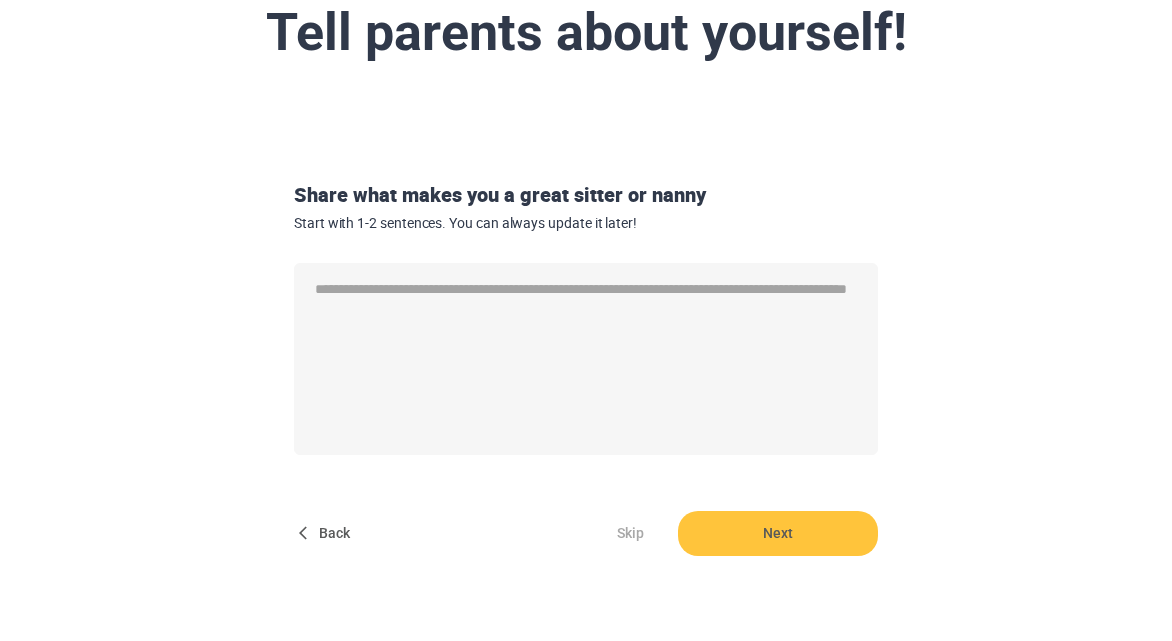scroll, scrollTop: 243, scrollLeft: 0, axis: vertical 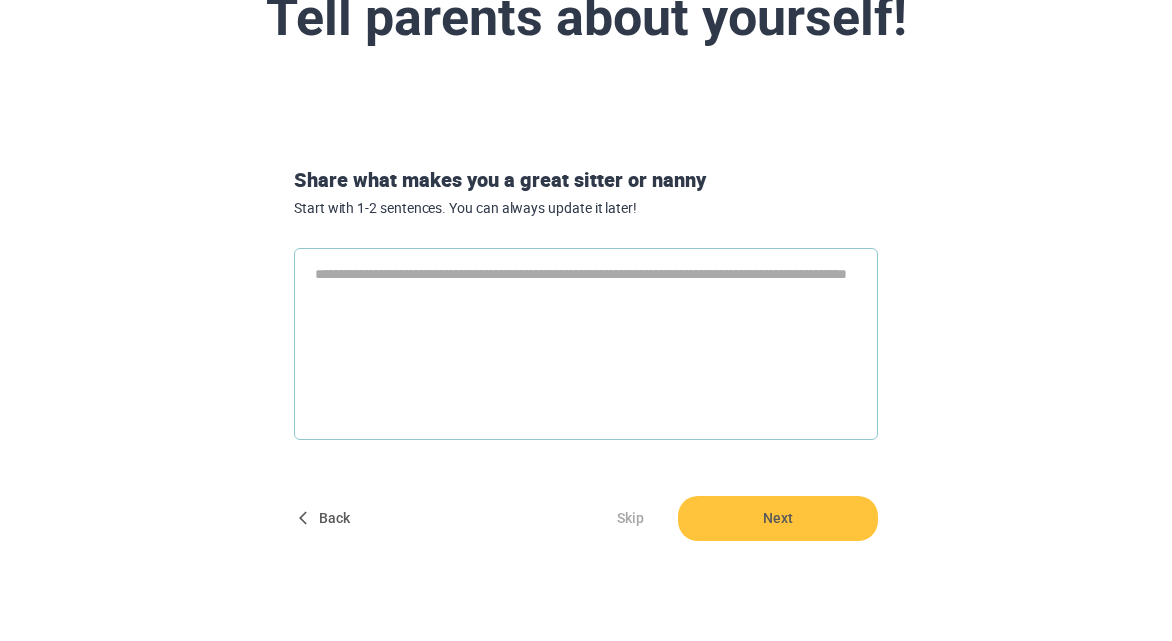 click at bounding box center (586, 344) 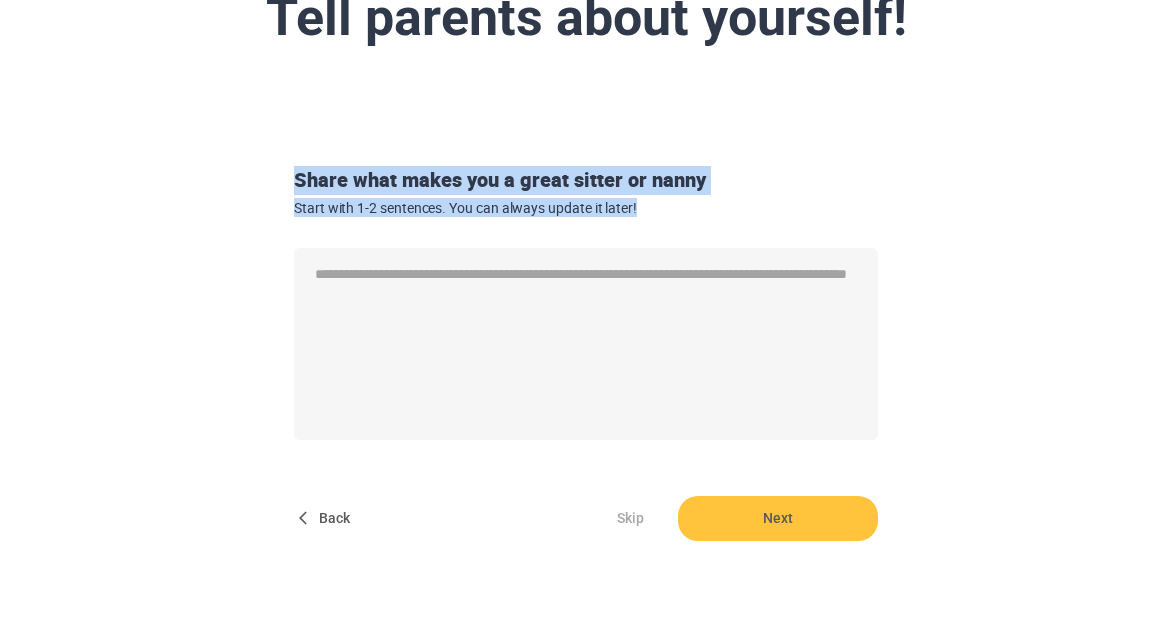 drag, startPoint x: 298, startPoint y: 176, endPoint x: 583, endPoint y: 227, distance: 289.5272 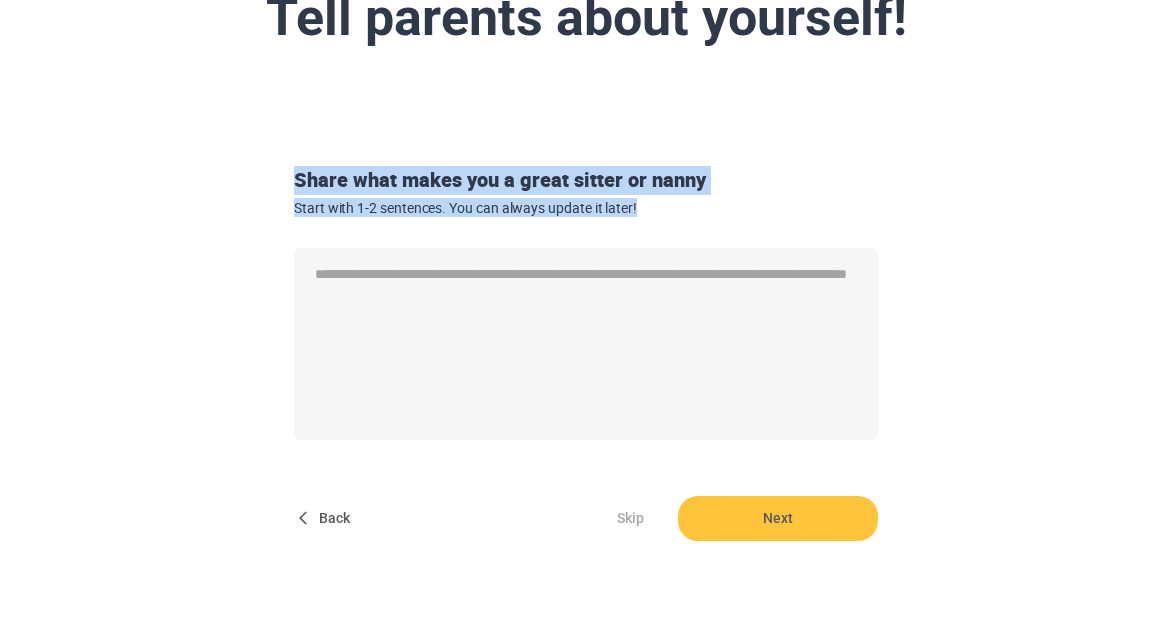 click on "Share what makes you a great sitter or nanny Start with 1-2 sentences. You can always update it later!" at bounding box center [586, 185] 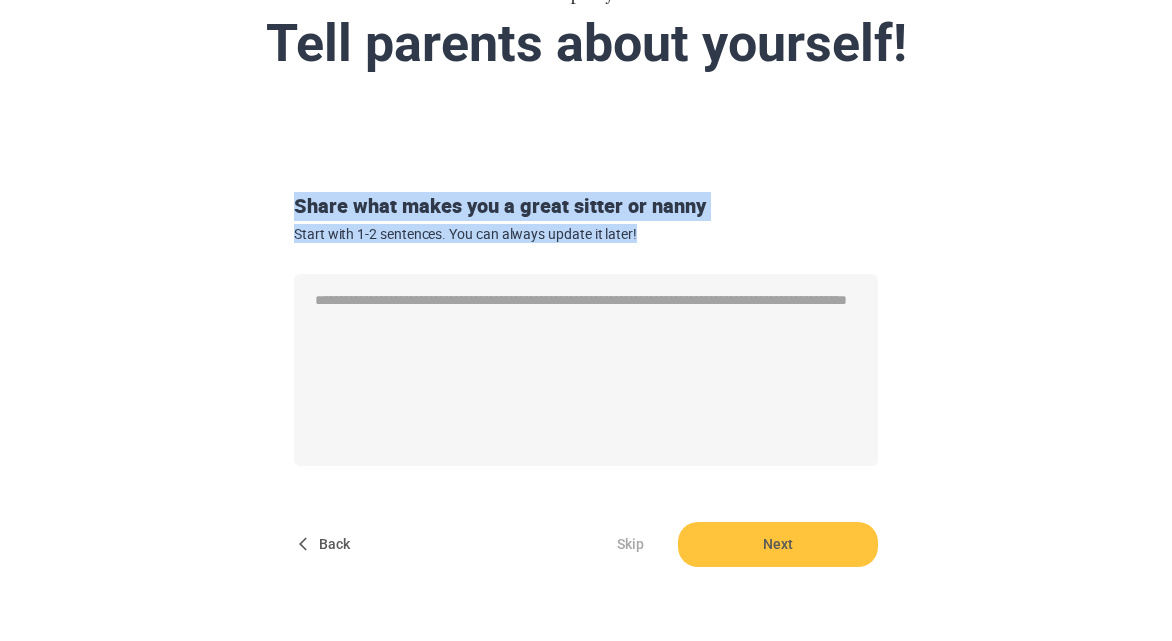scroll, scrollTop: 211, scrollLeft: 0, axis: vertical 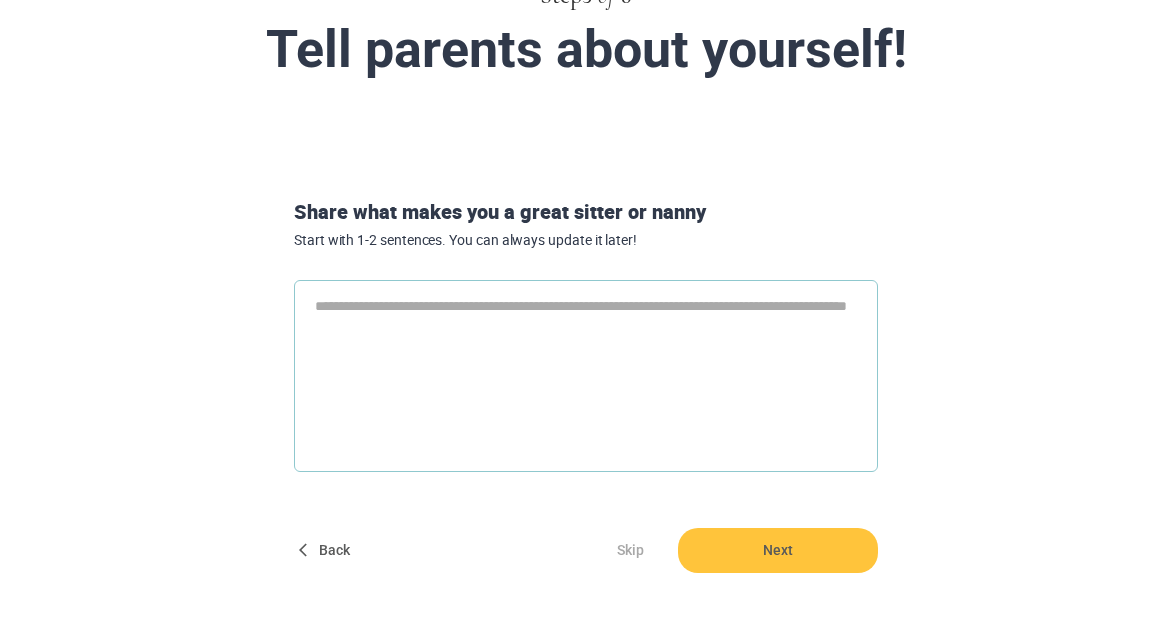 click at bounding box center (586, 376) 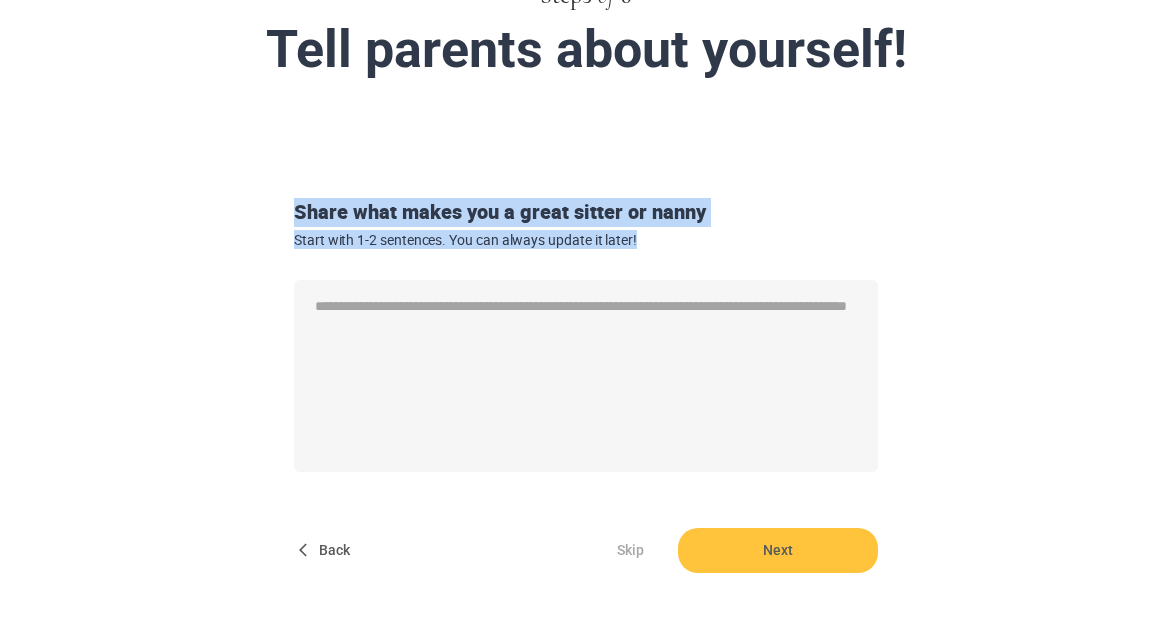 drag, startPoint x: 657, startPoint y: 243, endPoint x: 287, endPoint y: 197, distance: 372.84848 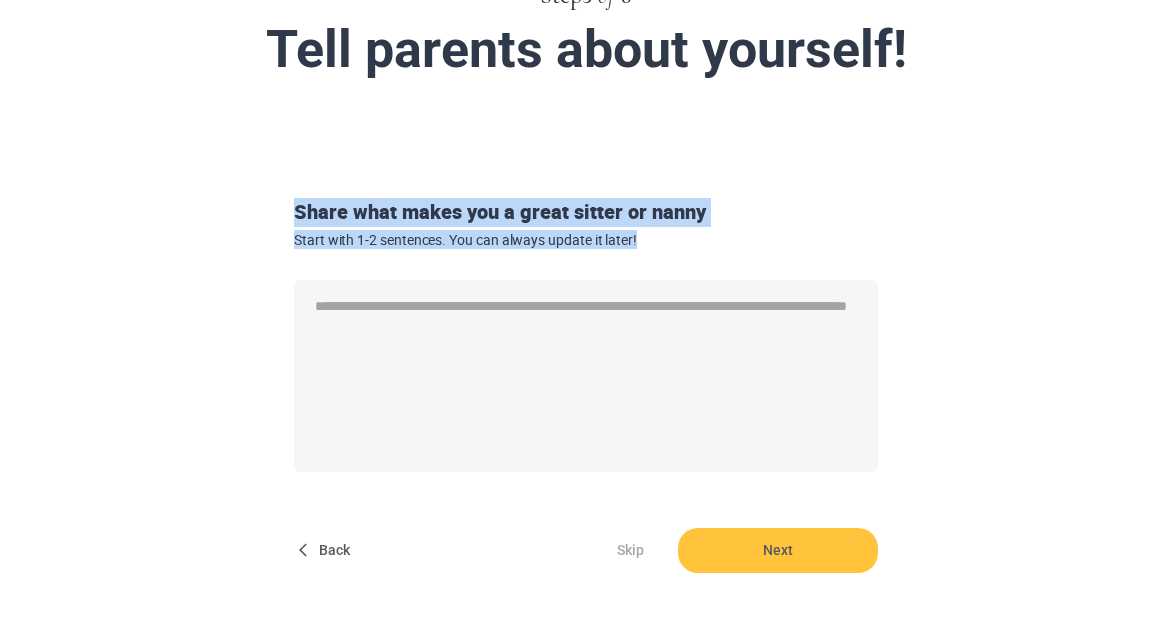 click on "Share what makes you a great sitter or nanny Start with 1-2 sentences. You can always update it later!" at bounding box center [586, 217] 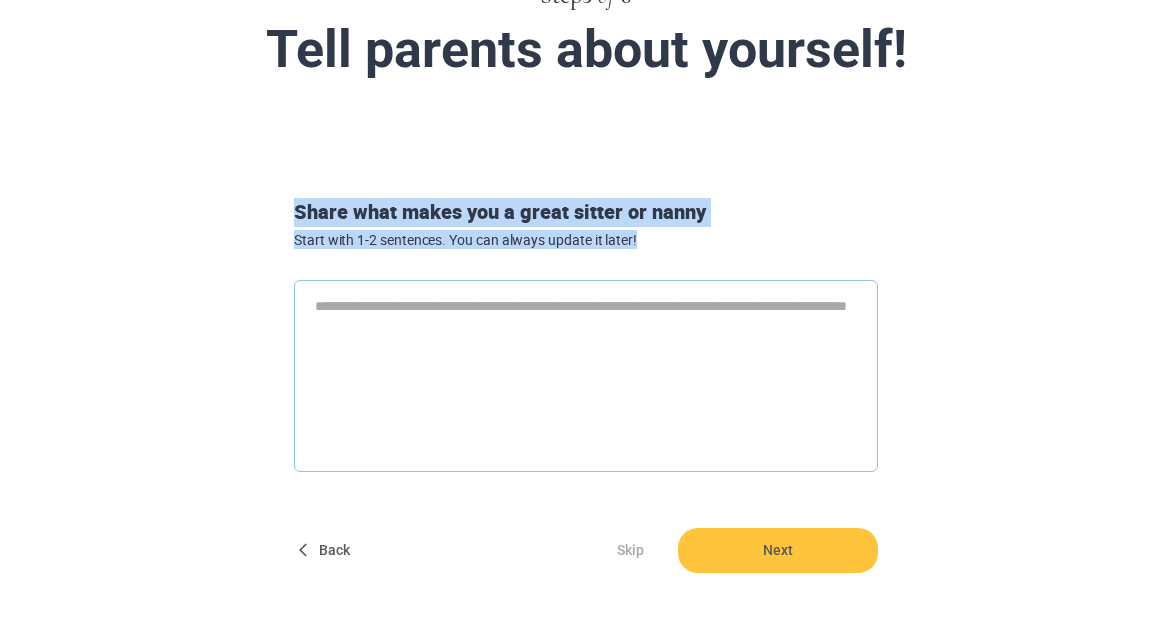 type on "*" 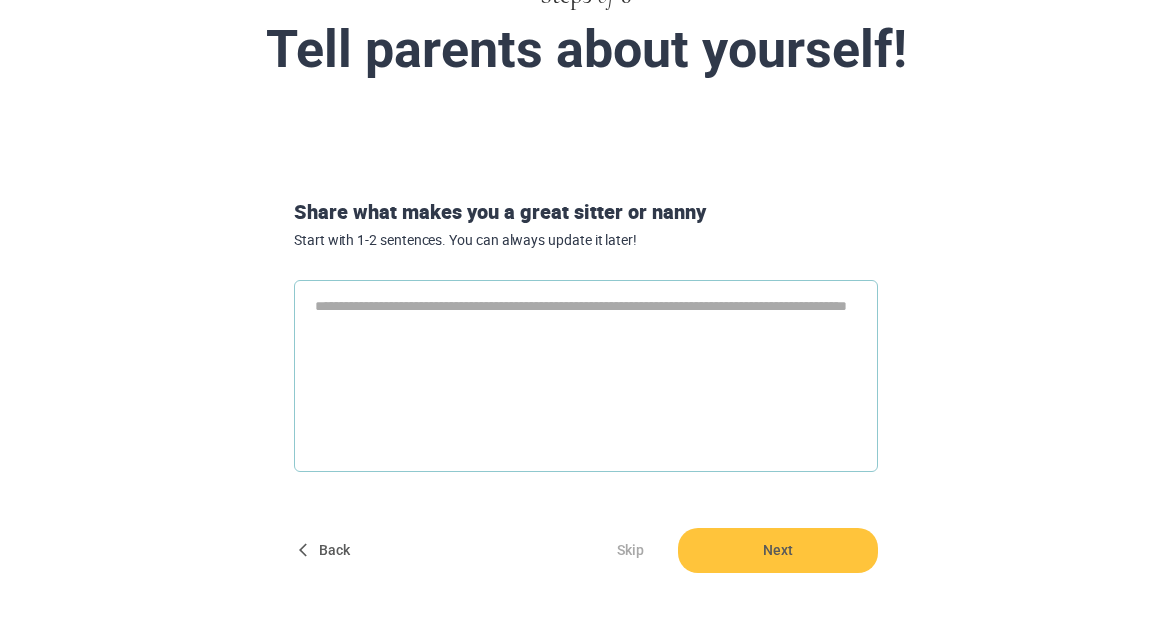 click at bounding box center (586, 376) 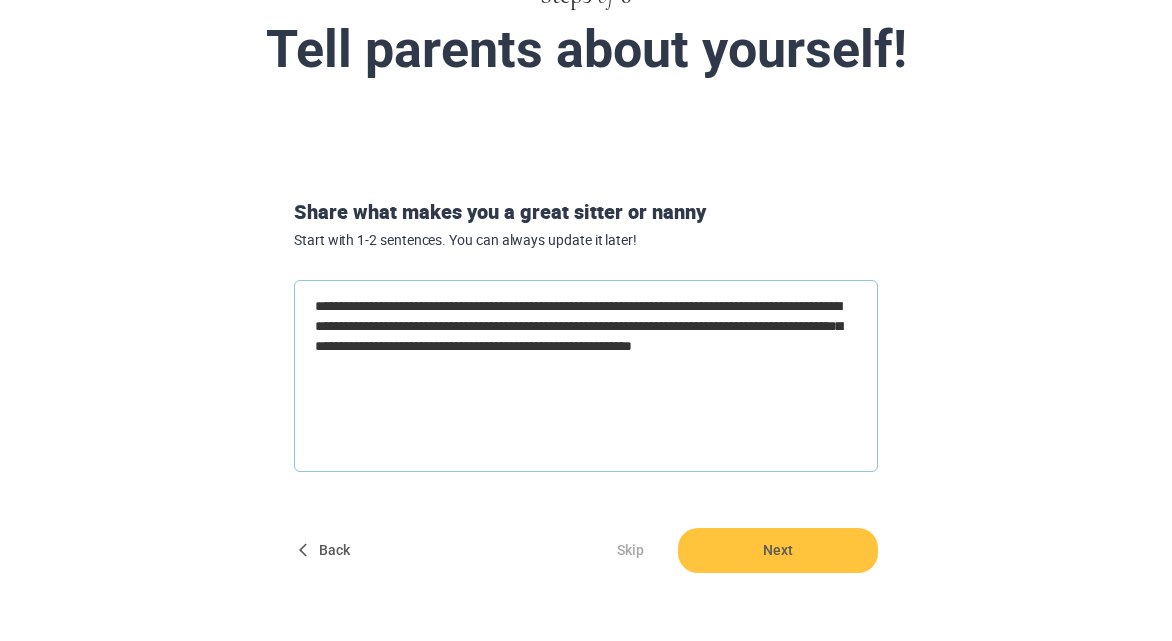 type on "**********" 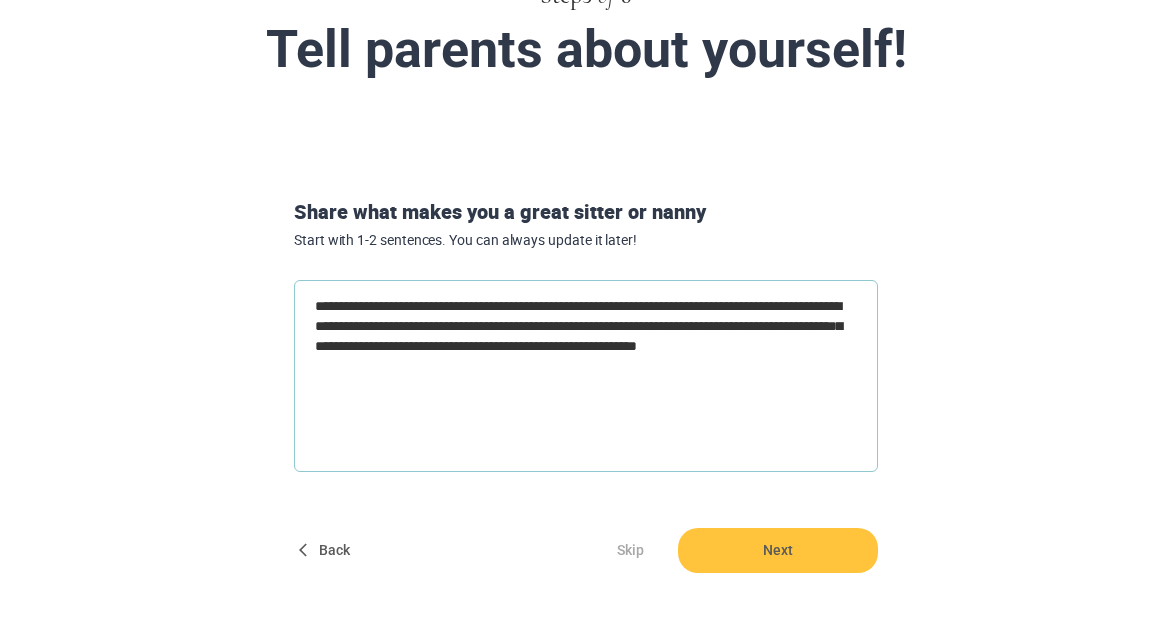 type on "**********" 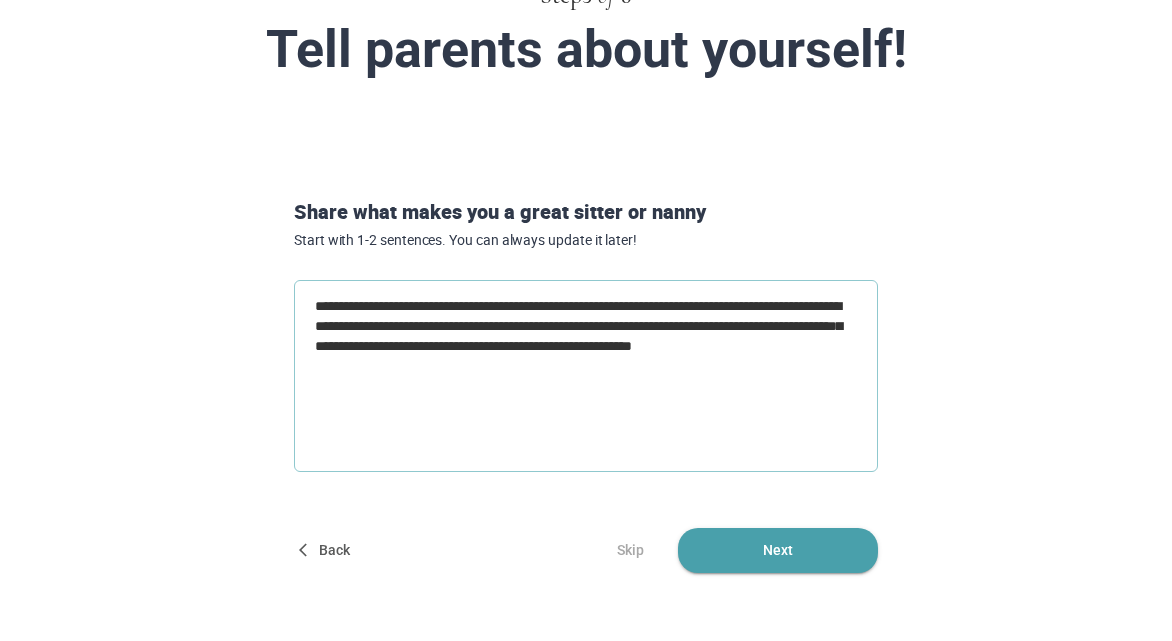 type on "**********" 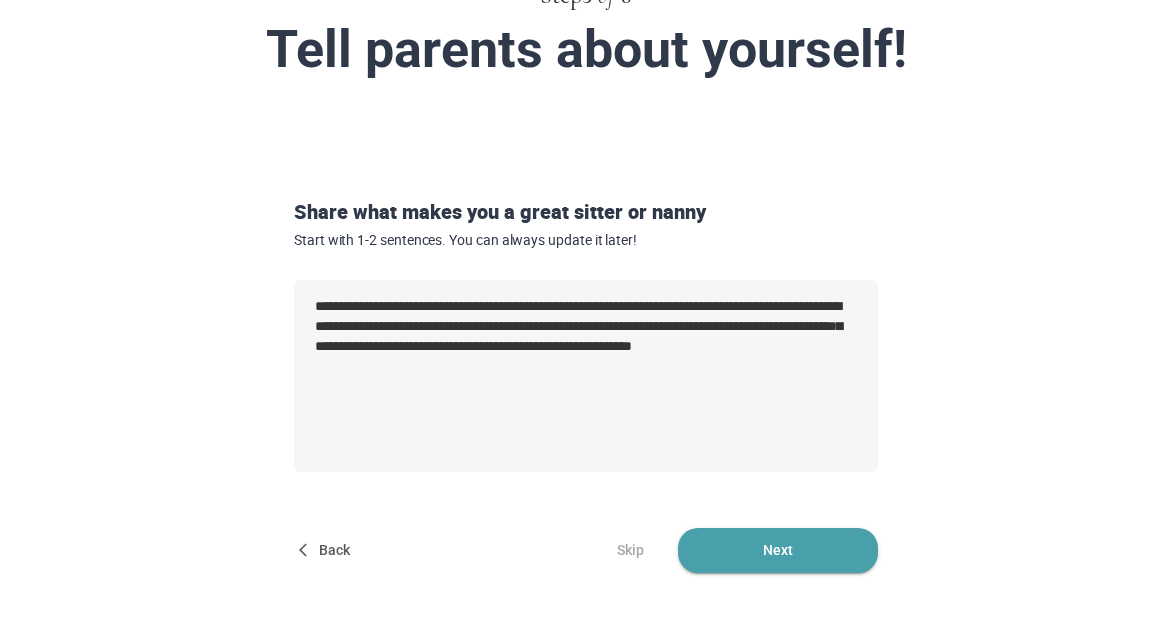 click on "Next" at bounding box center [778, 550] 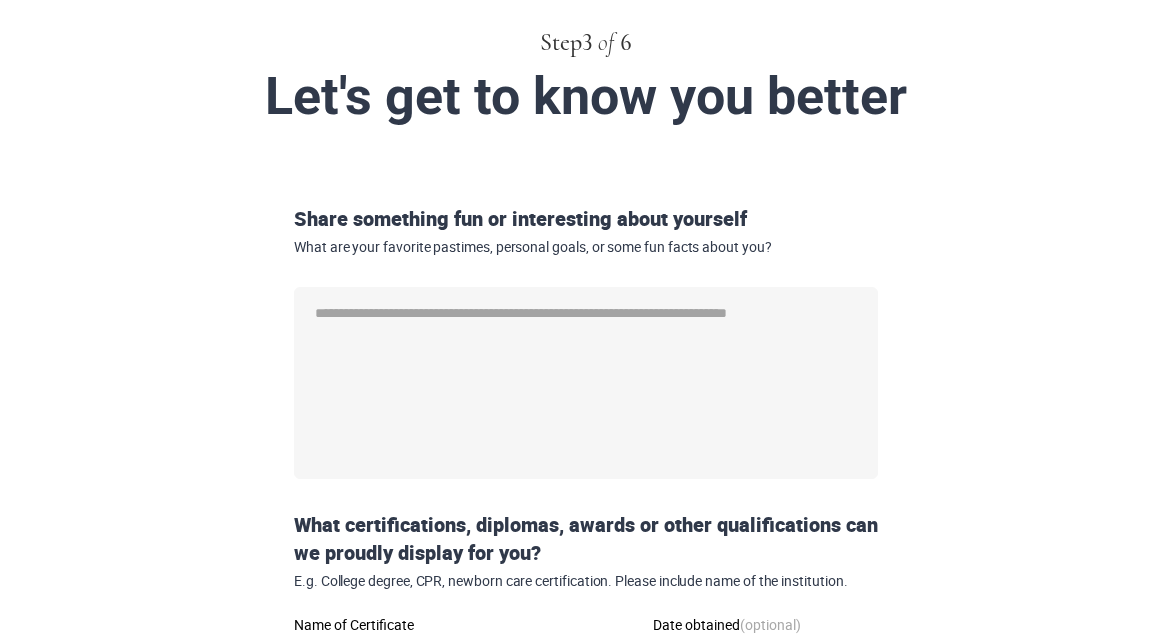 scroll, scrollTop: 175, scrollLeft: 0, axis: vertical 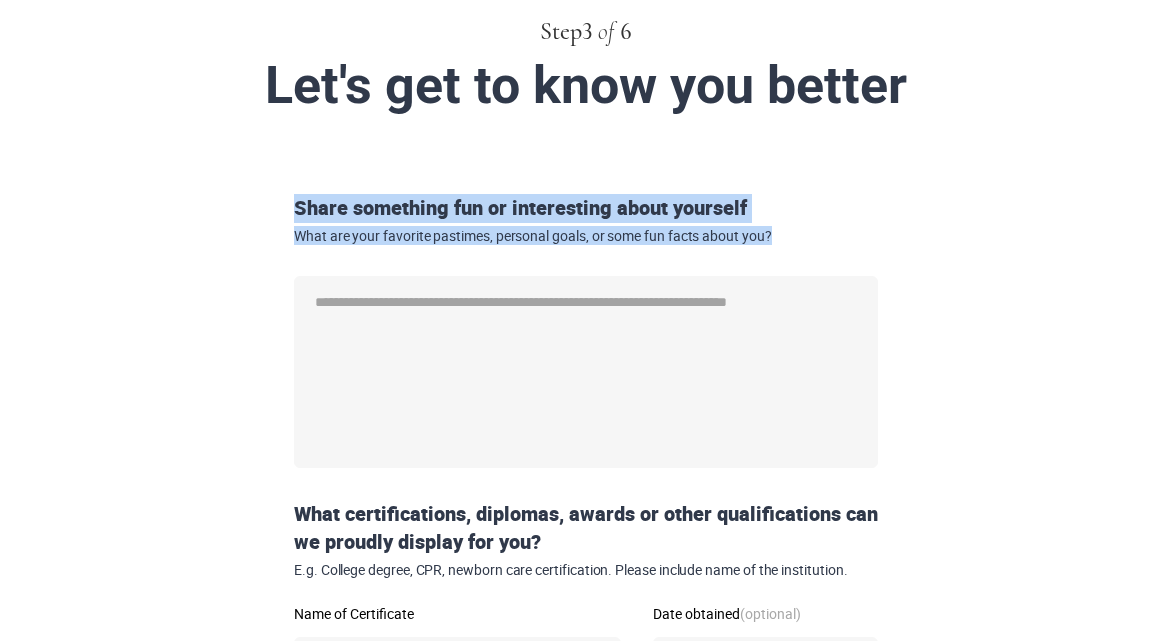 drag, startPoint x: 284, startPoint y: 209, endPoint x: 768, endPoint y: 264, distance: 487.115 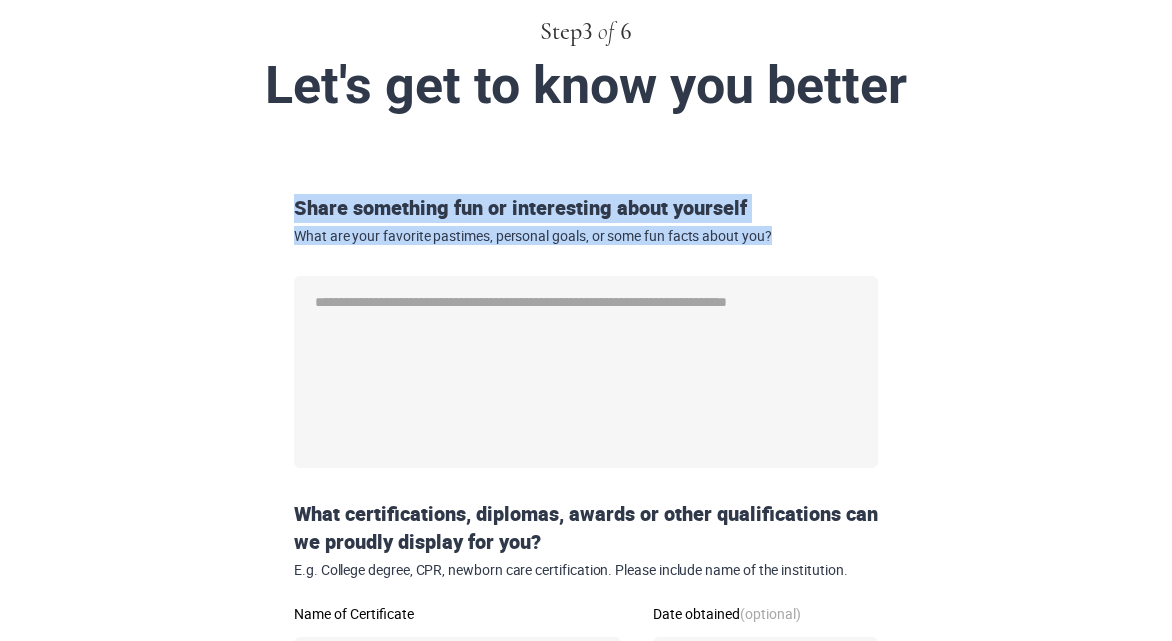 click on "Share something fun or interesting about yourself What are your favorite pastimes, personal goals, or some fun facts about you? * What certifications, diplomas, awards or other qualifications can we proudly display for you? E.g. College degree, CPR, newborn care certification. Please include name of the institution. Name of Certificate Date obtained  (optional) Add A Certificate Back Skip Next" at bounding box center (586, 521) 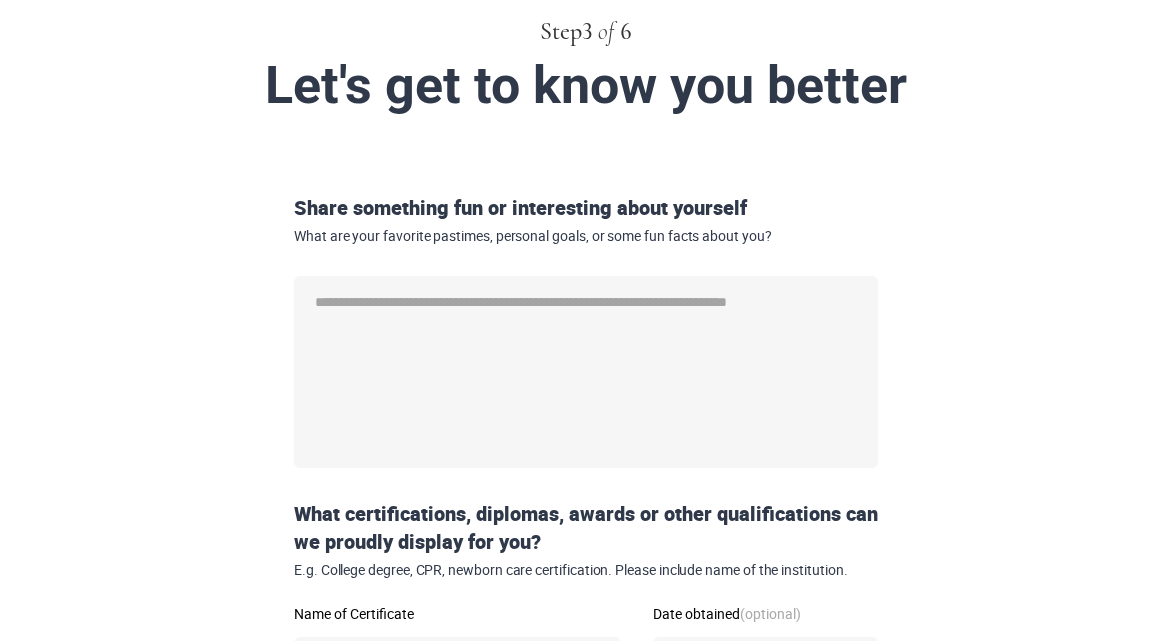 click on "Let's get to know you better" at bounding box center [586, 85] 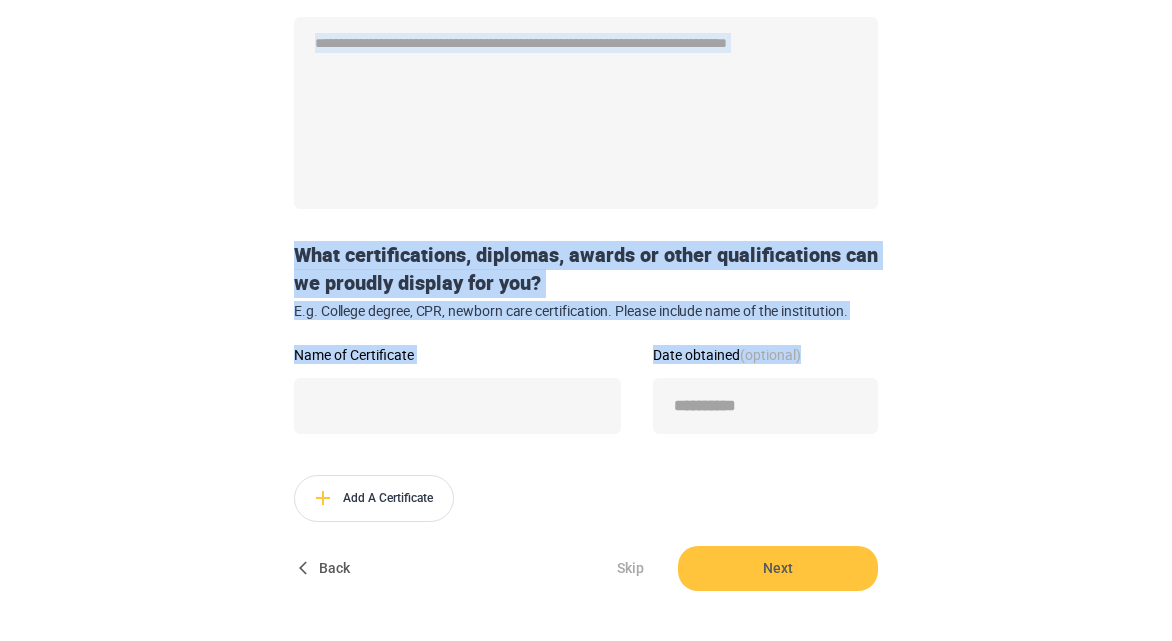 scroll, scrollTop: 483, scrollLeft: 0, axis: vertical 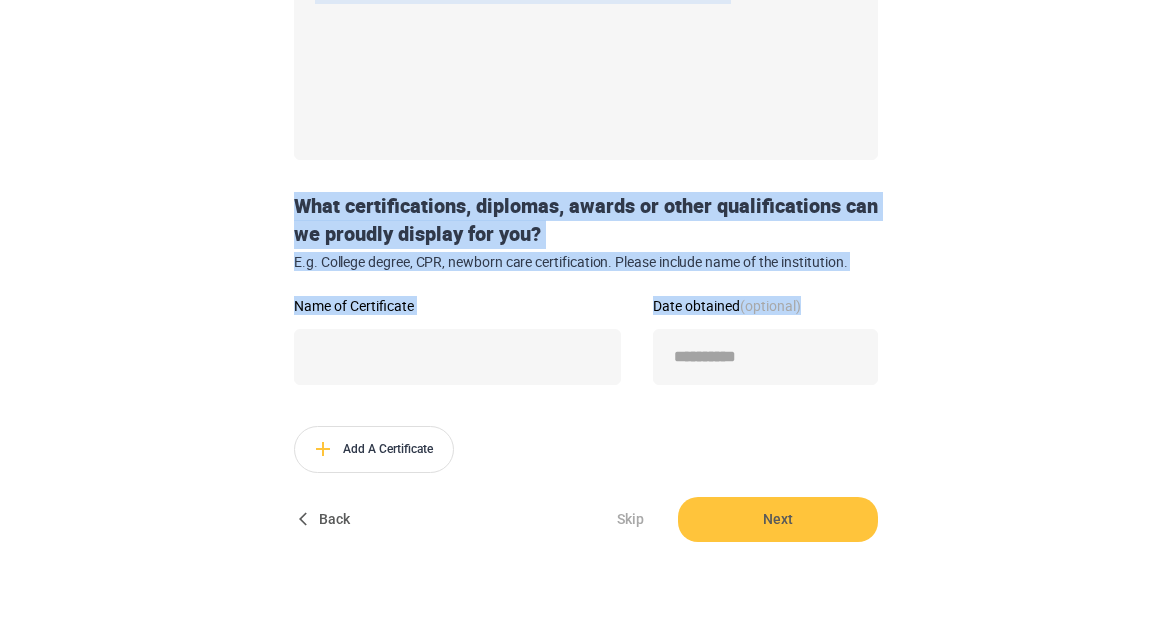 drag, startPoint x: 258, startPoint y: 71, endPoint x: 691, endPoint y: 430, distance: 562.4678 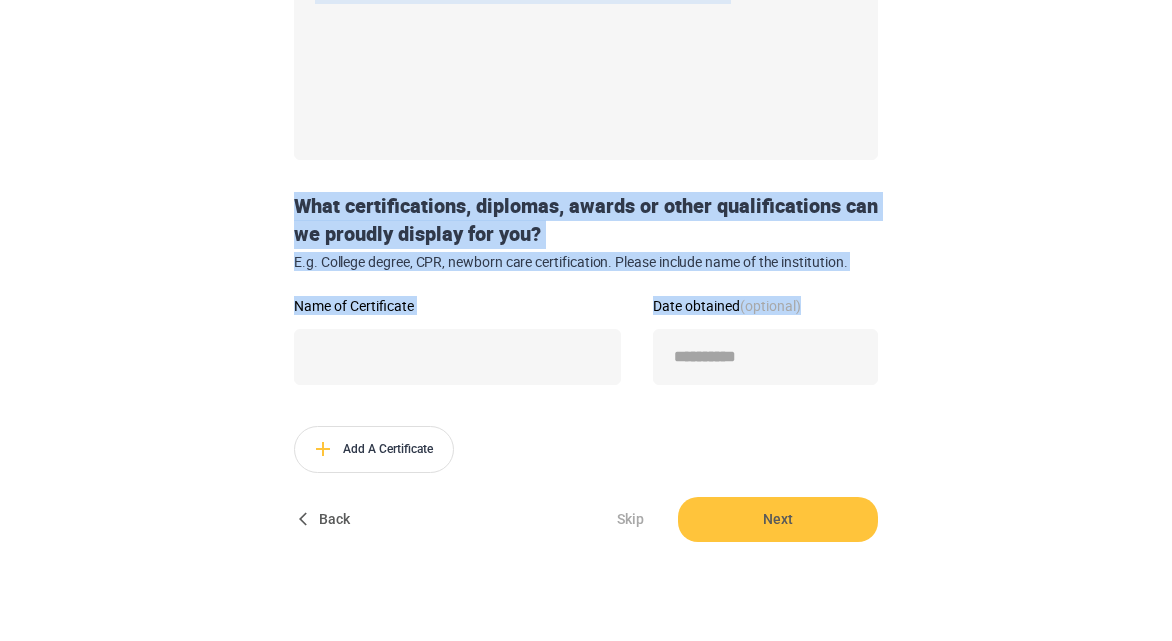 click on "Step  3   of   6 Let's get to know you better Share something fun or interesting about yourself What are your favorite pastimes, personal goals, or some fun facts about you? * What certifications, diplomas, awards or other qualifications can we proudly display for you? E.g. College degree, CPR, newborn care certification. Please include name of the institution. Name of Certificate Date obtained  (optional) Add A Certificate Back Skip Next" at bounding box center [586, 89] 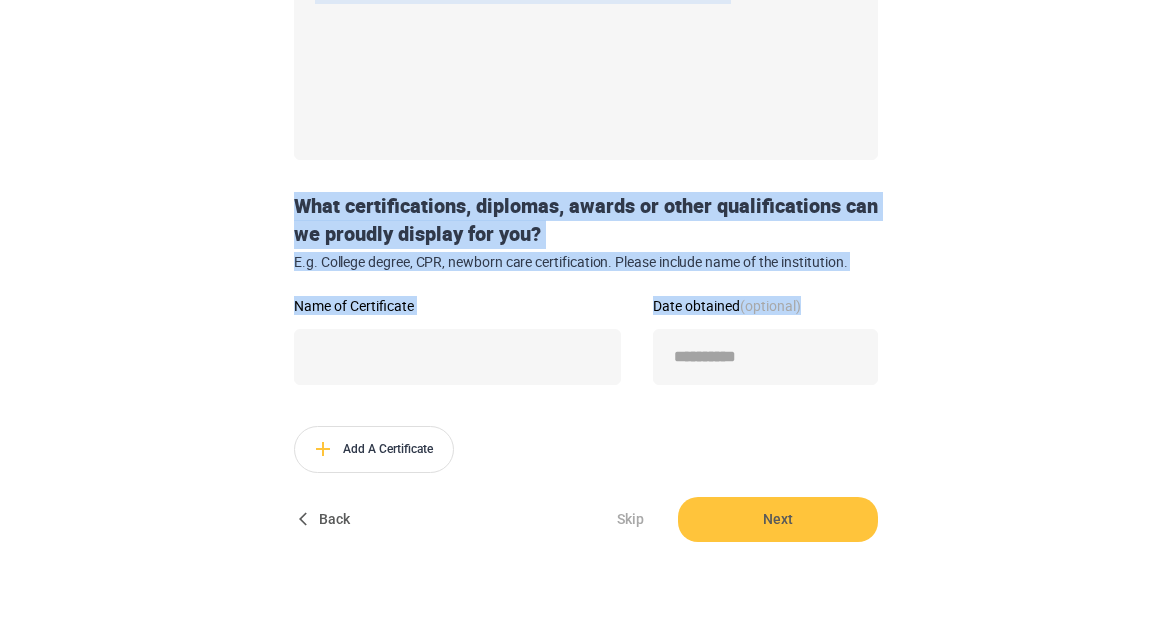 copy on "Let's get to know you better Share something fun or interesting about yourself What are your favorite pastimes, personal goals, or some fun facts about you? What certifications, diplomas, awards or other qualifications can we proudly display for you? E.g. College degree, CPR, newborn care certification. Please include name of the institution. Name of Certificate Date obtained  (optional)" 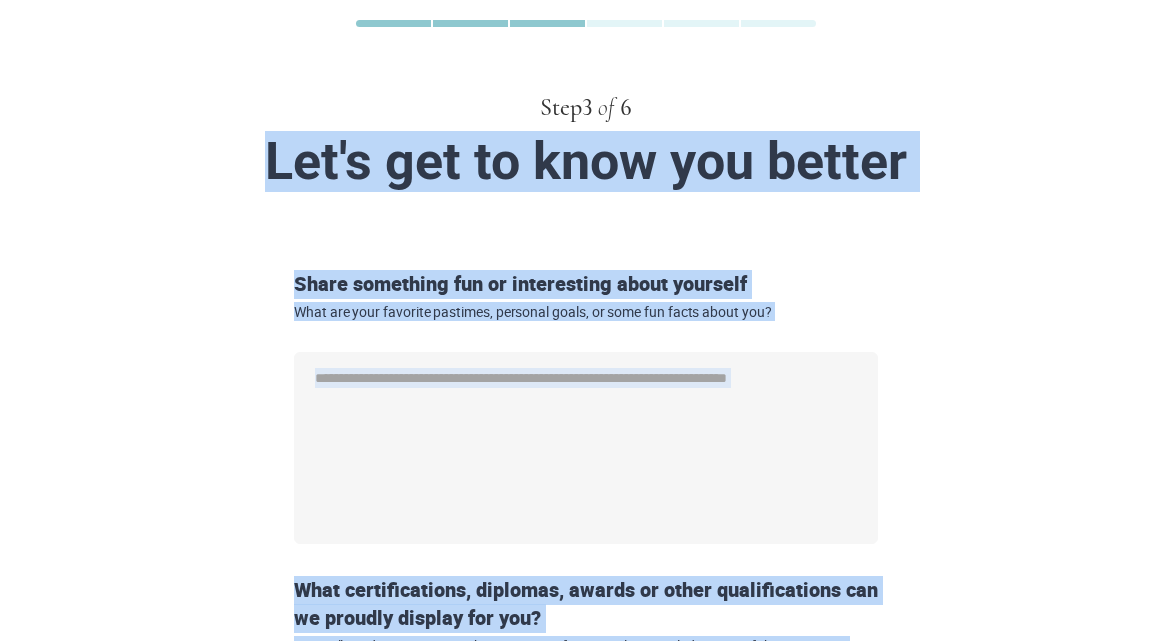 scroll, scrollTop: 0, scrollLeft: 0, axis: both 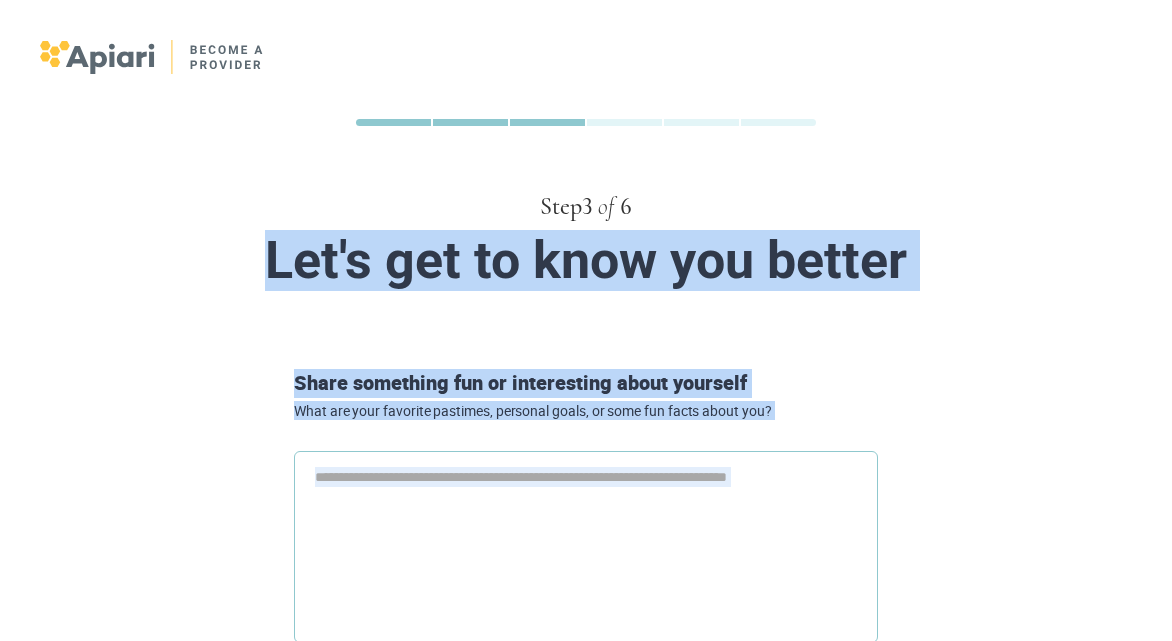 type on "*" 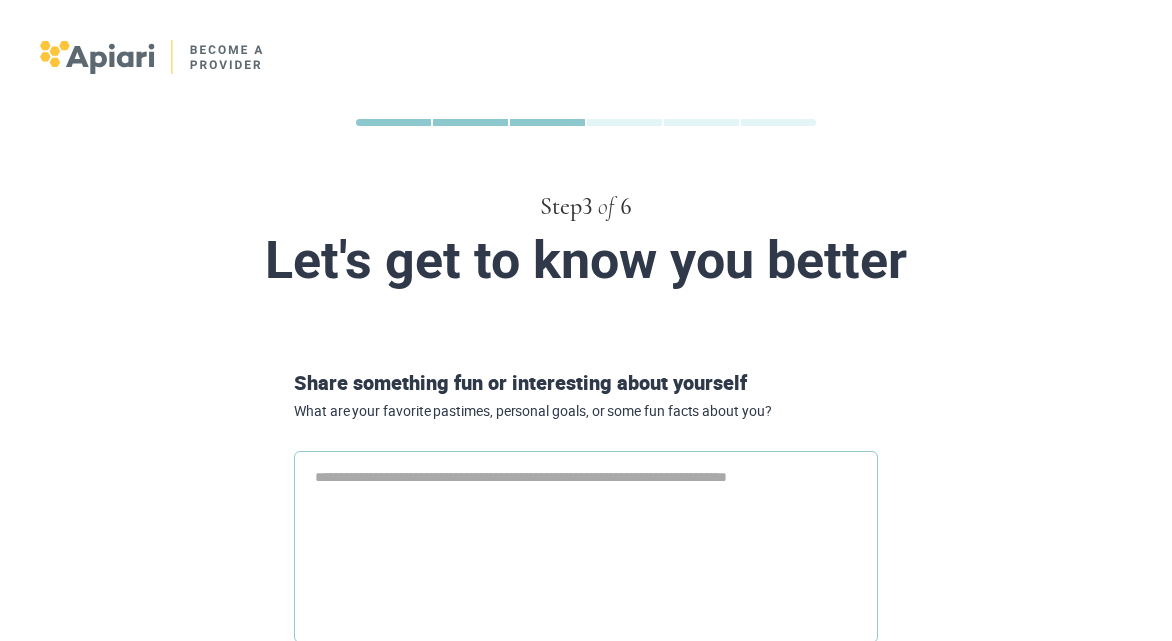 click at bounding box center (586, 547) 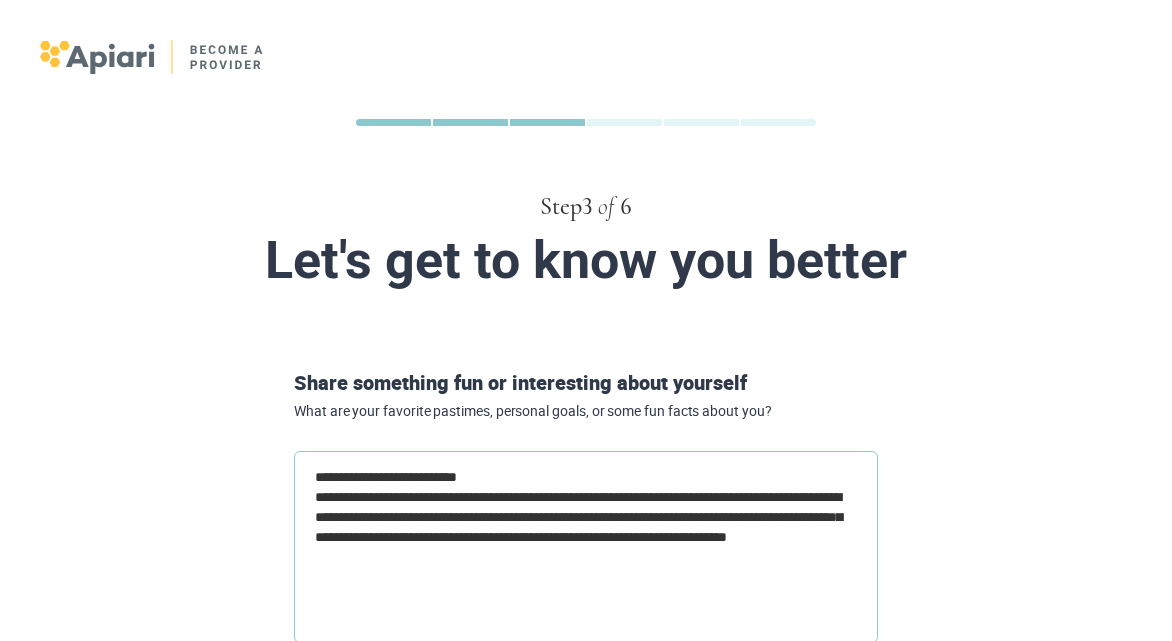 click on "**********" at bounding box center (586, 547) 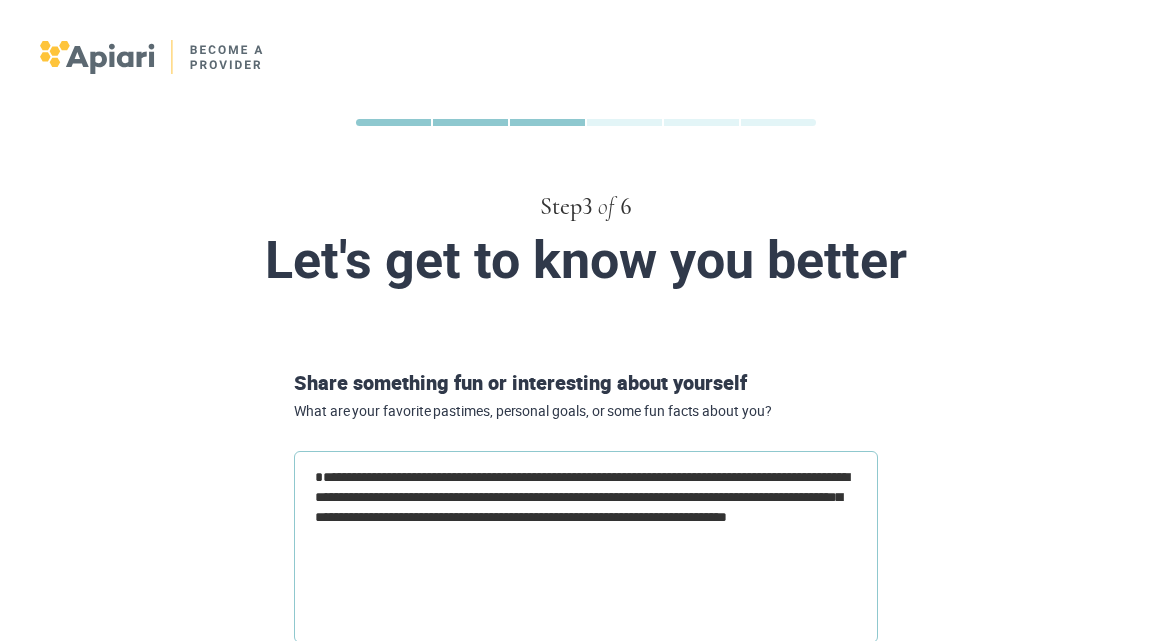 click on "**********" at bounding box center (586, 547) 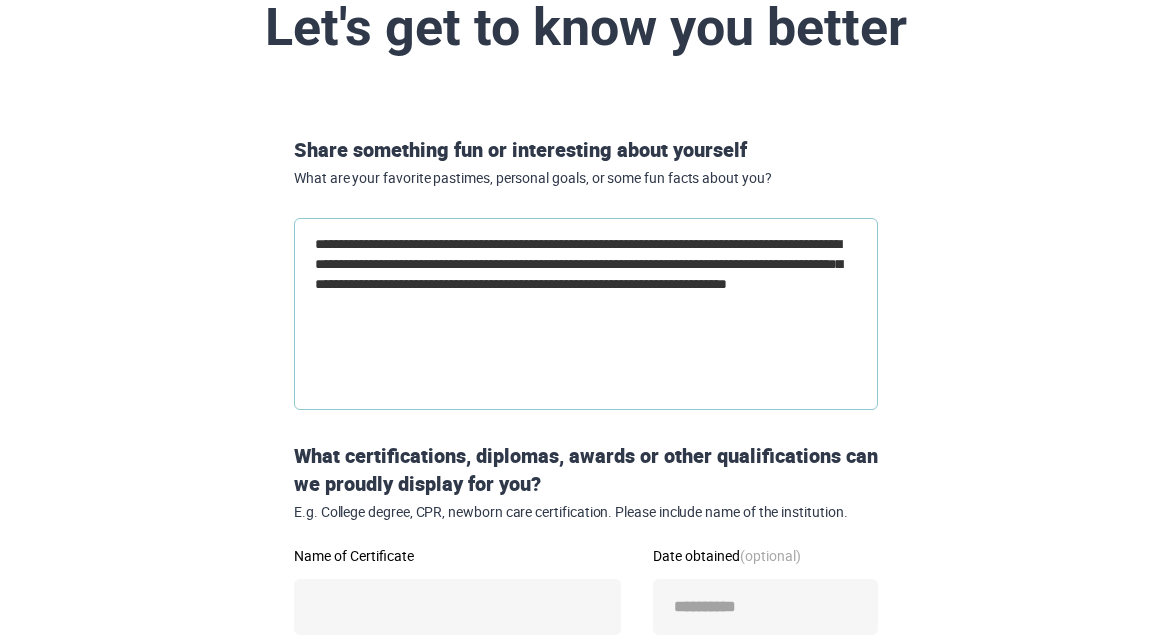 scroll, scrollTop: 261, scrollLeft: 0, axis: vertical 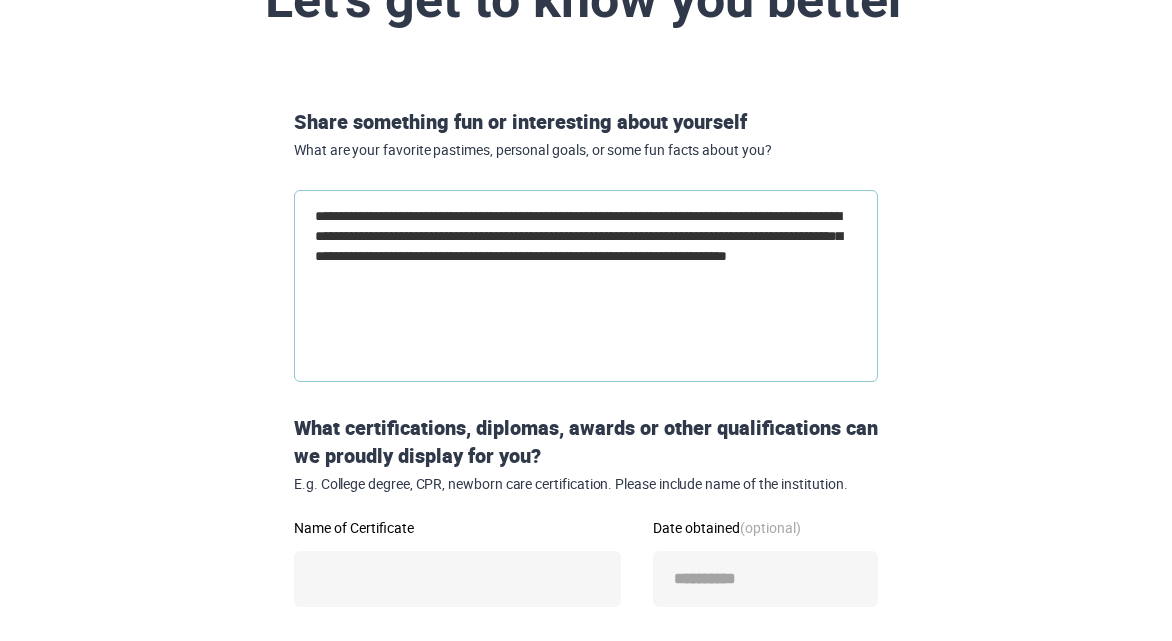 click on "**********" at bounding box center [586, 286] 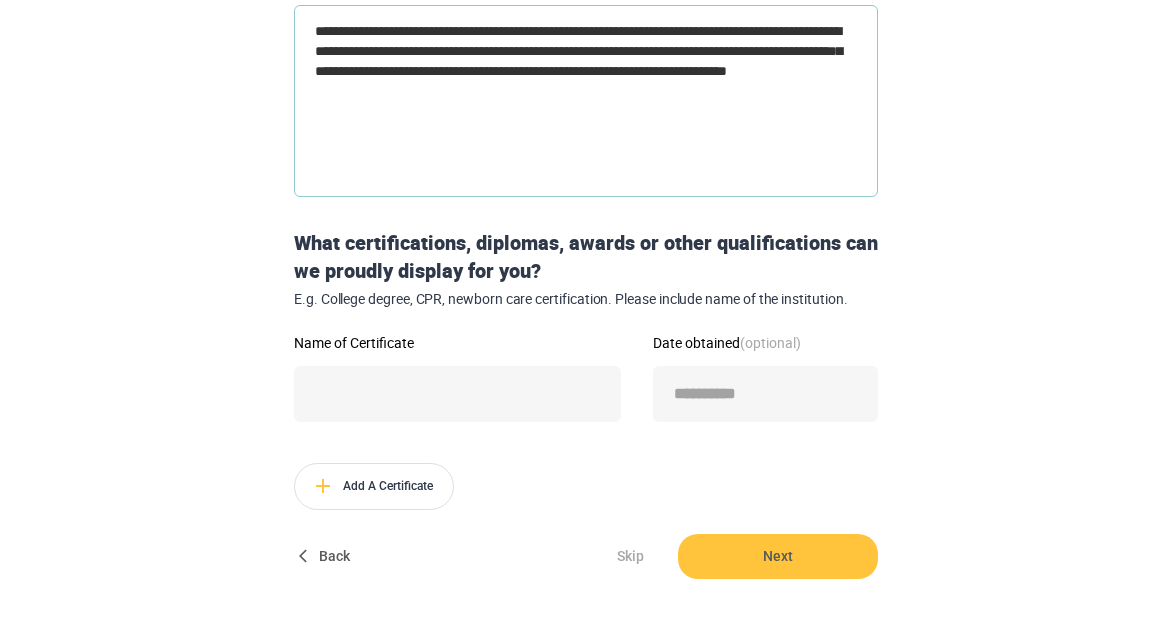 scroll, scrollTop: 451, scrollLeft: 0, axis: vertical 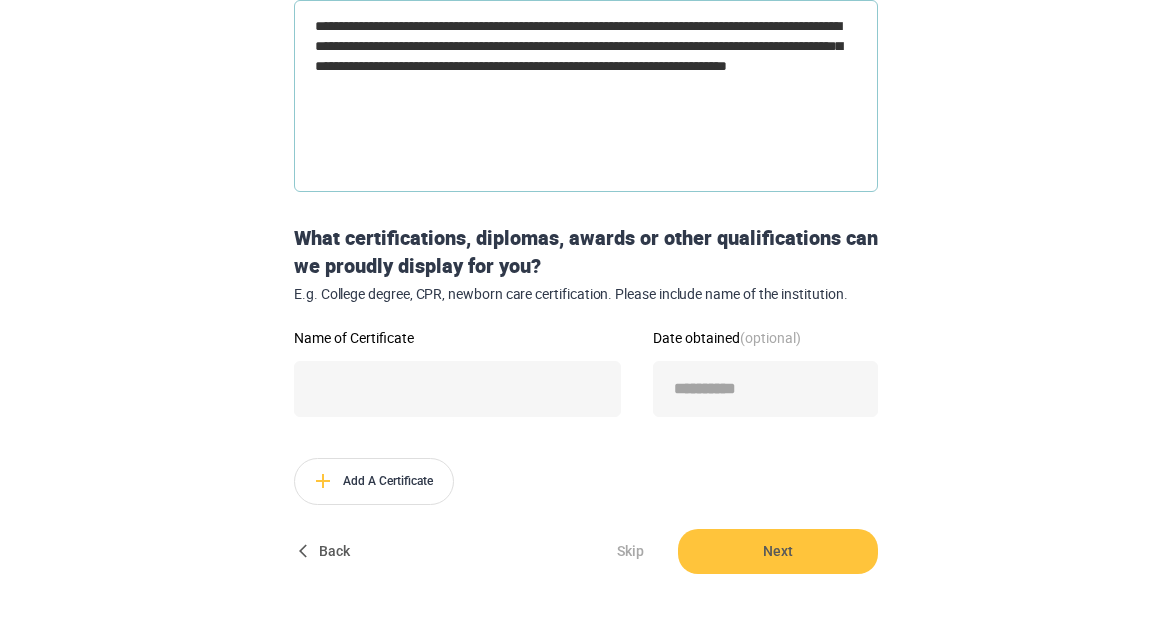 type on "**********" 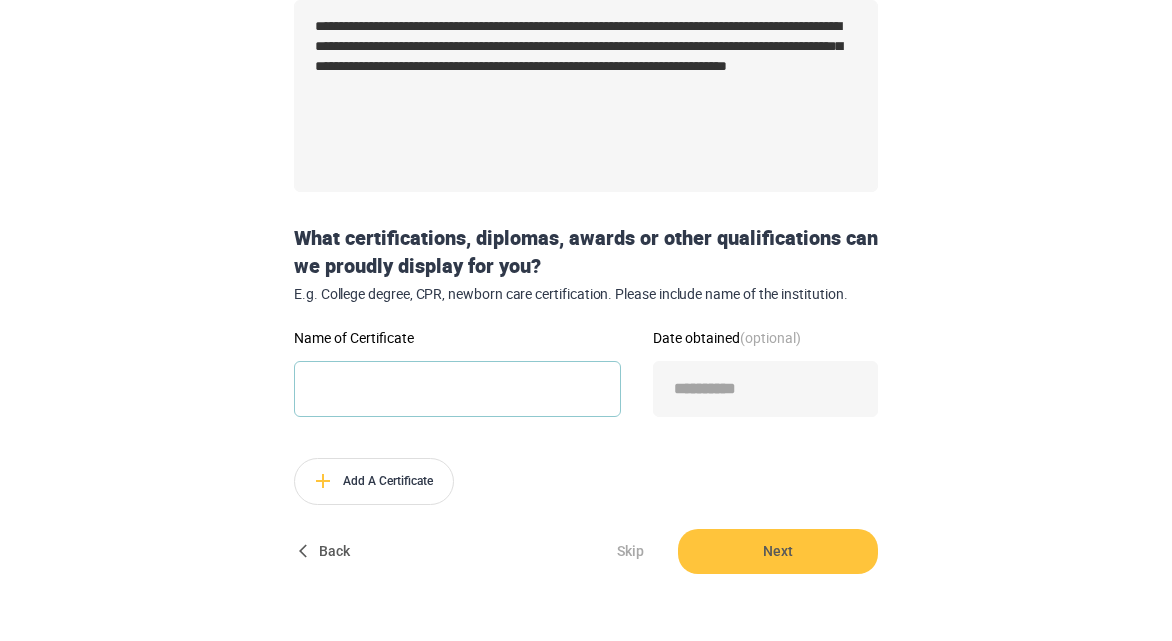 click on "Name of Certificate" at bounding box center (457, 389) 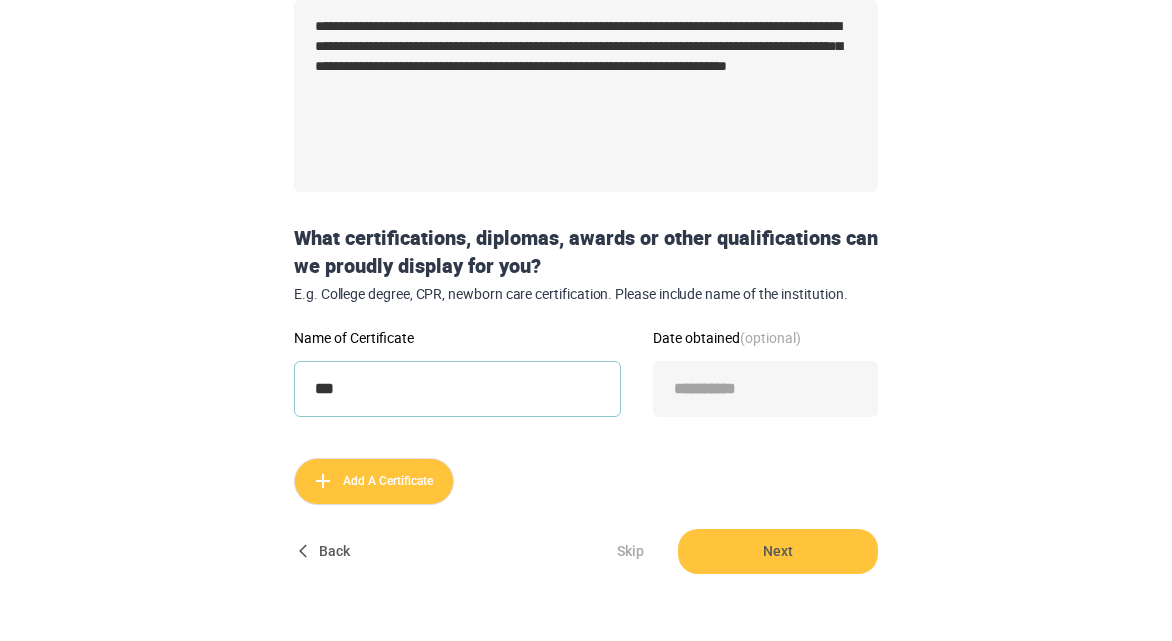 type on "***" 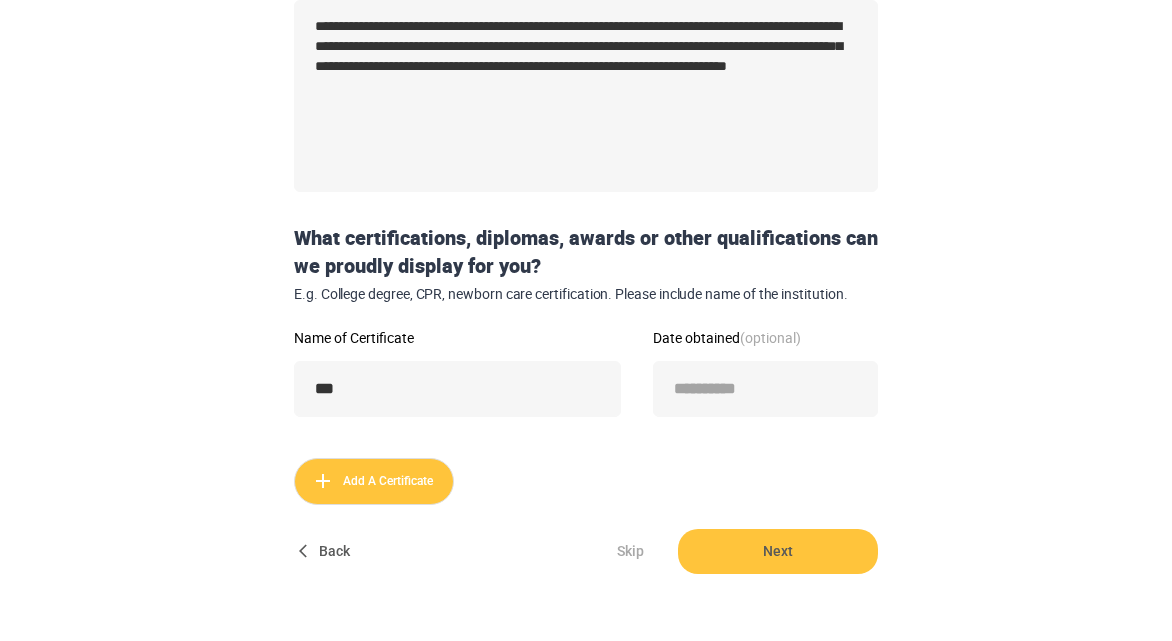click on "Add A Certificate" at bounding box center (374, 481) 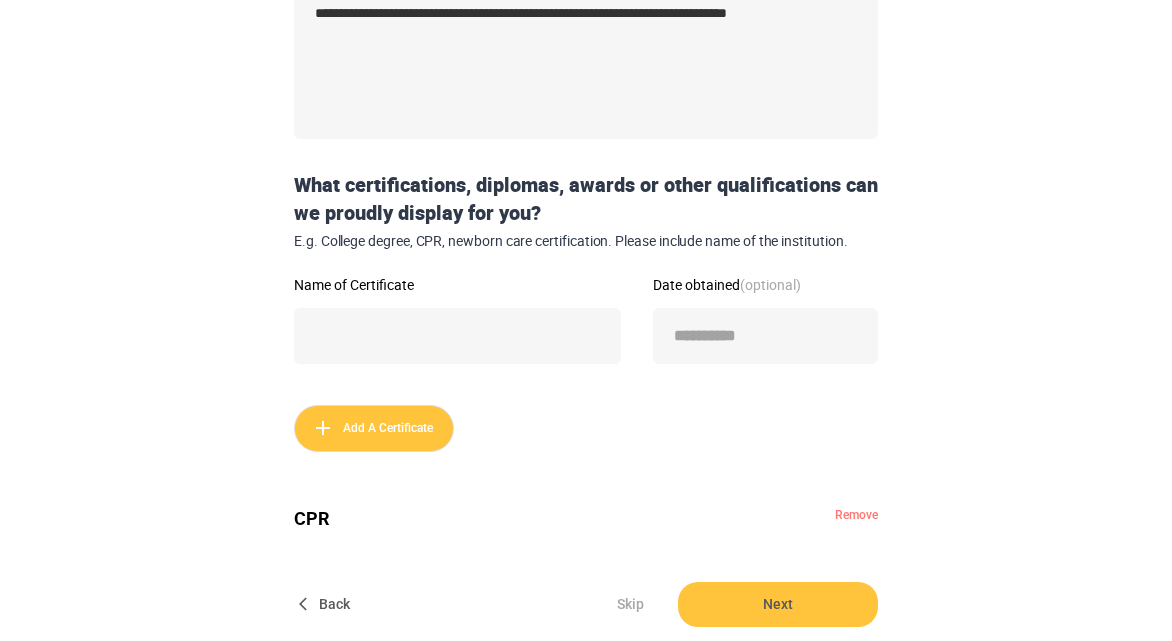 scroll, scrollTop: 589, scrollLeft: 0, axis: vertical 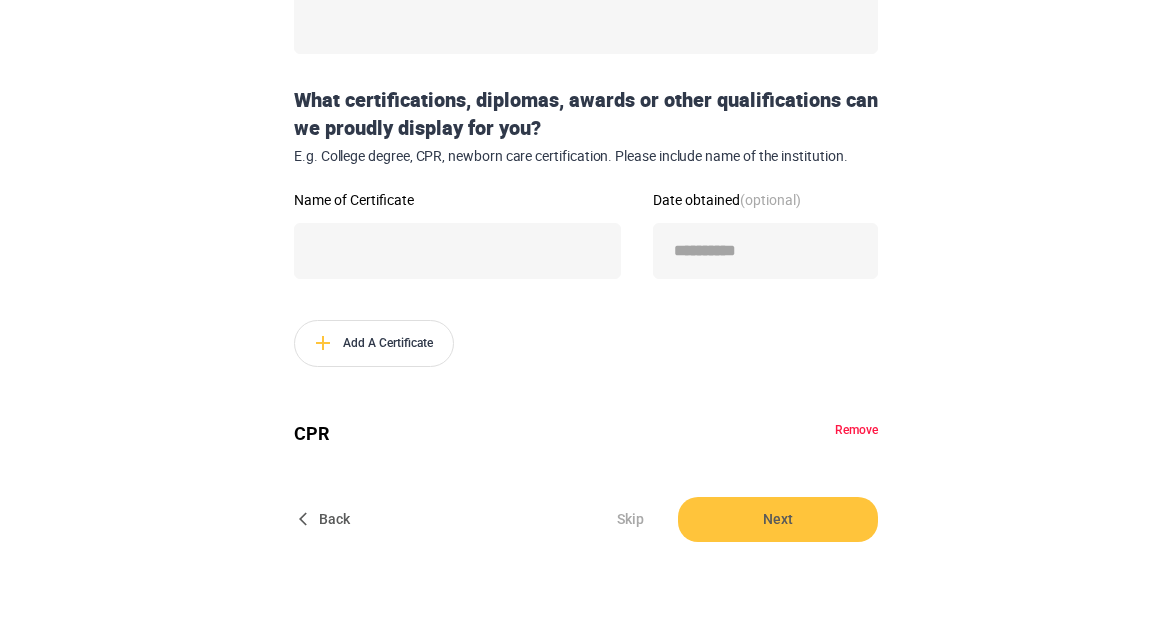 click on "Remove" at bounding box center (856, 430) 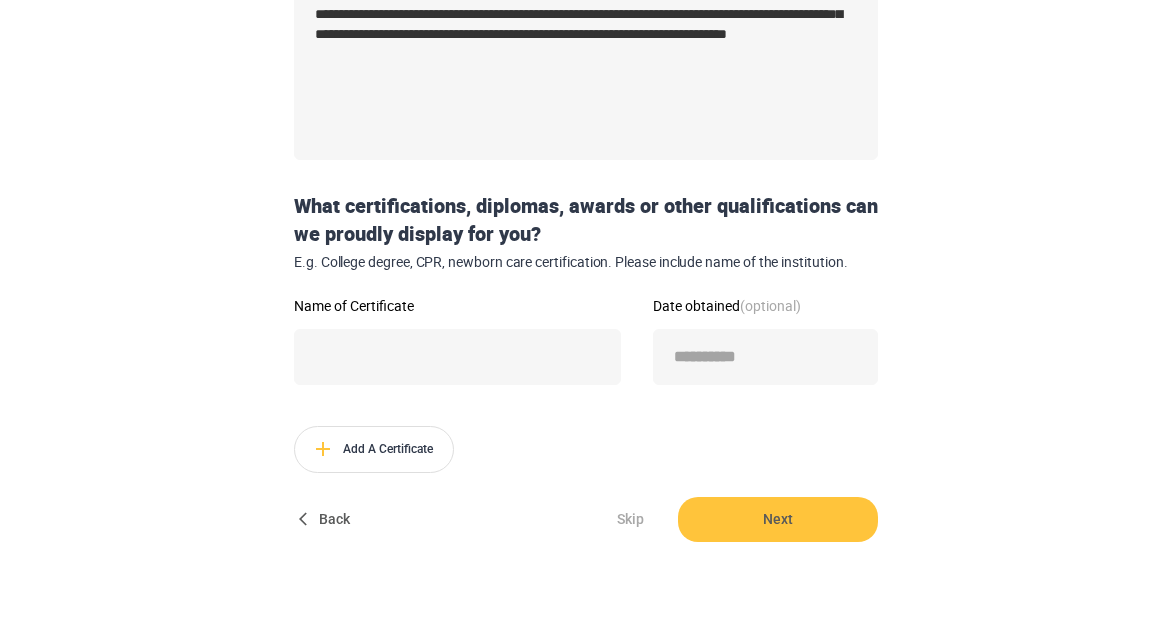 click on "Skip" at bounding box center [630, 519] 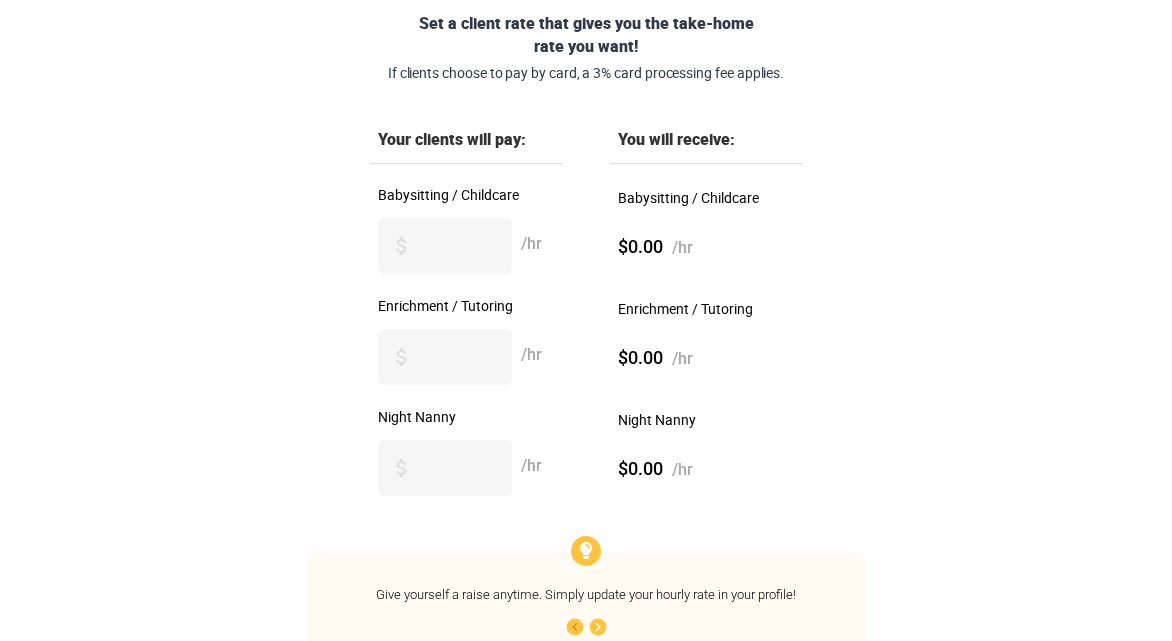 scroll, scrollTop: 361, scrollLeft: 0, axis: vertical 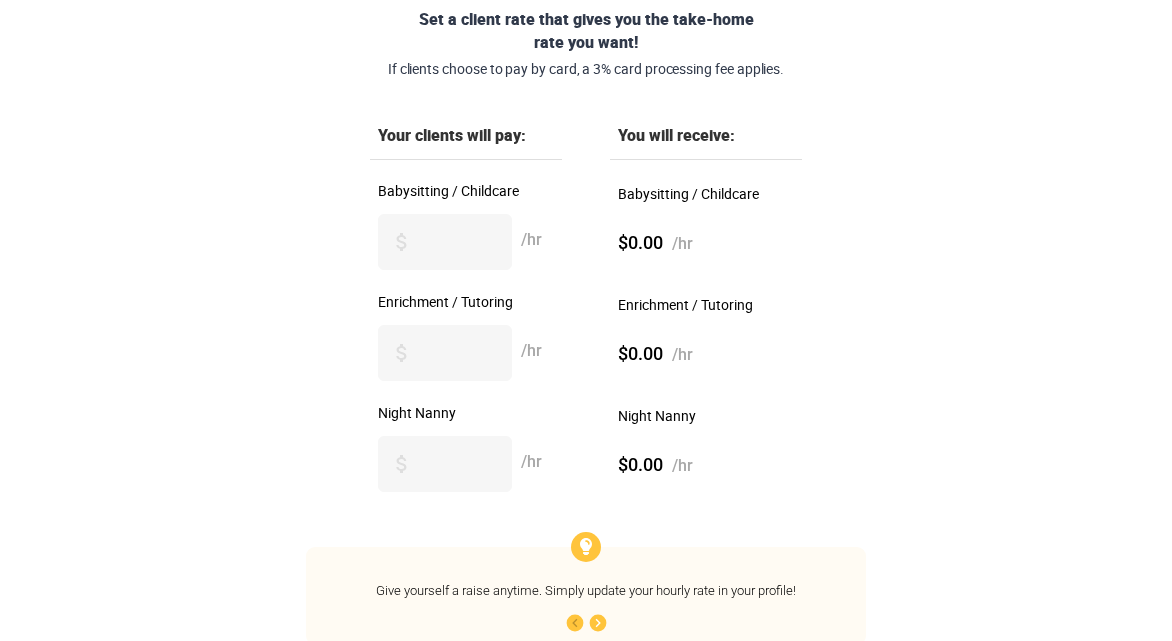 click on "$0.00   /hr" at bounding box center [706, 243] 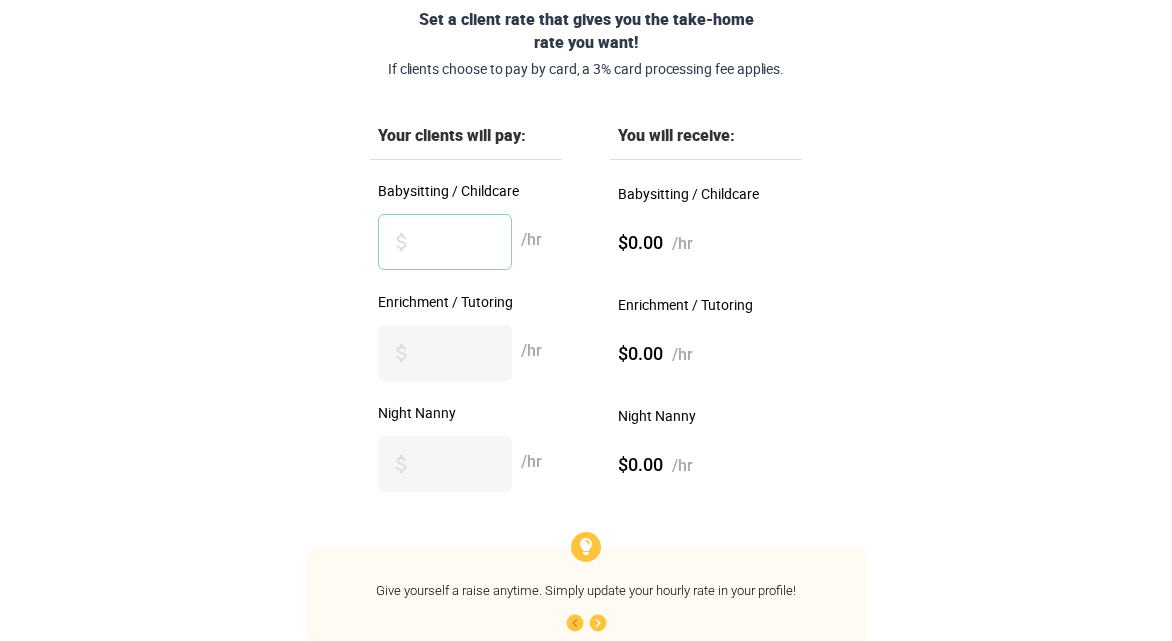 click on "Babysitting / Childcare" at bounding box center (445, 242) 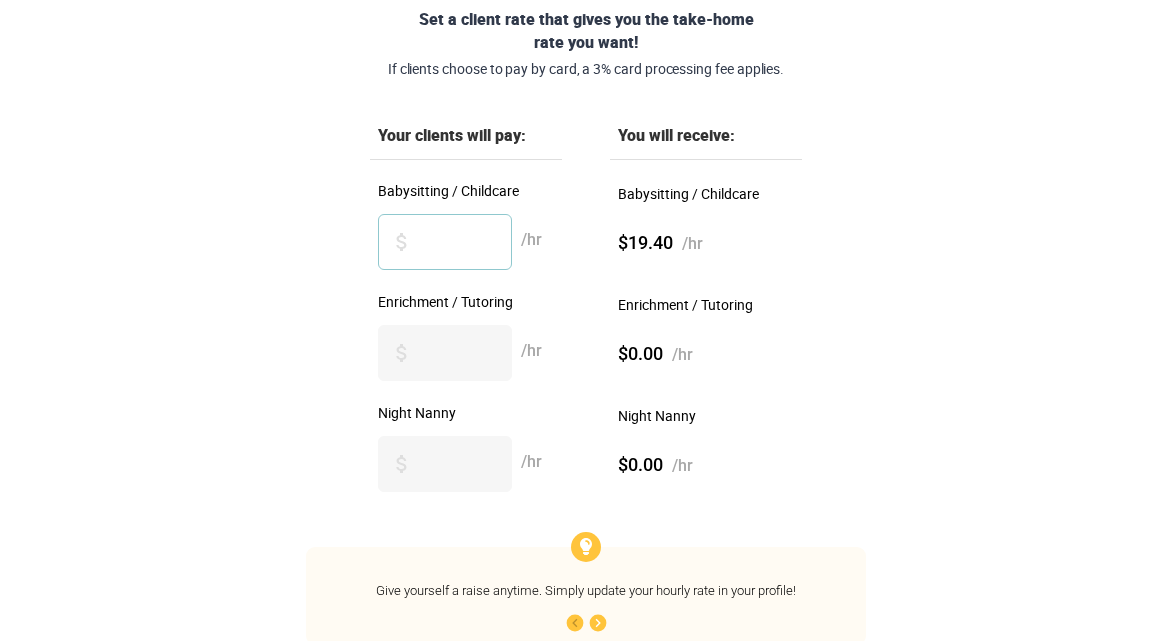 type on "*" 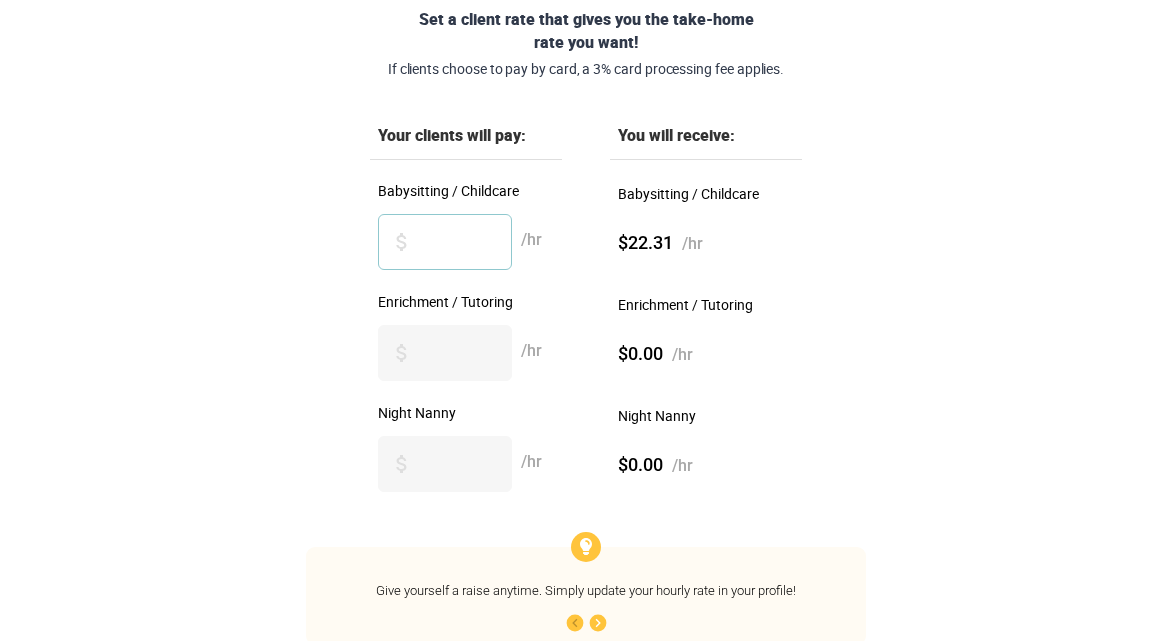 type on "**" 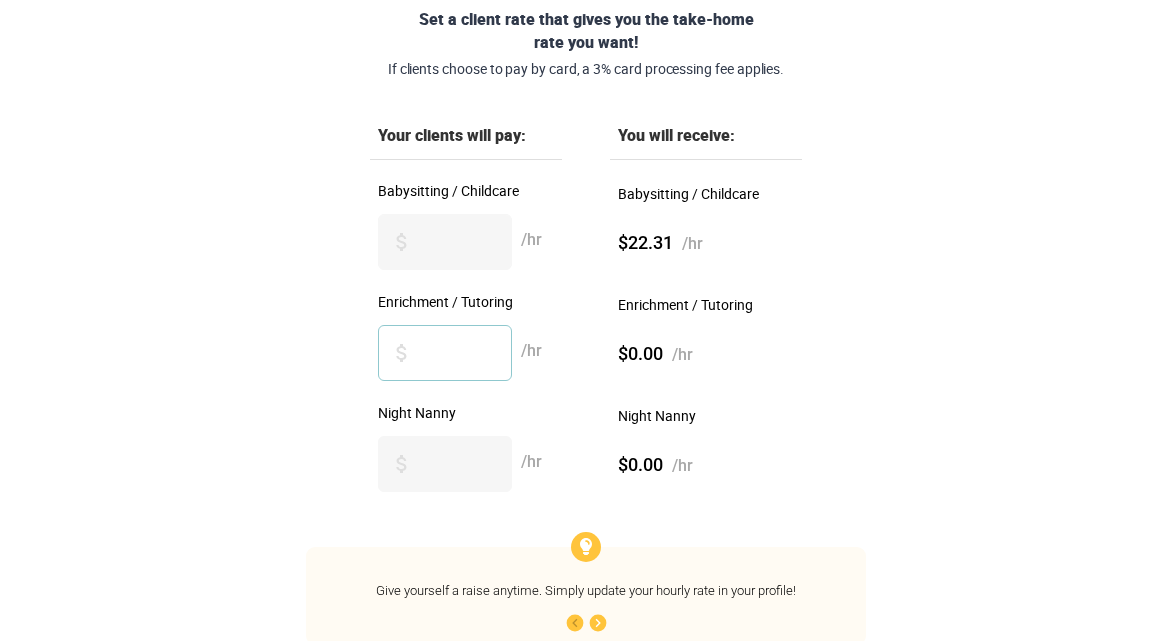 click on "Enrichment / Tutoring" at bounding box center [445, 353] 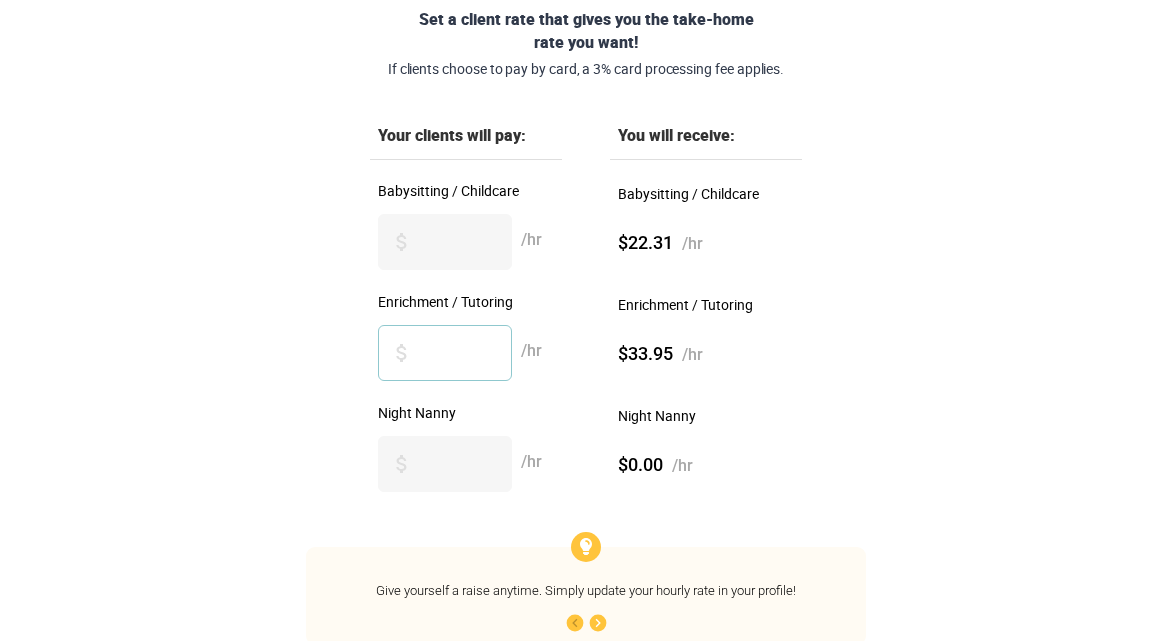 type on "**" 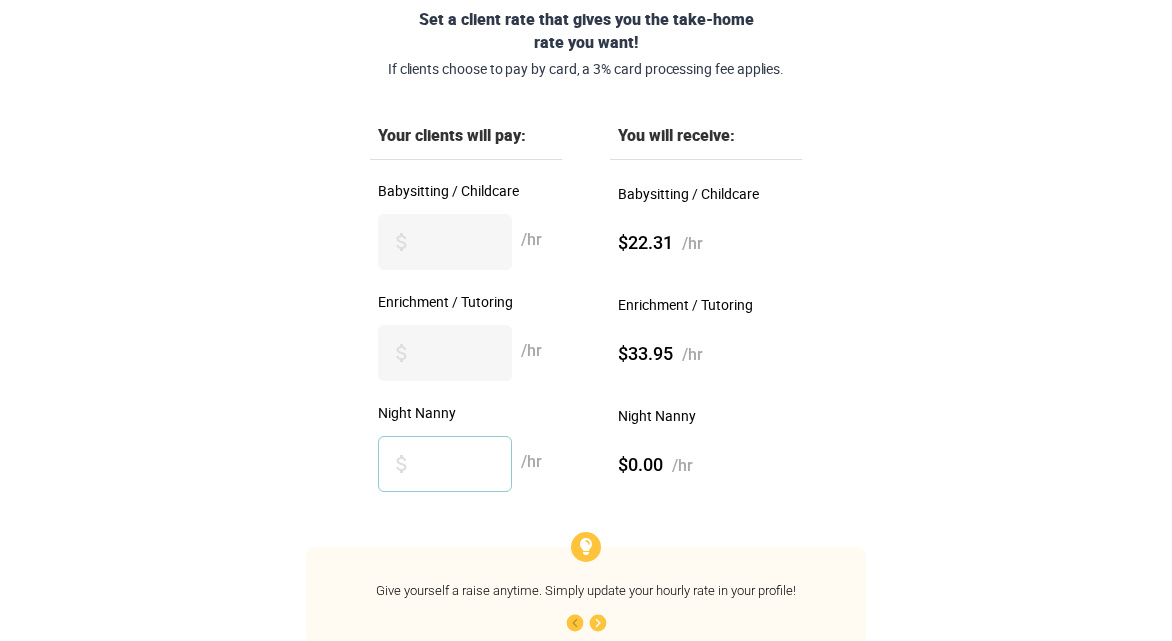 click on "Night Nanny" at bounding box center (445, 464) 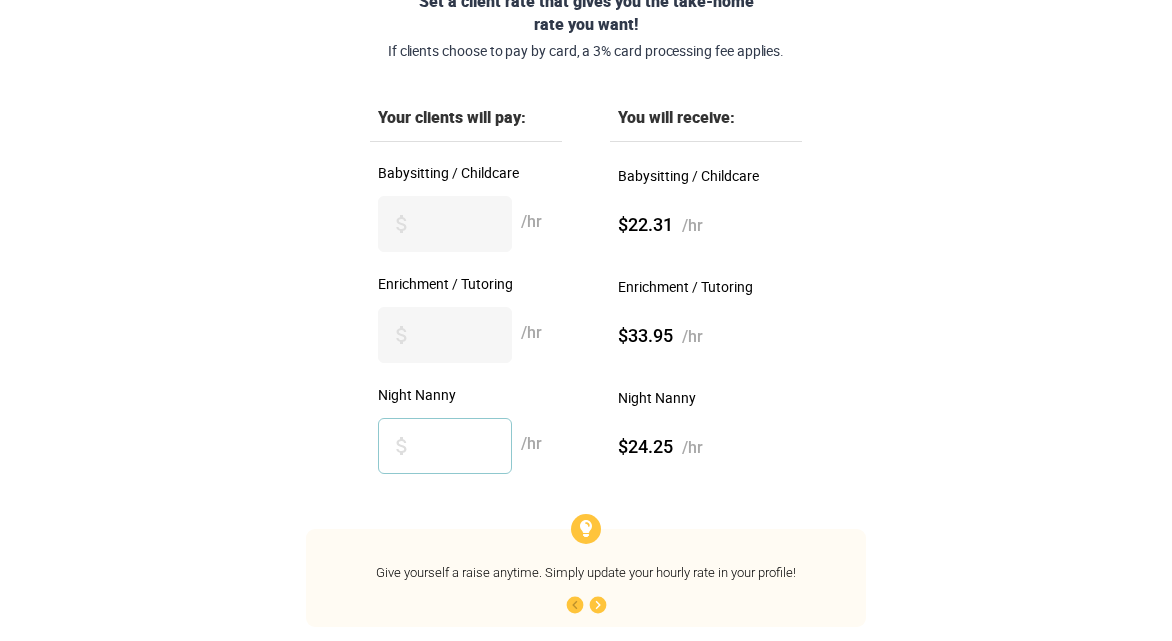 scroll, scrollTop: 380, scrollLeft: 0, axis: vertical 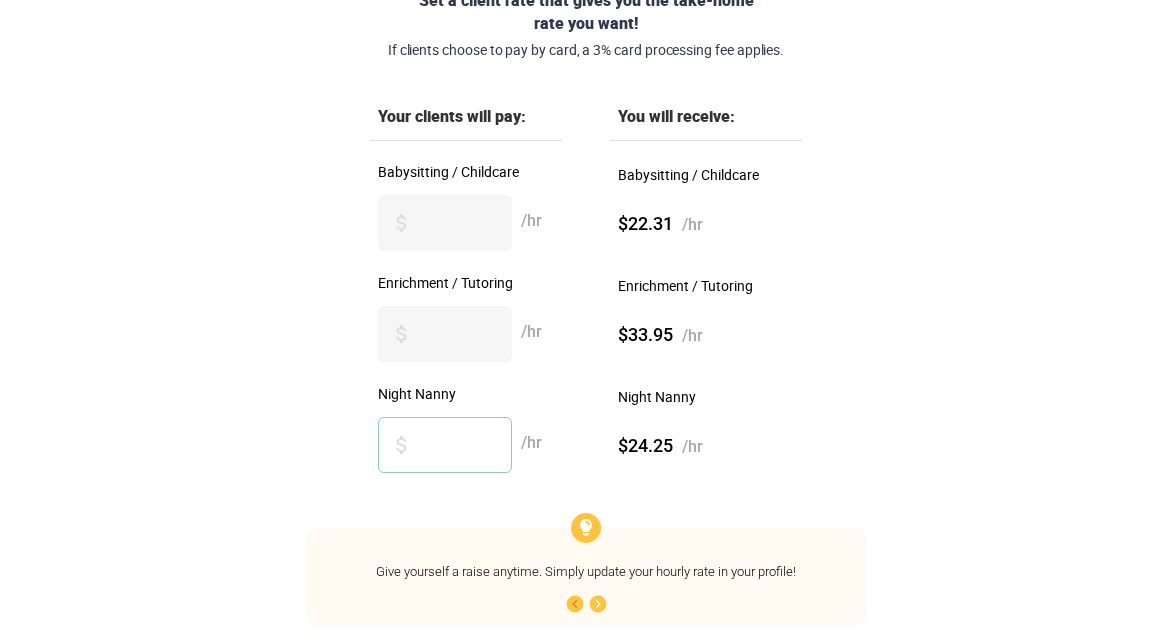 type on "*" 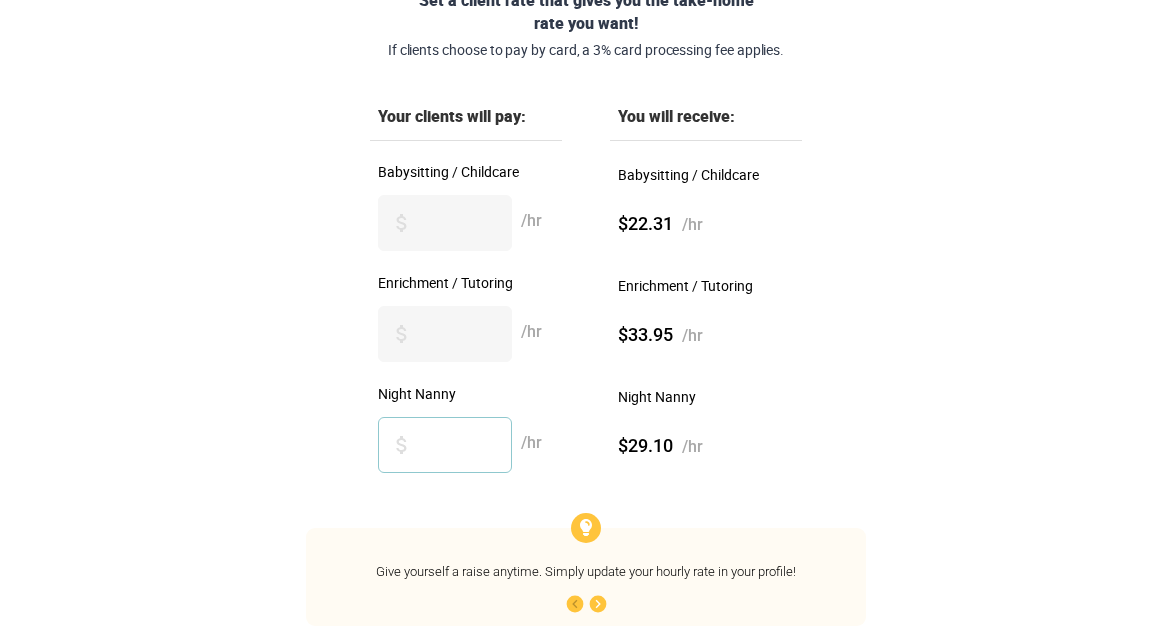 type on "**" 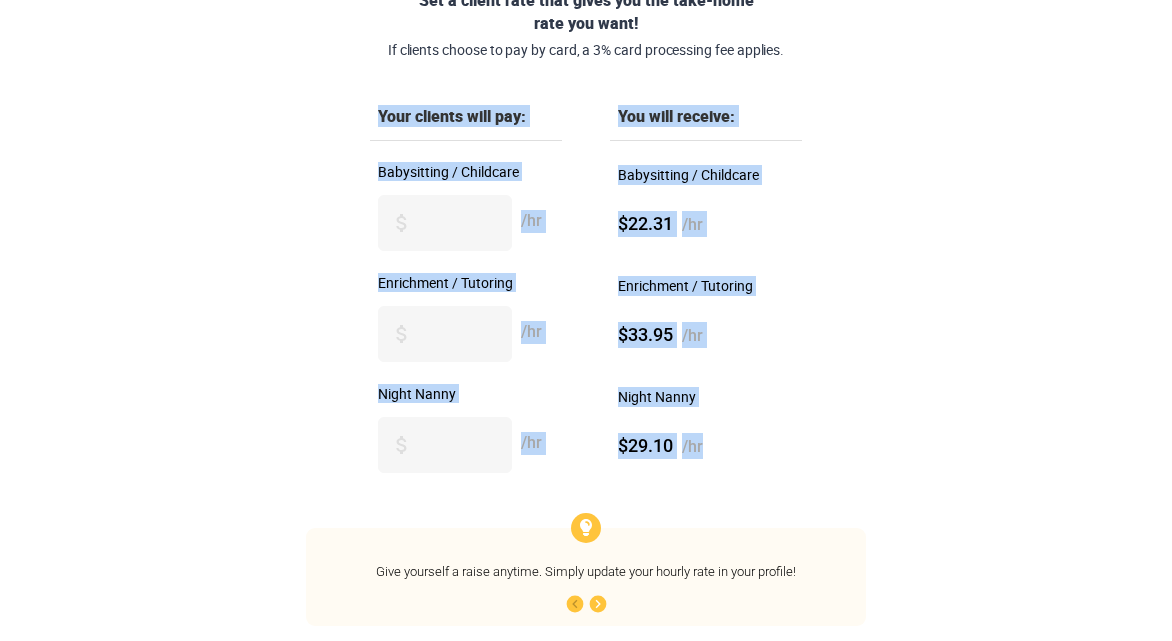drag, startPoint x: 373, startPoint y: 115, endPoint x: 707, endPoint y: 480, distance: 494.75348 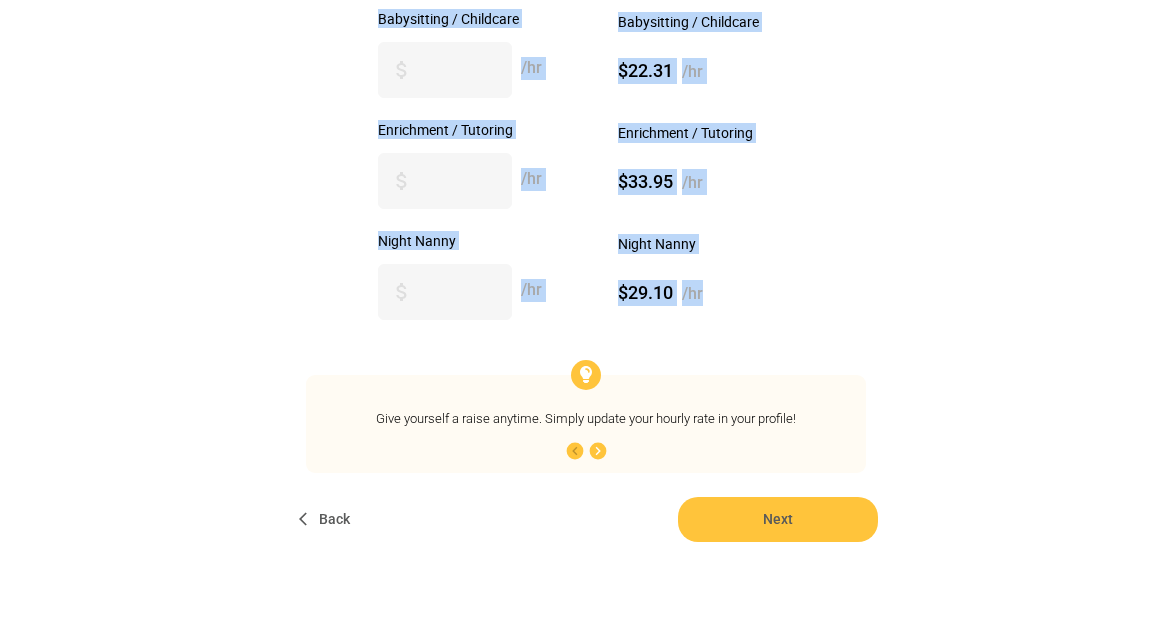 click on "Back" at bounding box center (326, 519) 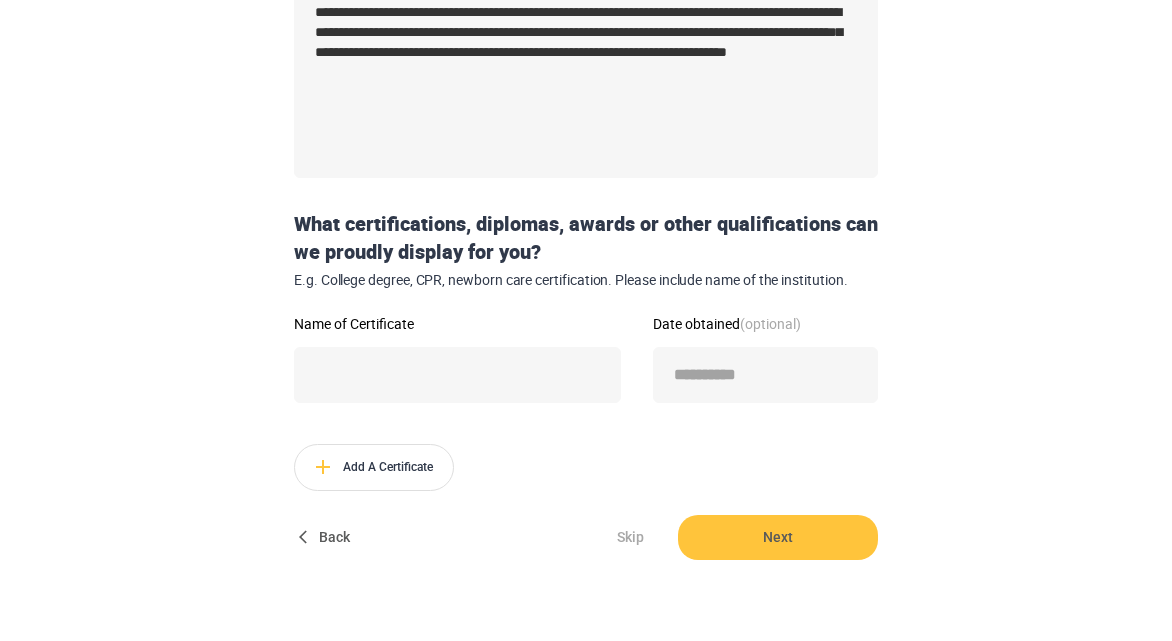 scroll, scrollTop: 483, scrollLeft: 0, axis: vertical 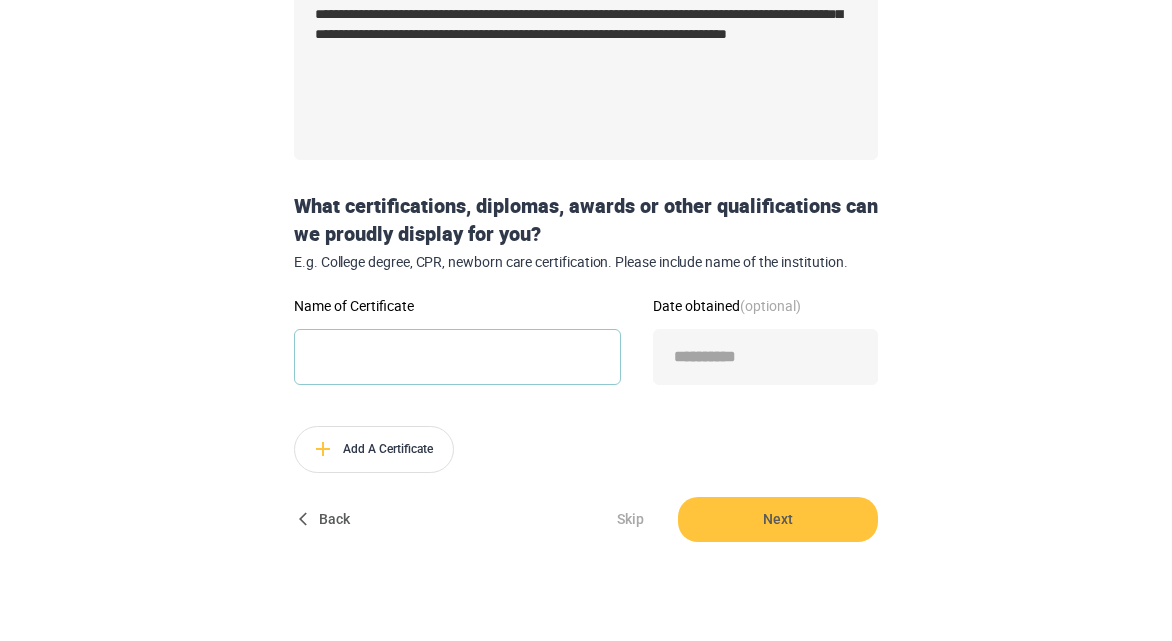 click on "Name of Certificate" at bounding box center [457, 357] 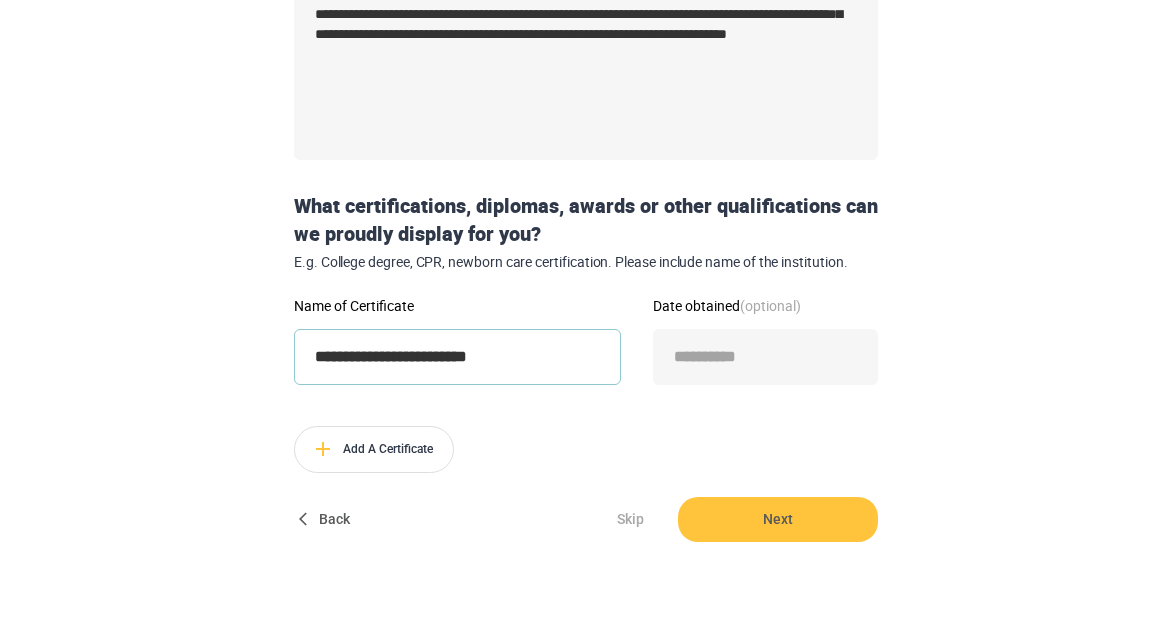 type on "**********" 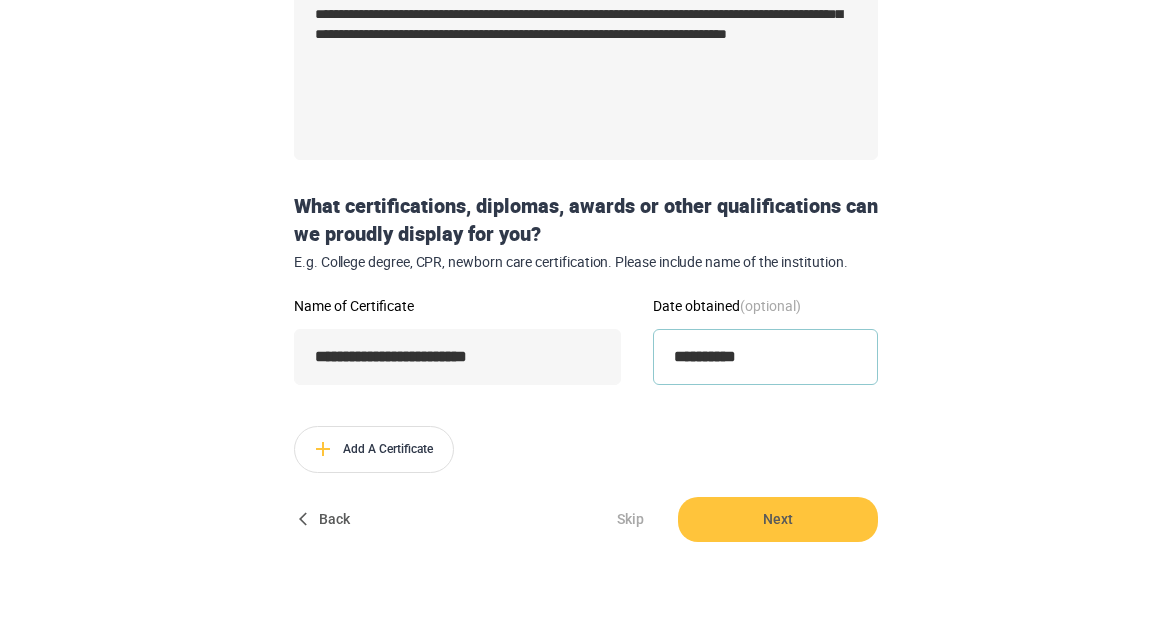 click on "**********" at bounding box center (765, 357) 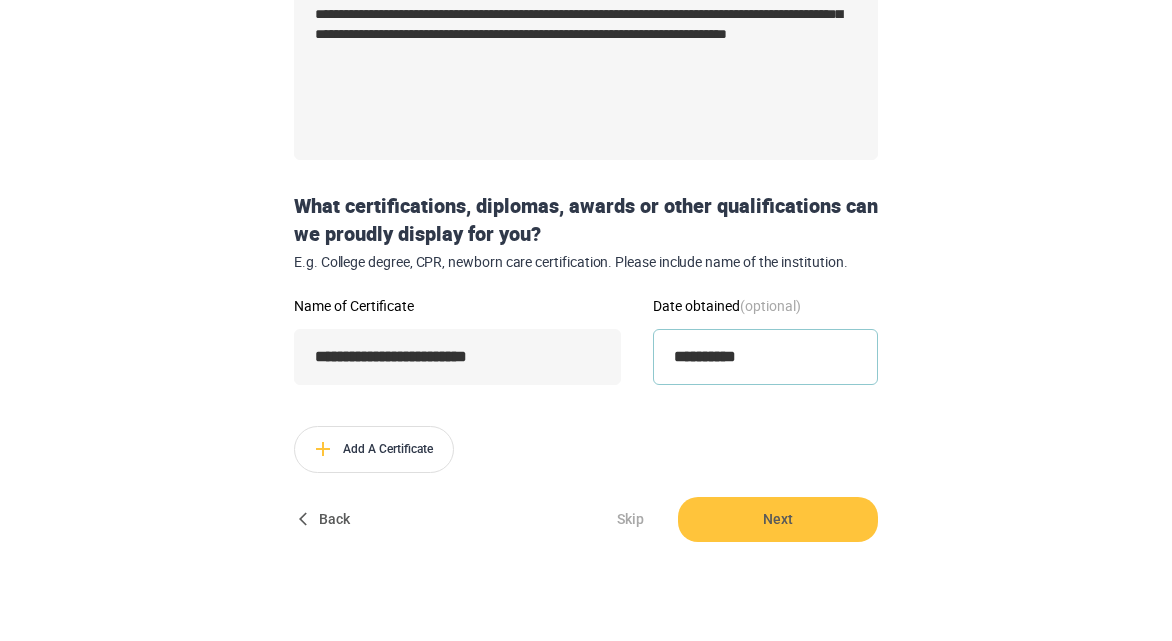 click on "**********" at bounding box center (765, 357) 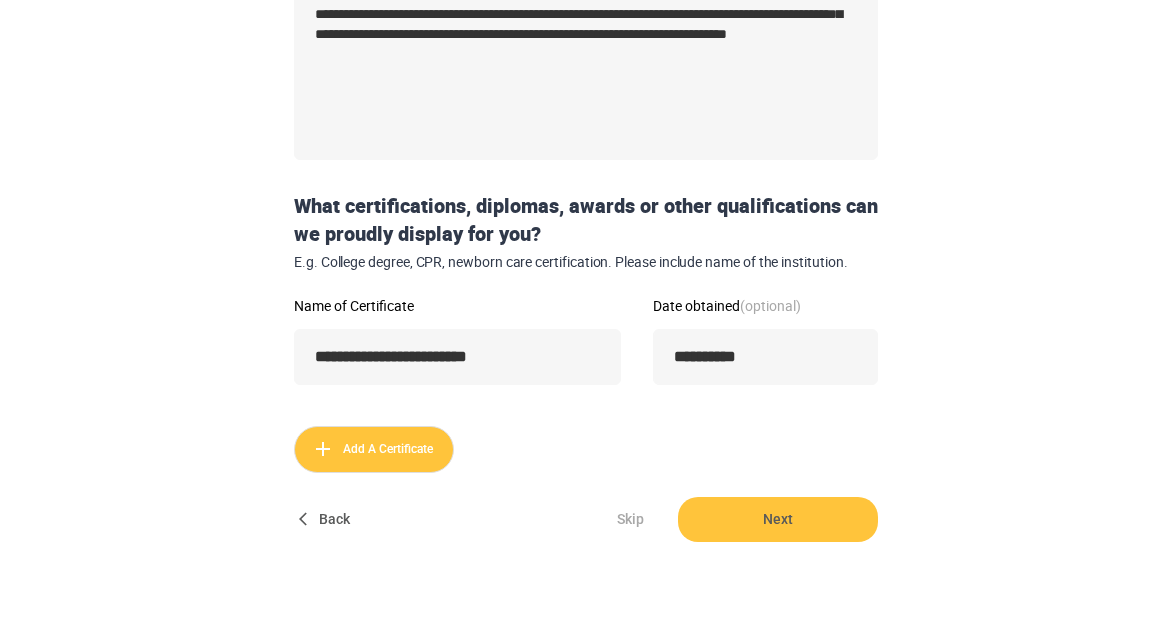 click on "Add A Certificate" at bounding box center (374, 449) 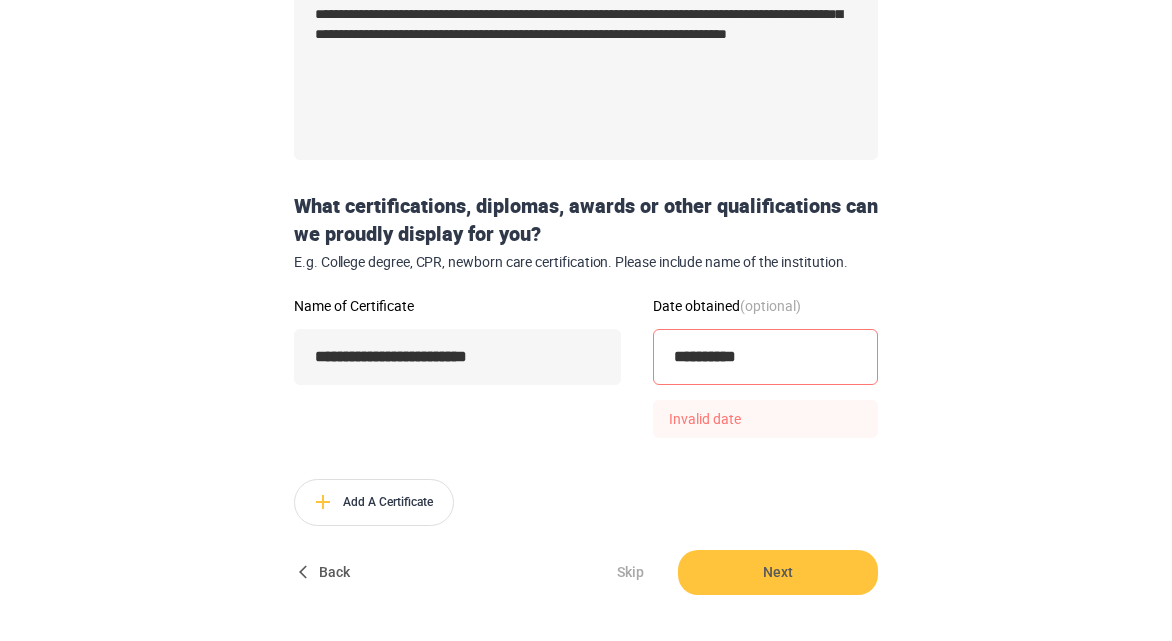 click on "**********" at bounding box center [765, 357] 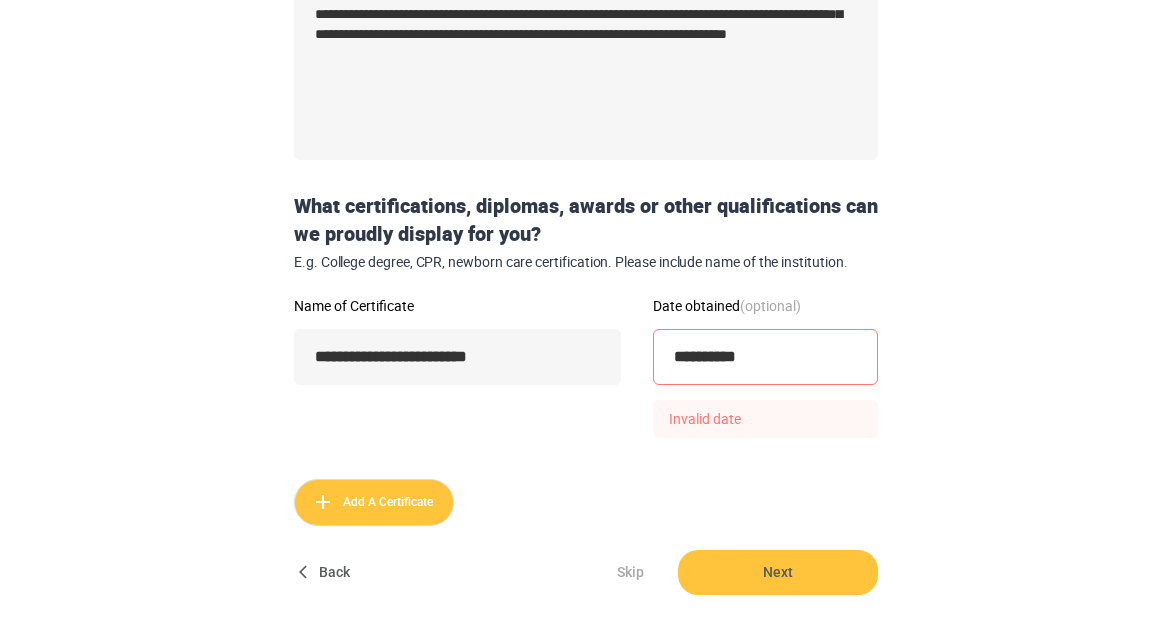 type on "**********" 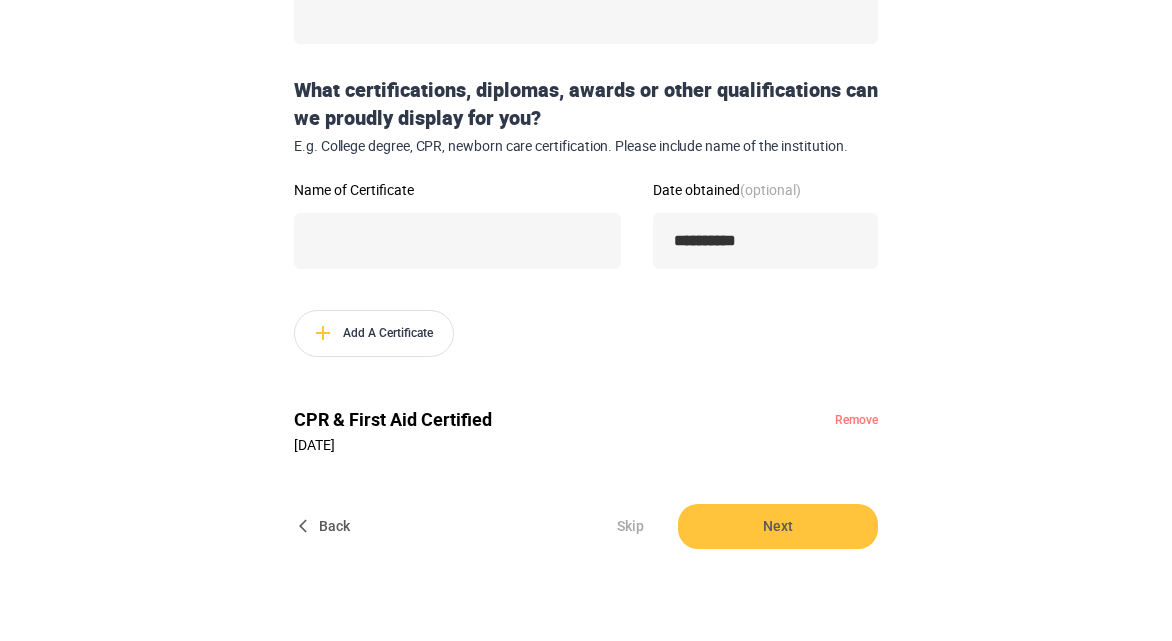scroll, scrollTop: 606, scrollLeft: 0, axis: vertical 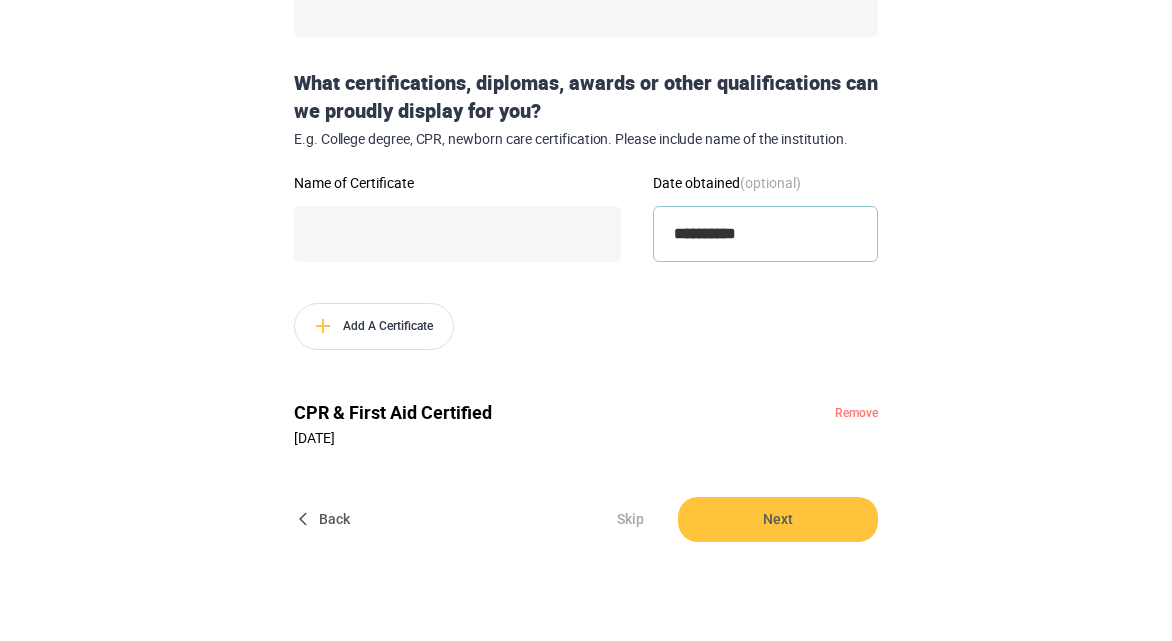 click on "**********" at bounding box center [765, 234] 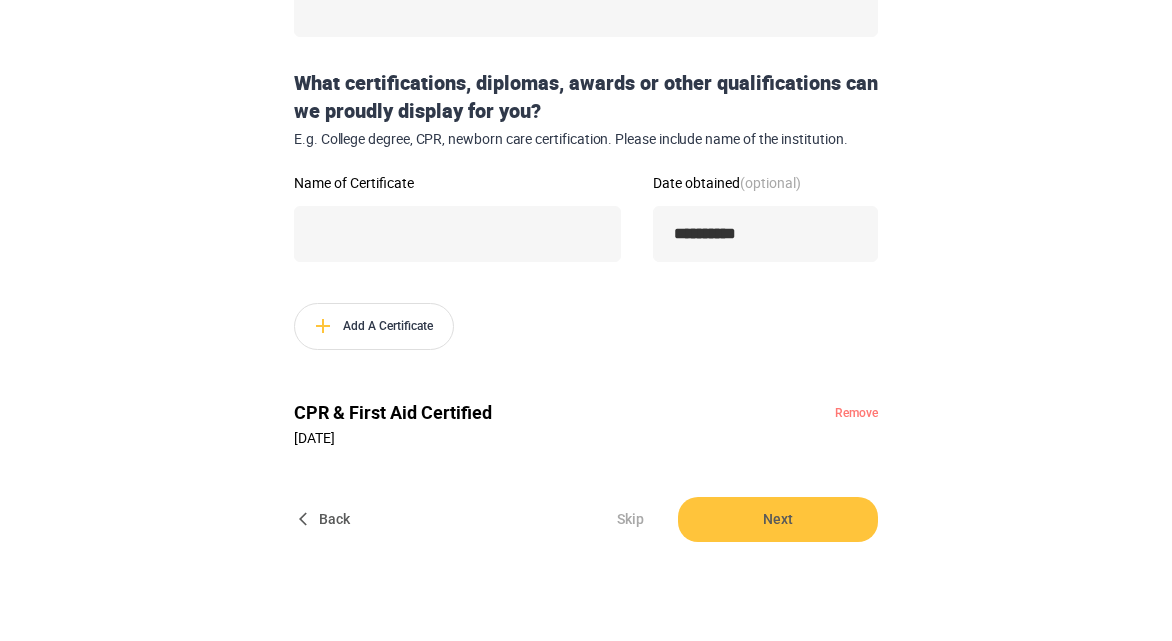 click on "Name of Certificate" at bounding box center (457, 231) 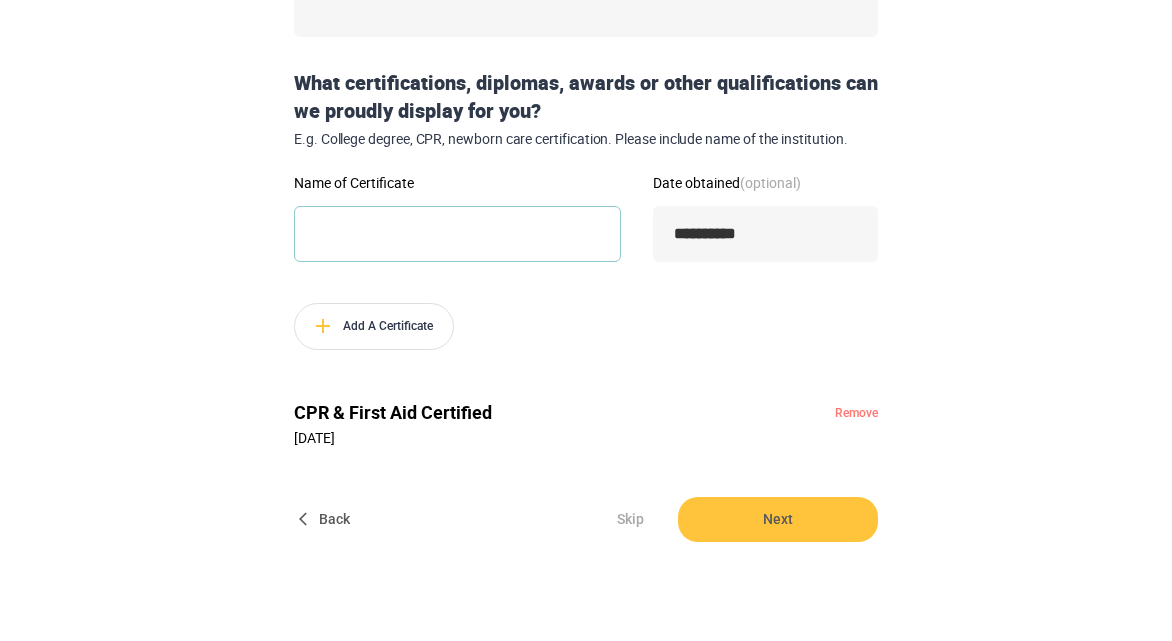 click on "Name of Certificate" at bounding box center [457, 234] 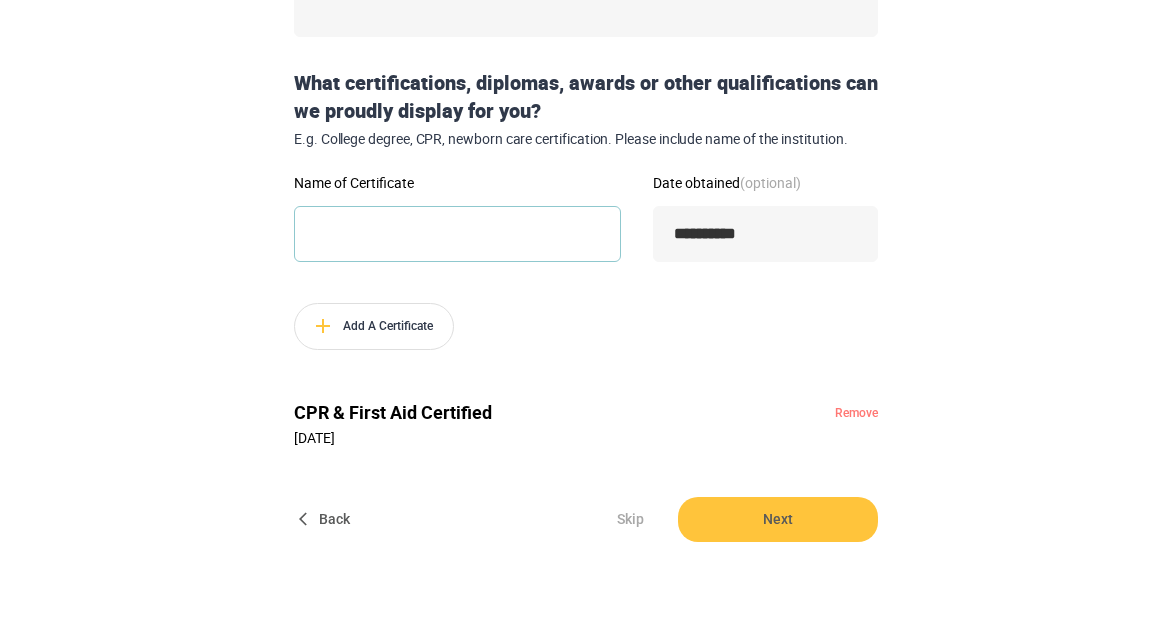 paste on "**********" 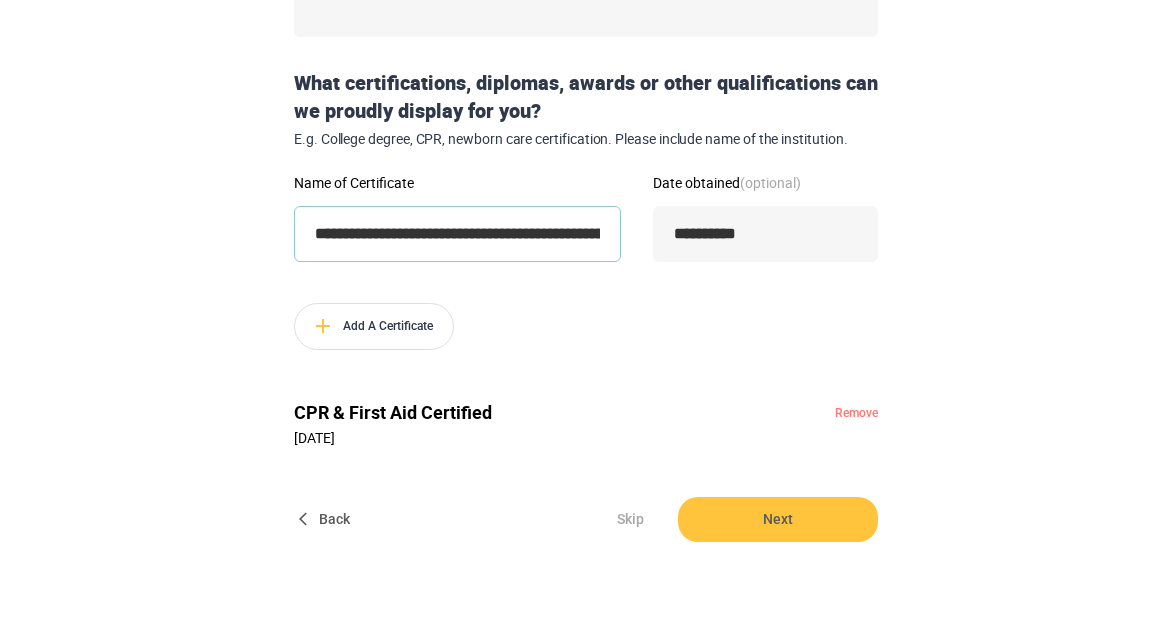 scroll, scrollTop: 0, scrollLeft: 379, axis: horizontal 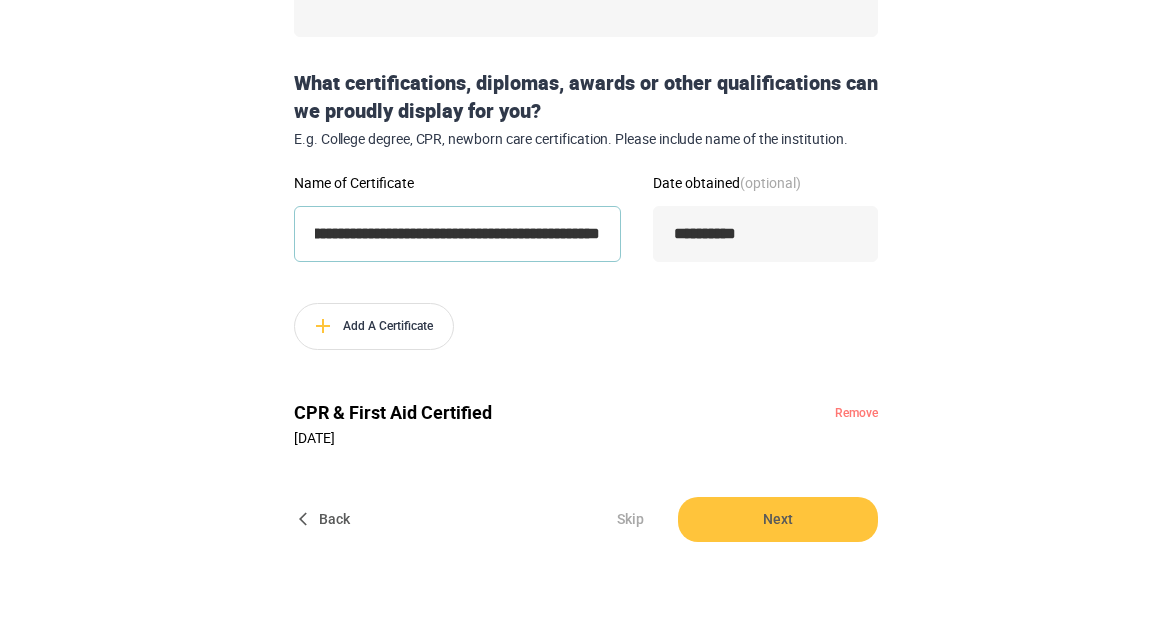 type on "**********" 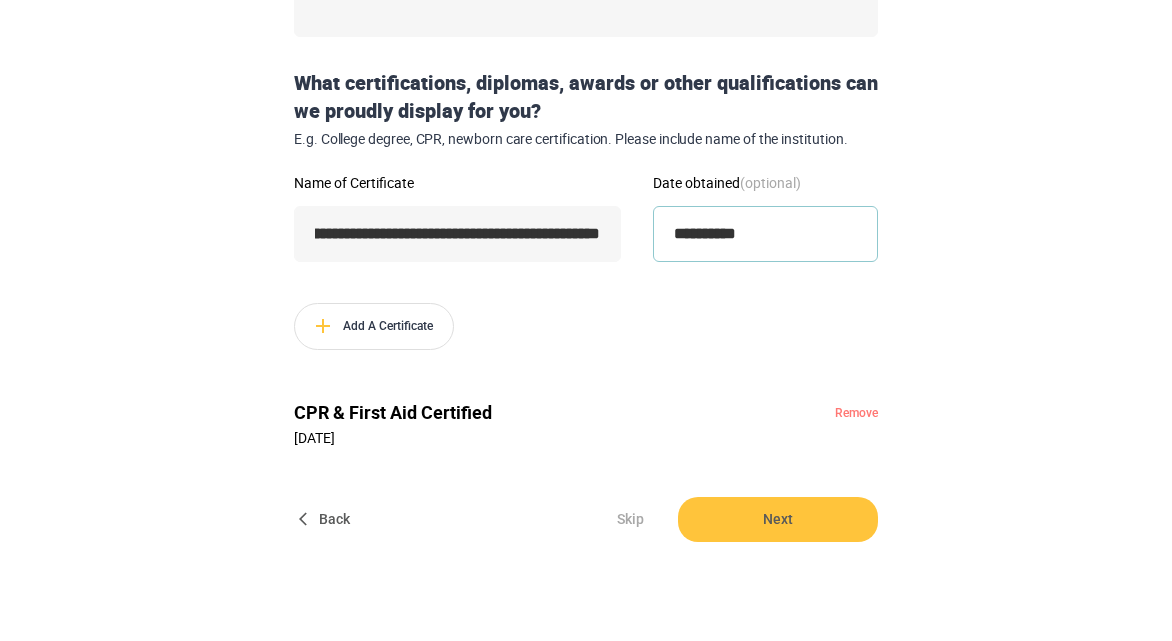 scroll, scrollTop: 0, scrollLeft: 0, axis: both 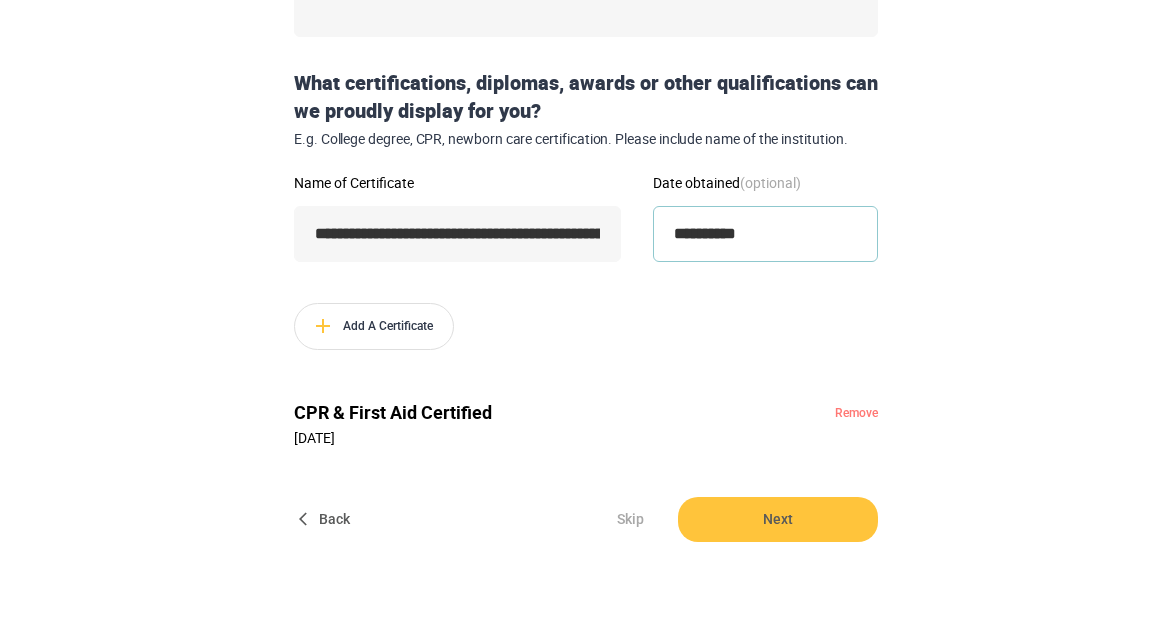 click on "**********" at bounding box center (765, 234) 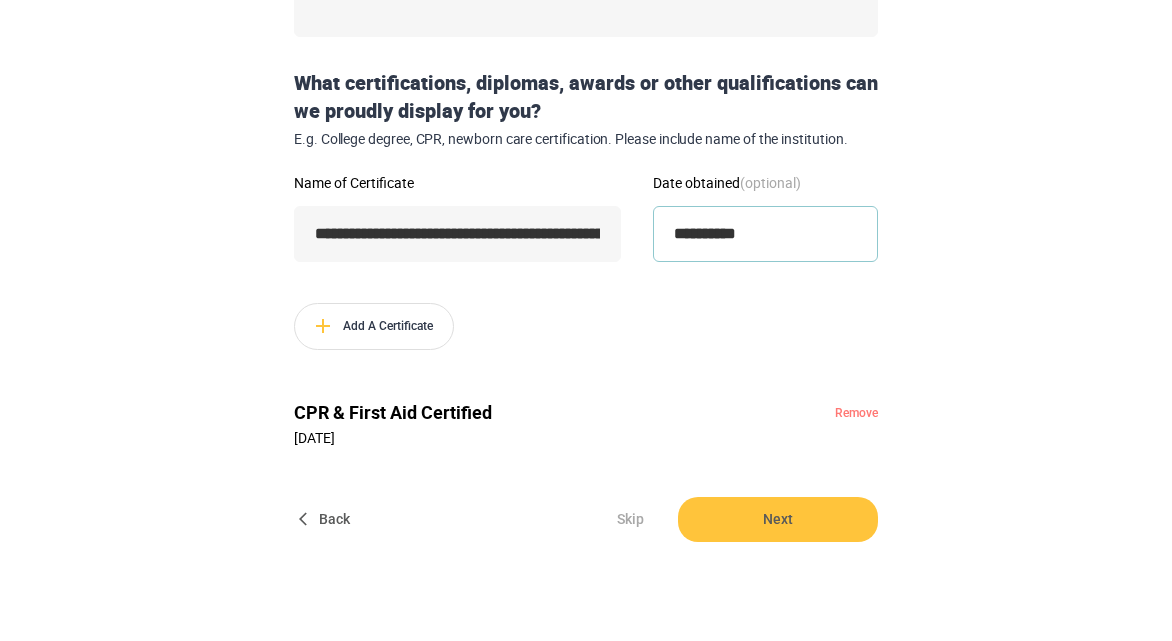 type on "**********" 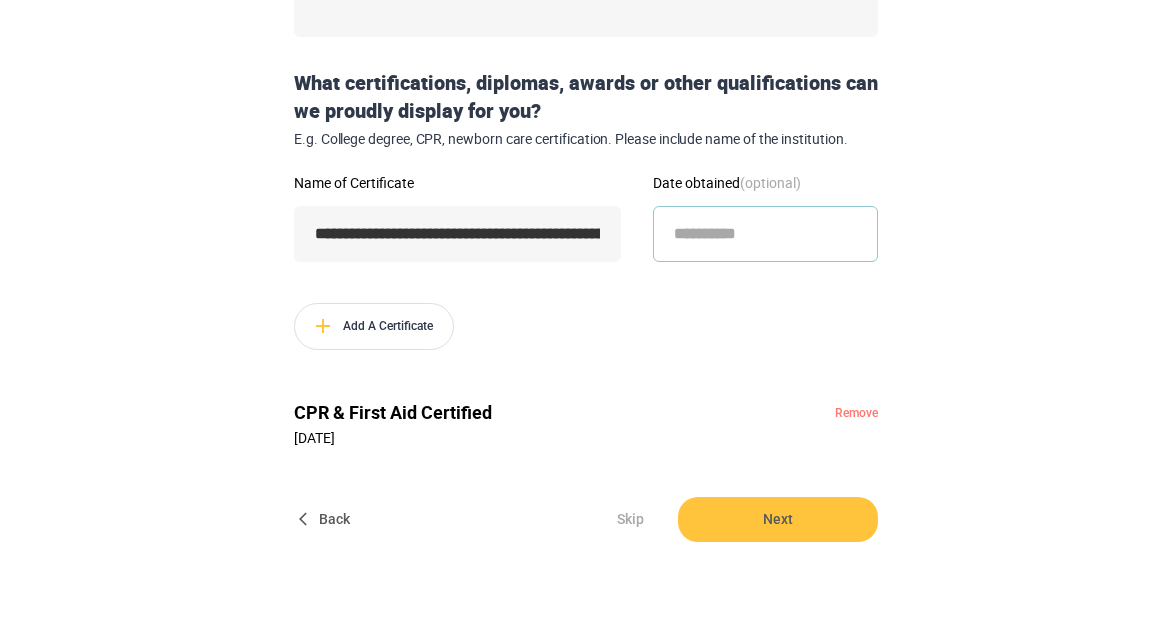 type on "**********" 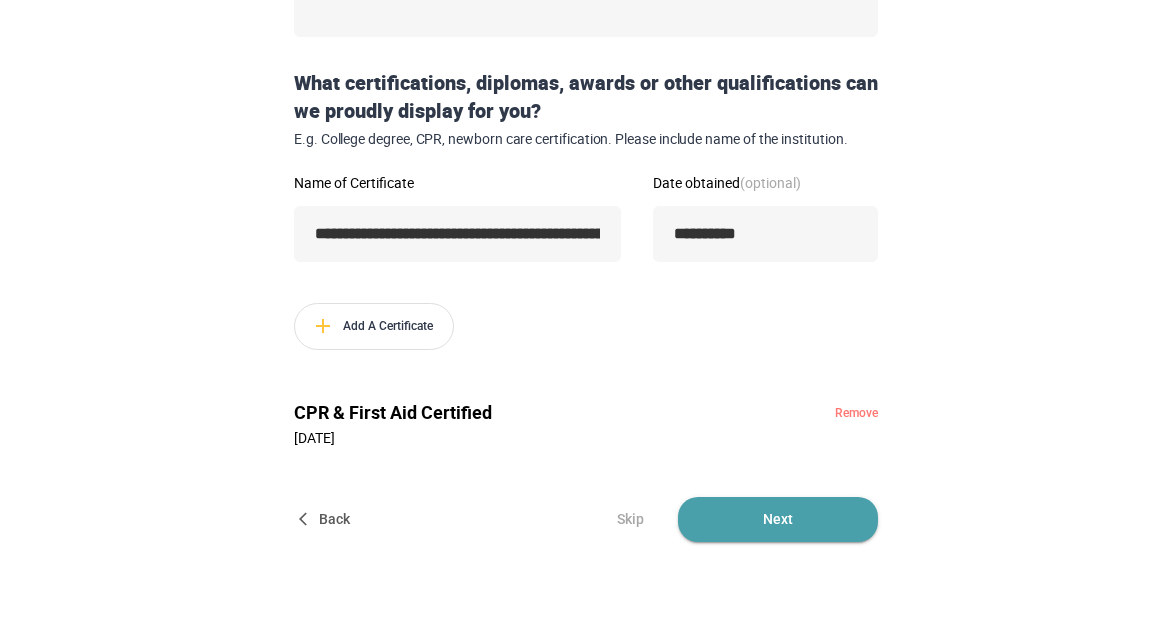 type 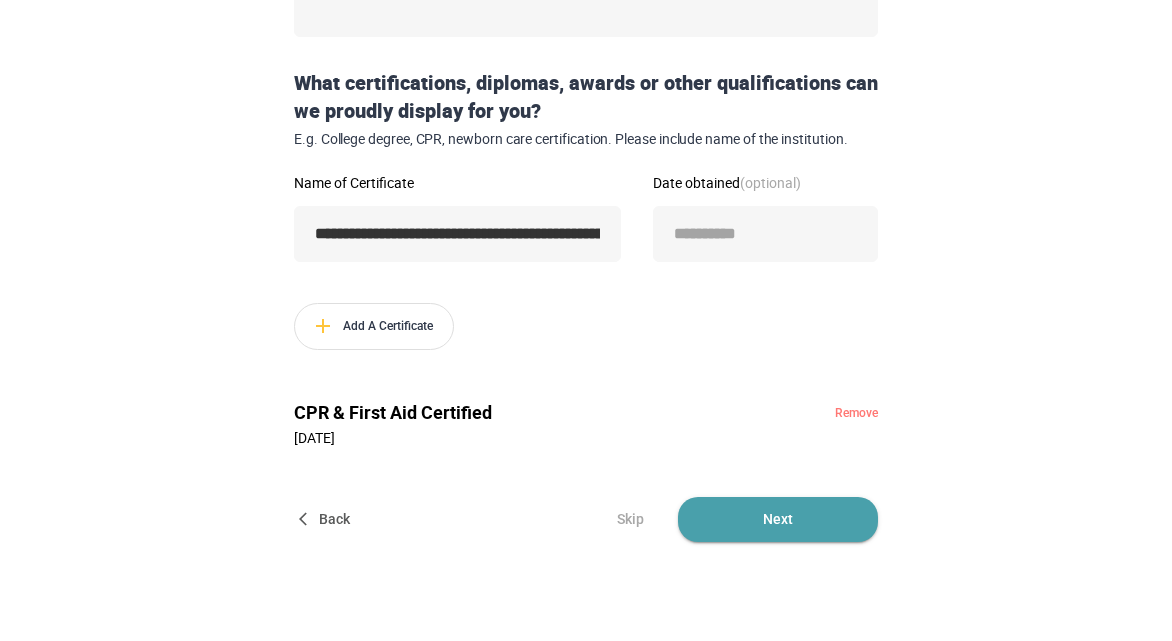 click on "Next" at bounding box center [778, 519] 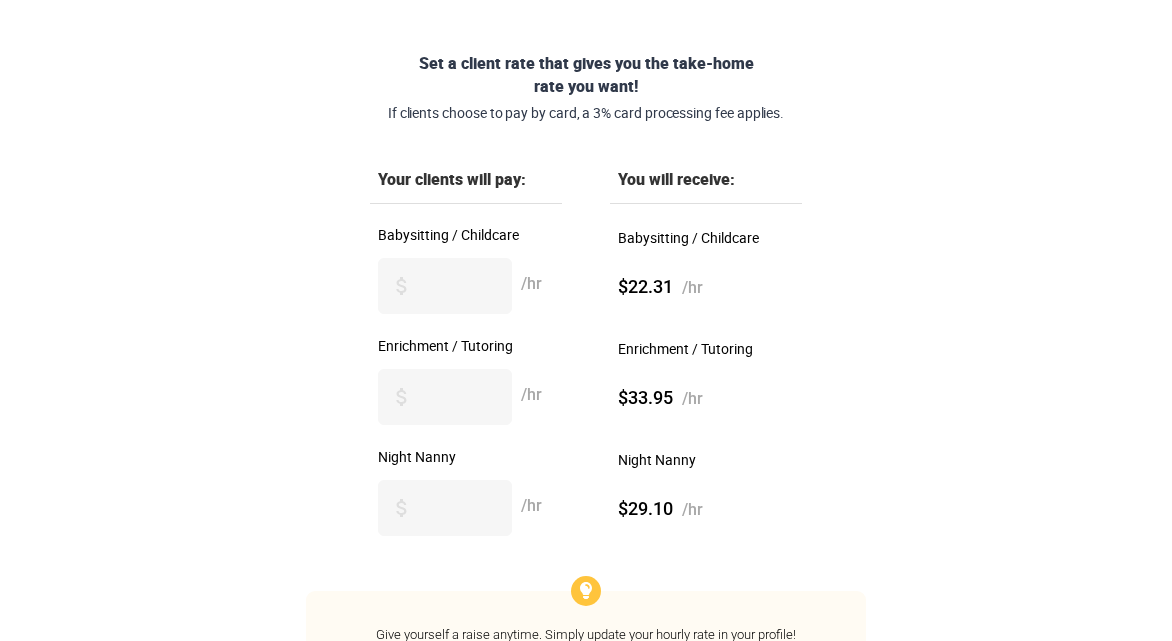 scroll, scrollTop: 344, scrollLeft: 0, axis: vertical 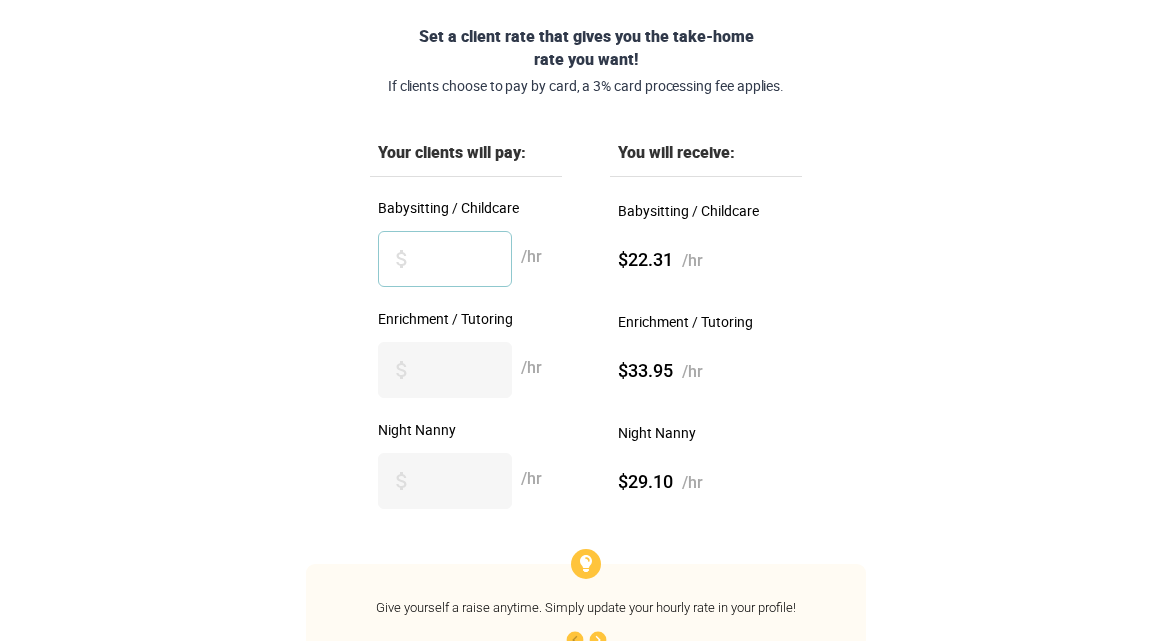 click on "**" at bounding box center [445, 259] 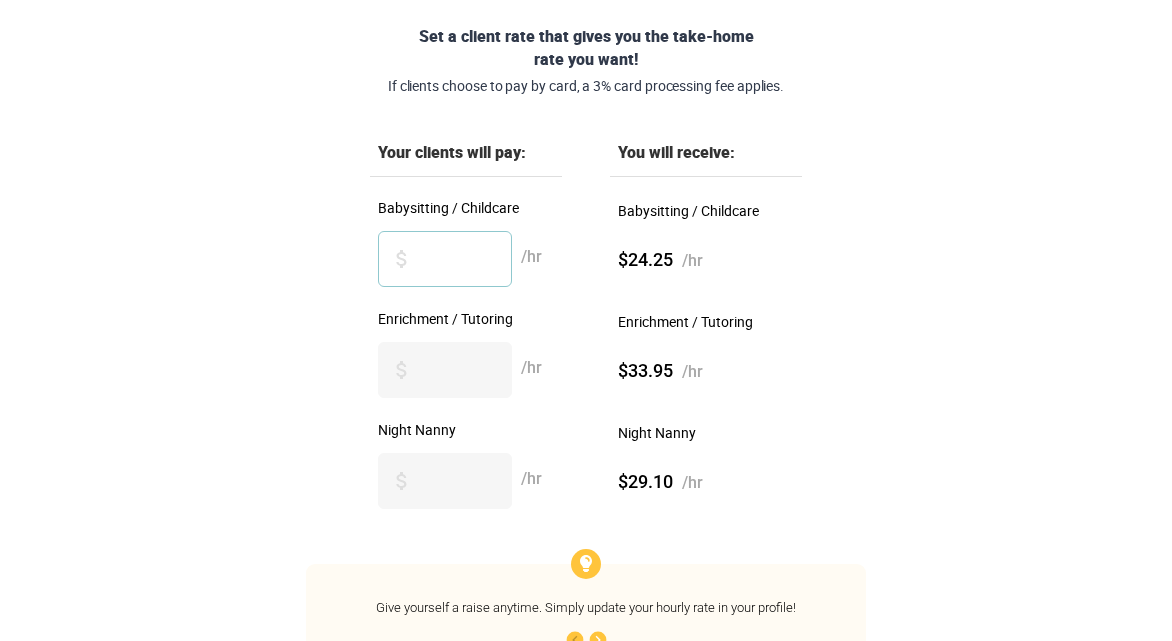 type on "**" 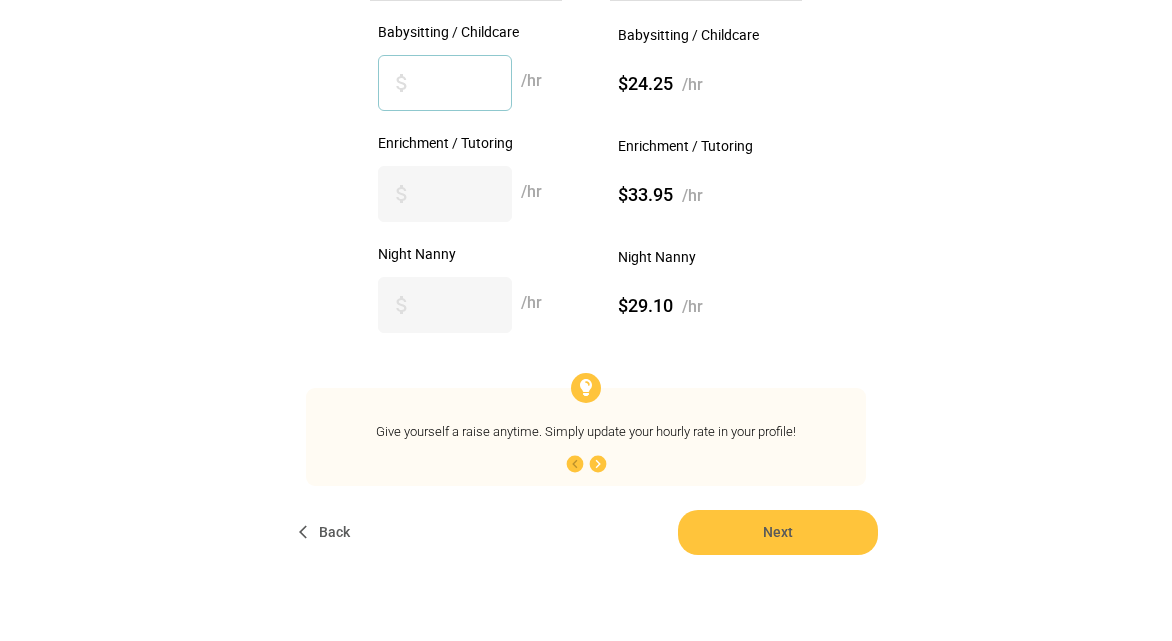 scroll, scrollTop: 533, scrollLeft: 0, axis: vertical 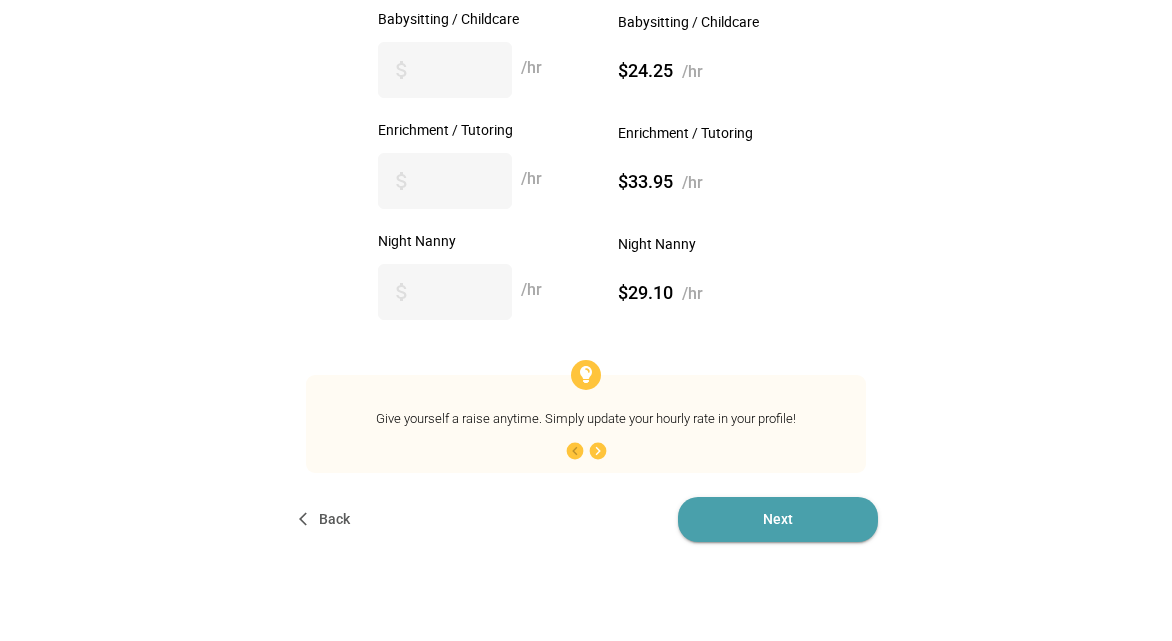 click on "Next" at bounding box center [778, 519] 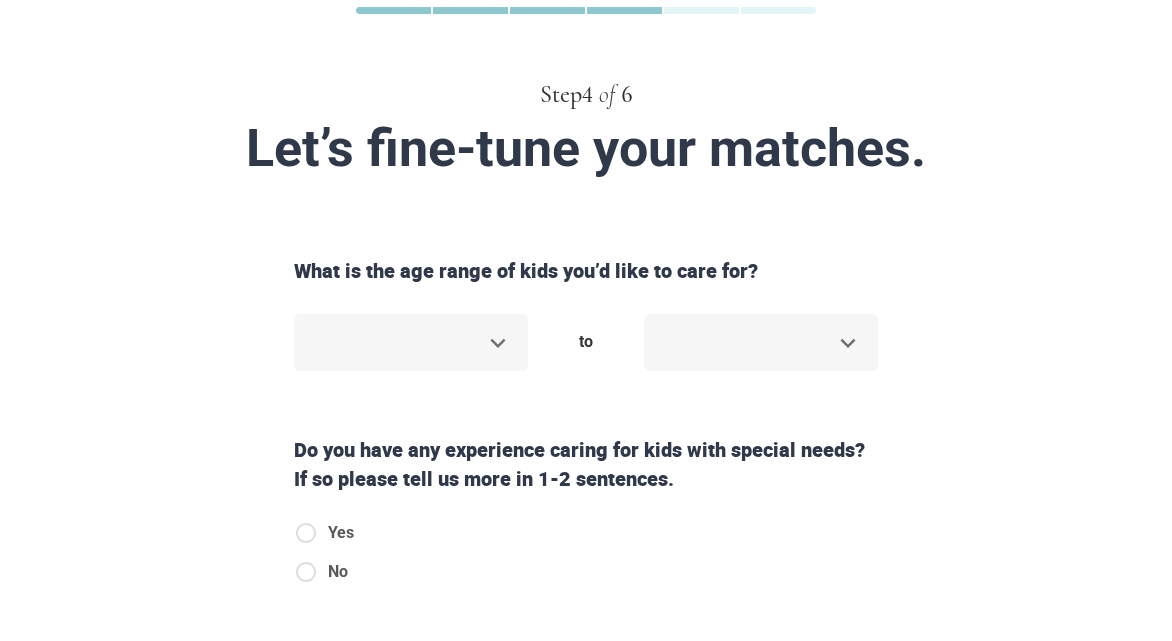 scroll, scrollTop: 144, scrollLeft: 0, axis: vertical 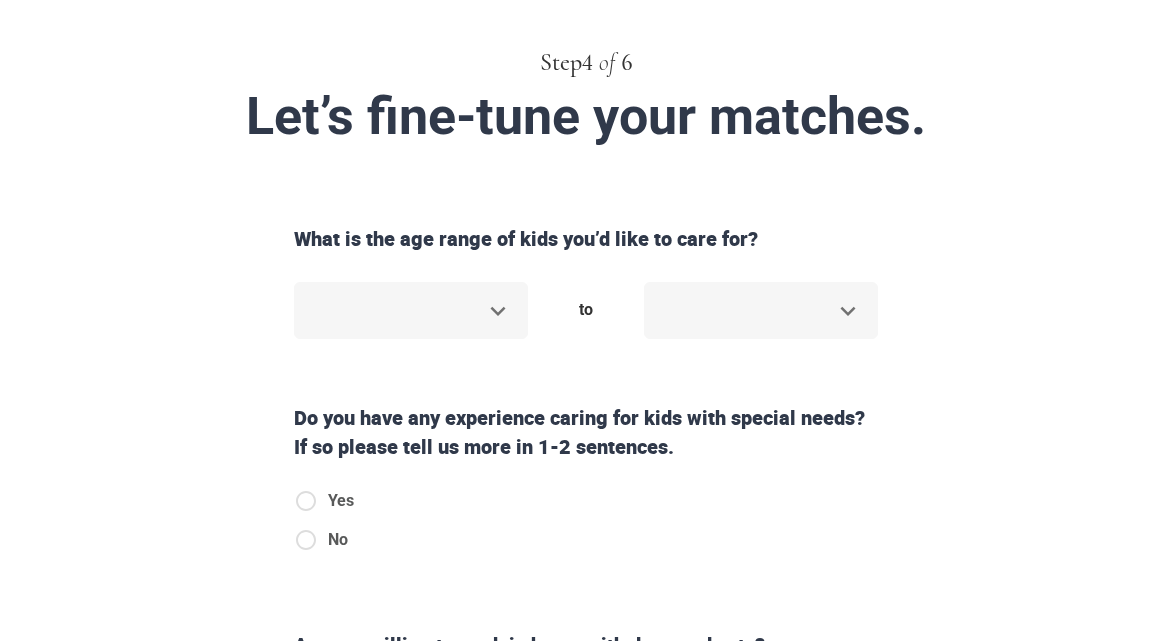 click on "Step  4   of   6 Let’s fine-tune your matches. What is the age range of kids you’d like to care for? ​ to ​ Do you have any experience caring for kids with special needs? If so please tell us more in 1-2 sentences. Yes No Are you willing to work in home with dogs and cats? I am a-ok with both! No dogs for me No cats for me No dogs or cats Do you speak another language besides English? Yes No Back Next Copyright  2025 [EMAIL_ADDRESS][DOMAIN_NAME] [PHONE_NUMBER] Jobs Signup Terms of service Privacy The Sweet Life" at bounding box center (586, 176) 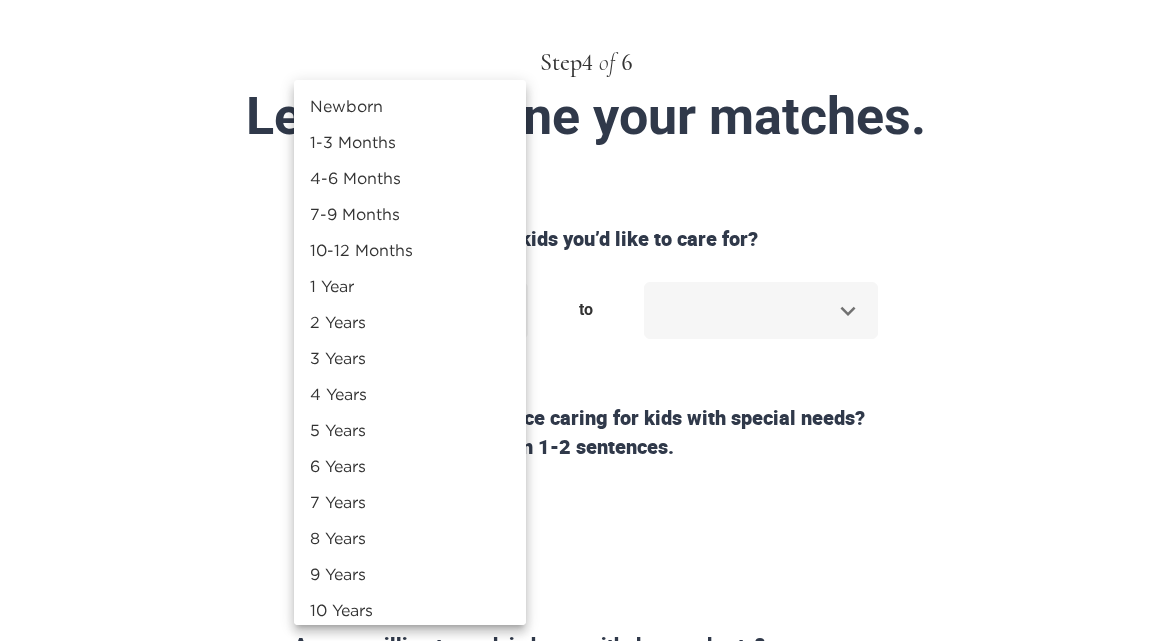 scroll, scrollTop: 1, scrollLeft: 0, axis: vertical 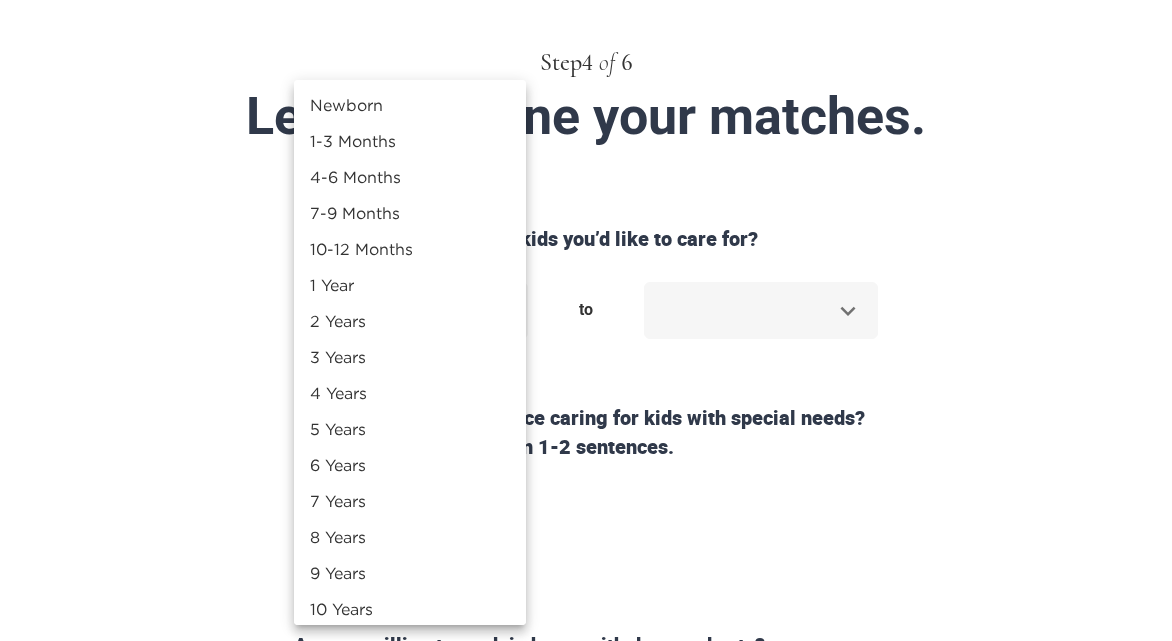 click on "1 Year" at bounding box center [410, 285] 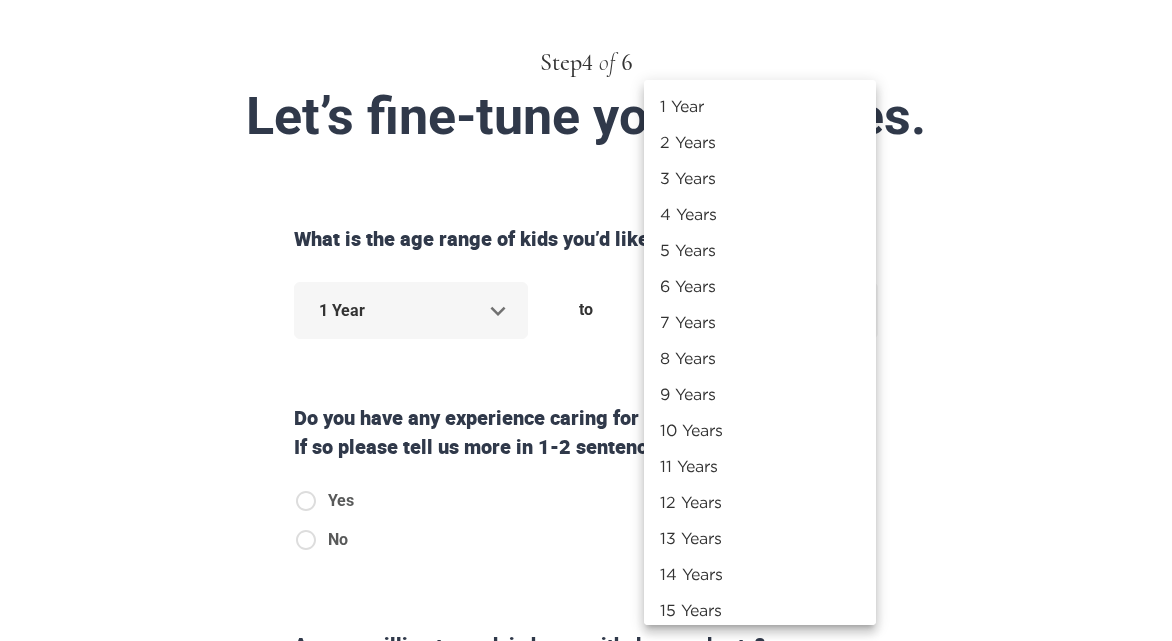 click on "Step  4   of   6 Let’s fine-tune your matches. What is the age range of kids you’d like to care for? 1 Year * to ​ Do you have any experience caring for kids with special needs? If so please tell us more in 1-2 sentences. Yes No Are you willing to work in home with dogs and cats? I am a-ok with both! No dogs for me No cats for me No dogs or cats Do you speak another language besides English? Yes No Back Next Copyright  2025 [EMAIL_ADDRESS][DOMAIN_NAME] [PHONE_NUMBER] Jobs Signup Terms of service Privacy The Sweet Life 1 Year 2 Years 3 Years 4 Years 5 Years 6 Years 7 Years 8 Years 9 Years 10 Years 11 Years 12 Years 13 Years 14 Years 15 Years 16 Years 17 Years 18 Years" at bounding box center (586, 176) 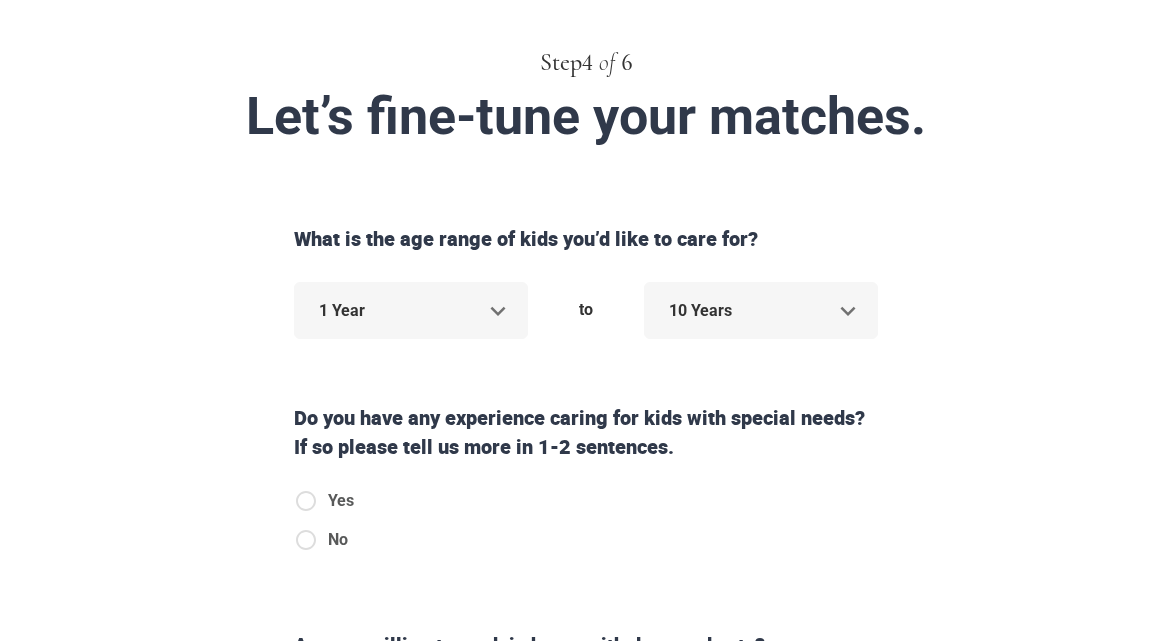 click on "Step  4   of   6 Let’s fine-tune your matches. What is the age range of kids you’d like to care for? 1 Year * to 10 Years ** Do you have any experience caring for kids with special needs? If so please tell us more in 1-2 sentences. Yes No Are you willing to work in home with dogs and cats? I am a-ok with both! No dogs for me No cats for me No dogs or cats Do you speak another language besides English? Yes No Back Next Copyright  2025 [EMAIL_ADDRESS][DOMAIN_NAME] [PHONE_NUMBER] Jobs Signup Terms of service Privacy The Sweet Life" at bounding box center [586, 176] 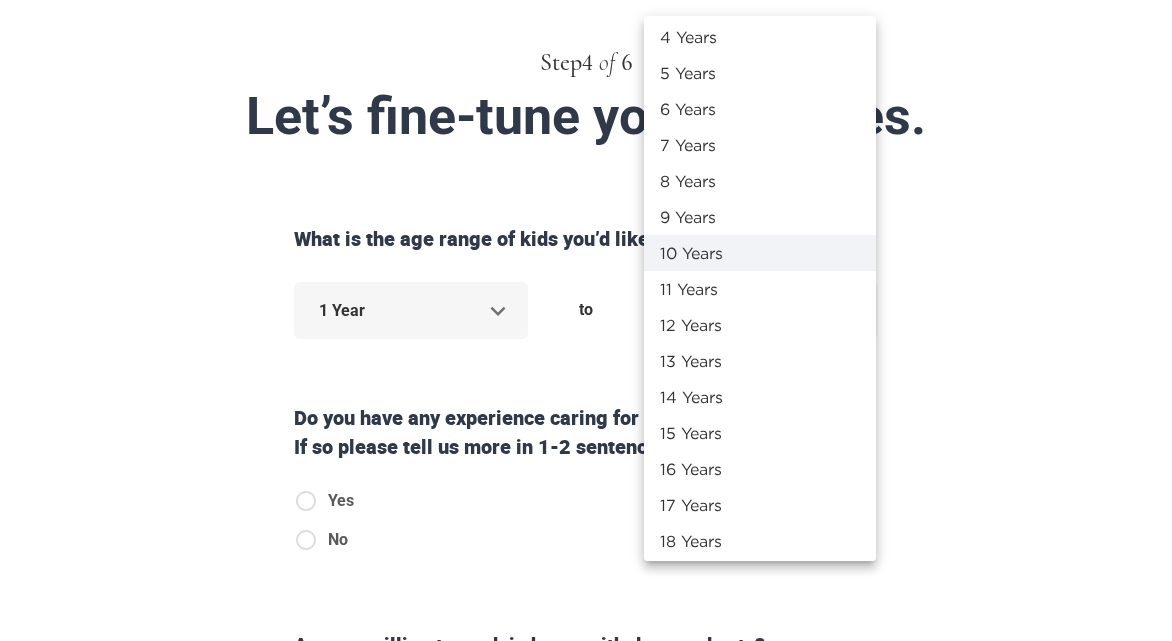 scroll, scrollTop: 117, scrollLeft: 0, axis: vertical 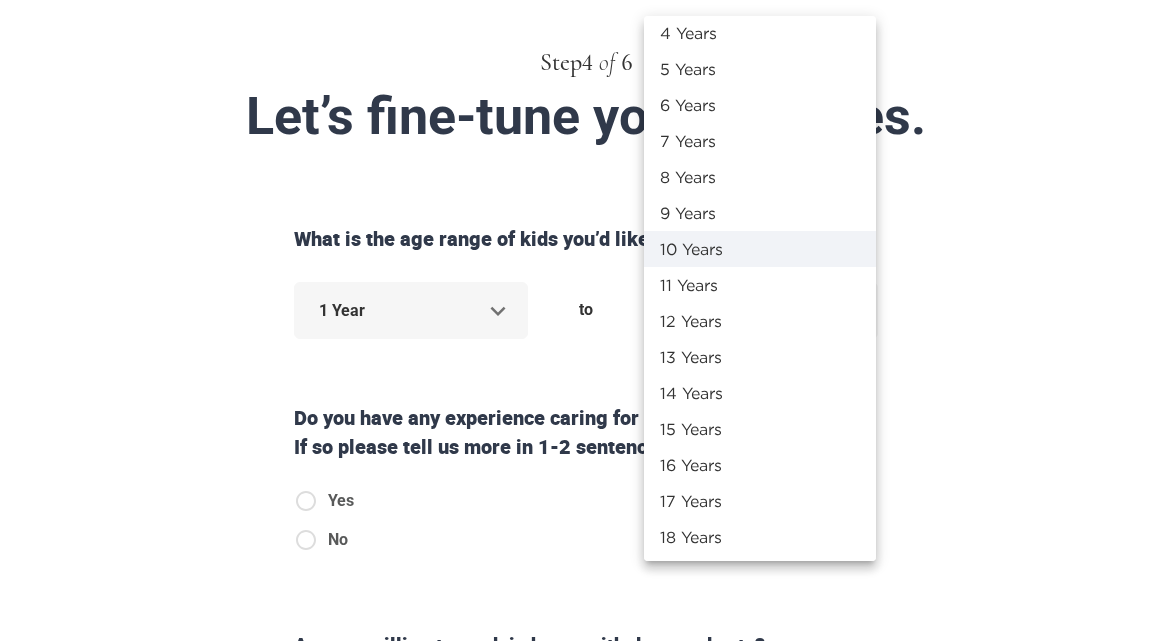 click on "12 Years" at bounding box center (760, 321) 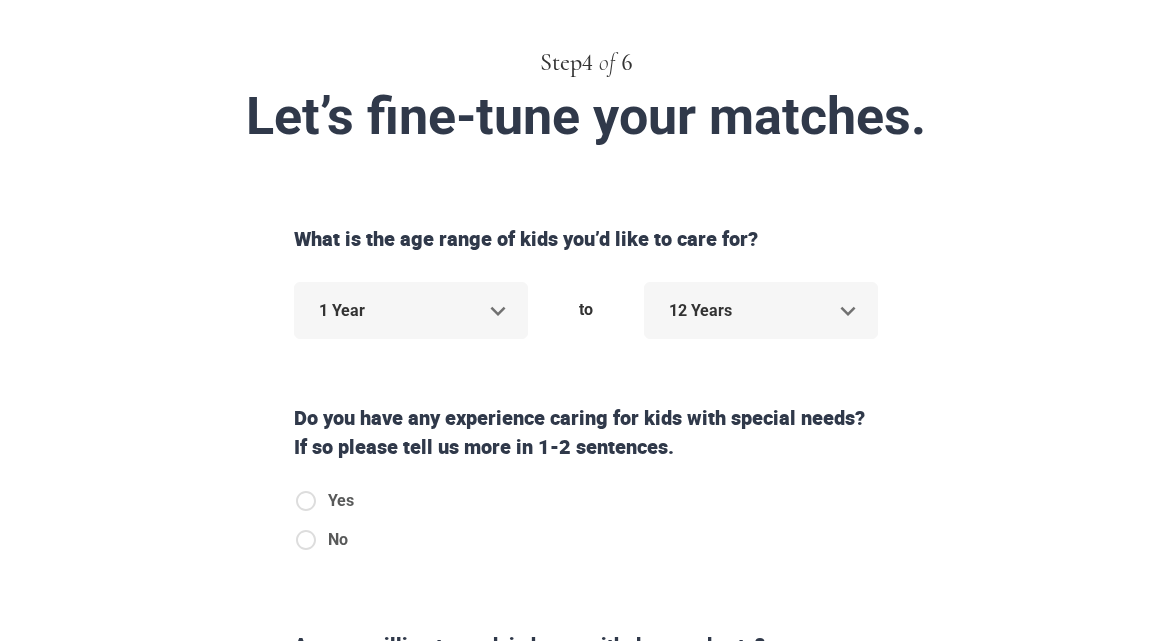 click on "Step  4   of   6 Let’s fine-tune your matches. What is the age range of kids you’d like to care for? 1 Year * to 12 Years ** Do you have any experience caring for kids with special needs? If so please tell us more in 1-2 sentences. Yes No Are you willing to work in home with dogs and cats? I am a-ok with both! No dogs for me No cats for me No dogs or cats Do you speak another language besides English? Yes No Back Next Copyright  2025 [EMAIL_ADDRESS][DOMAIN_NAME] [PHONE_NUMBER] Jobs Signup Terms of service Privacy The Sweet Life" at bounding box center (586, 176) 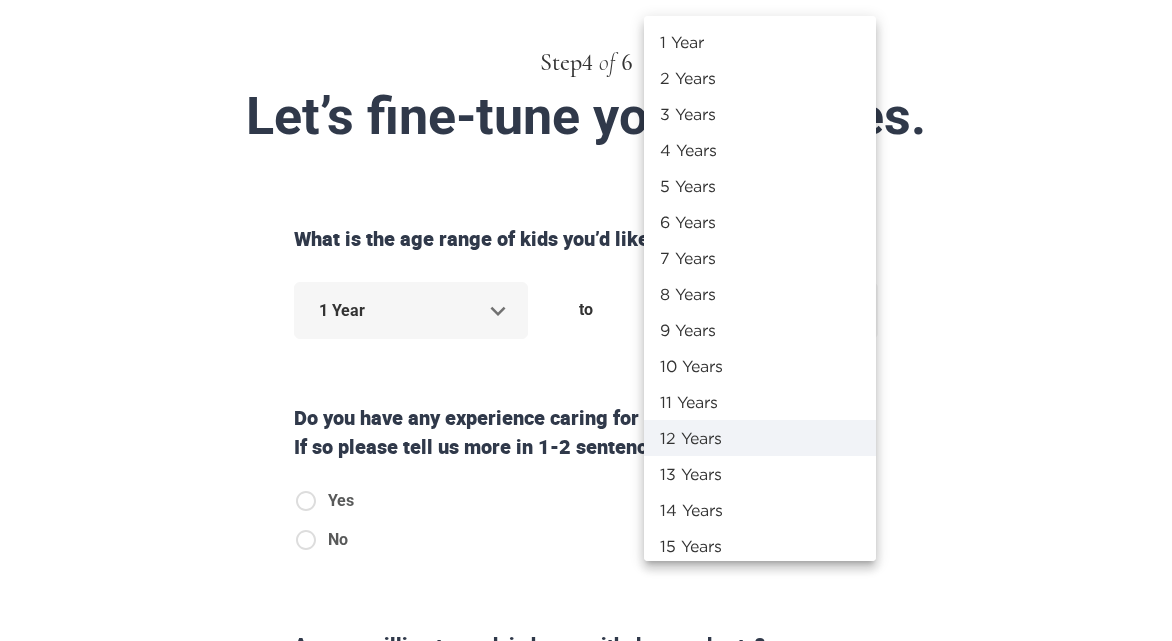 click at bounding box center [586, 320] 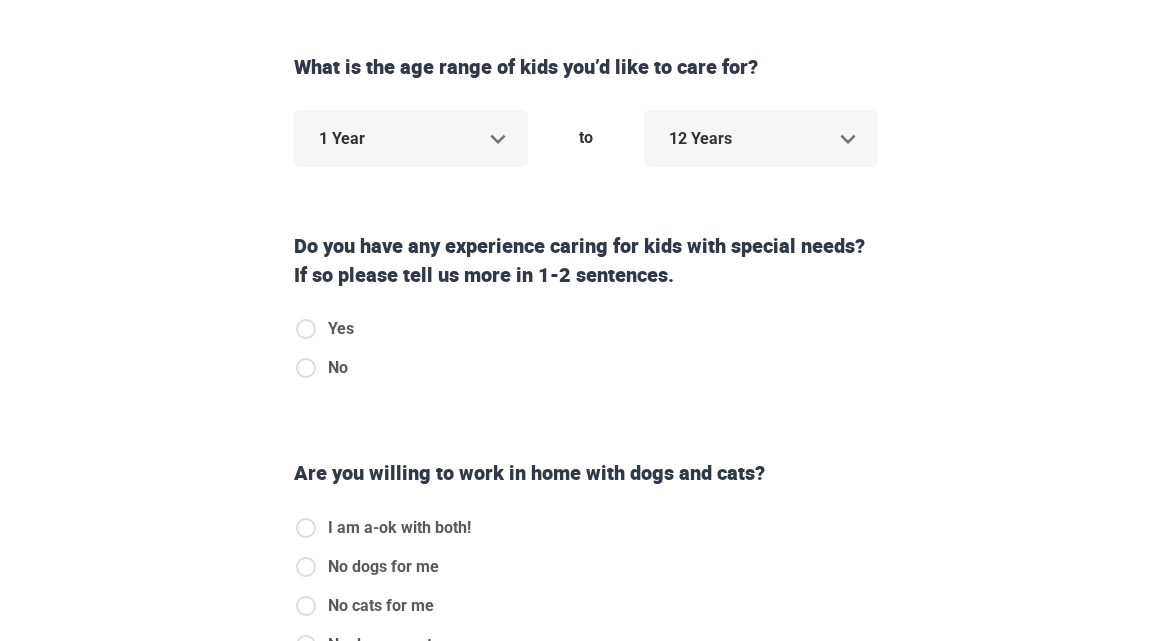 scroll, scrollTop: 323, scrollLeft: 0, axis: vertical 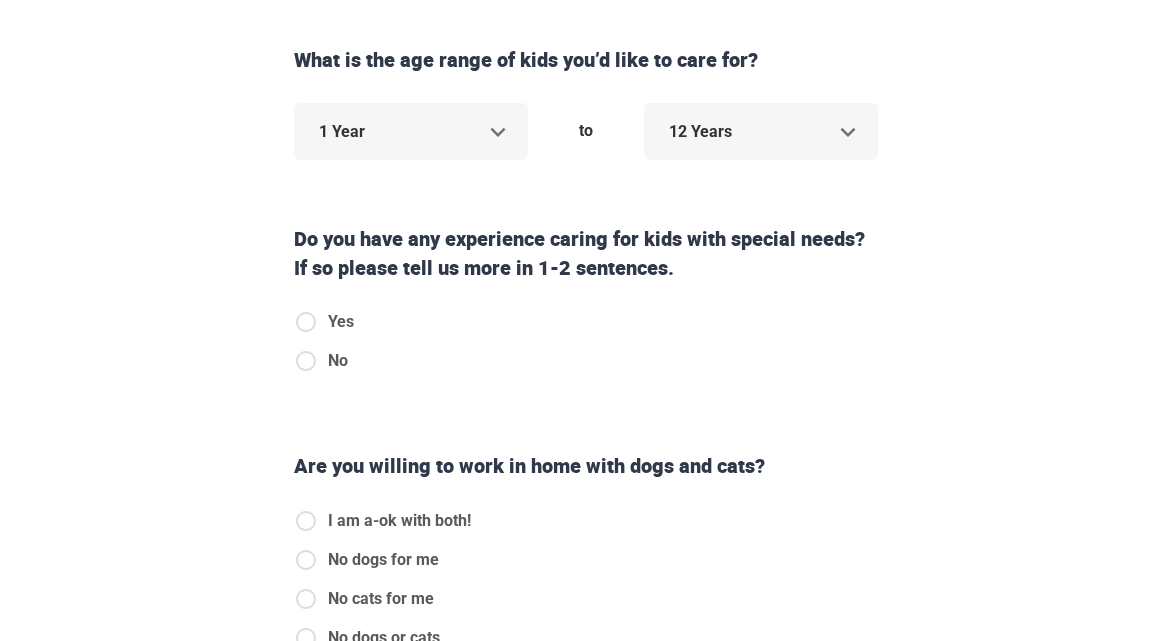 click on "Yes" at bounding box center (341, 322) 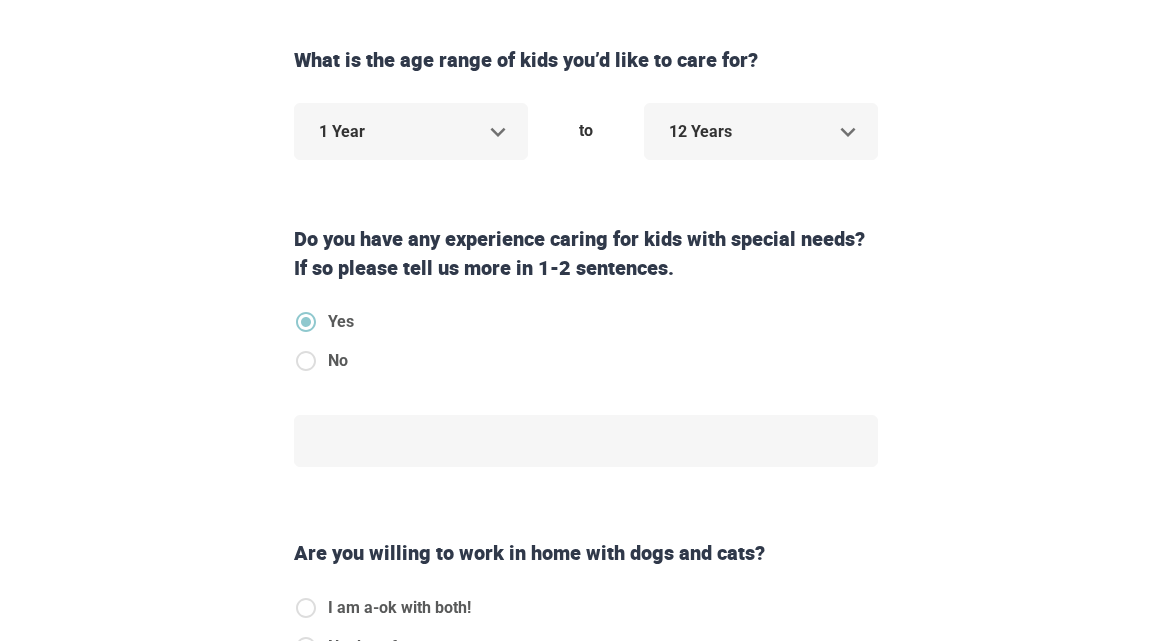 click on "*" at bounding box center [586, 443] 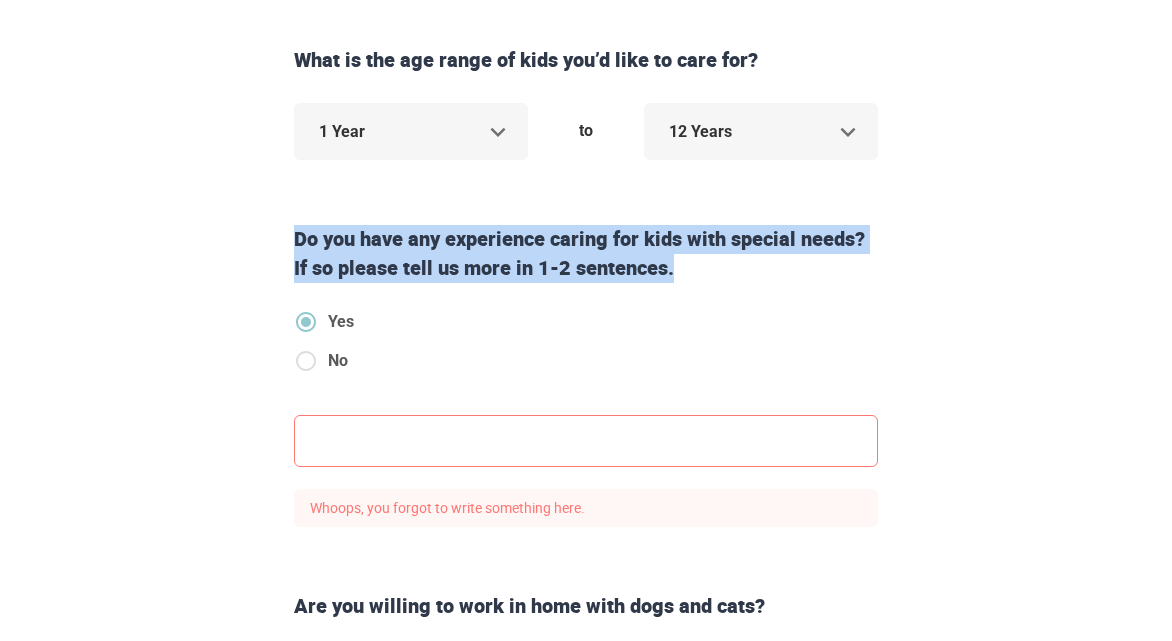 drag, startPoint x: 707, startPoint y: 271, endPoint x: 293, endPoint y: 227, distance: 416.3316 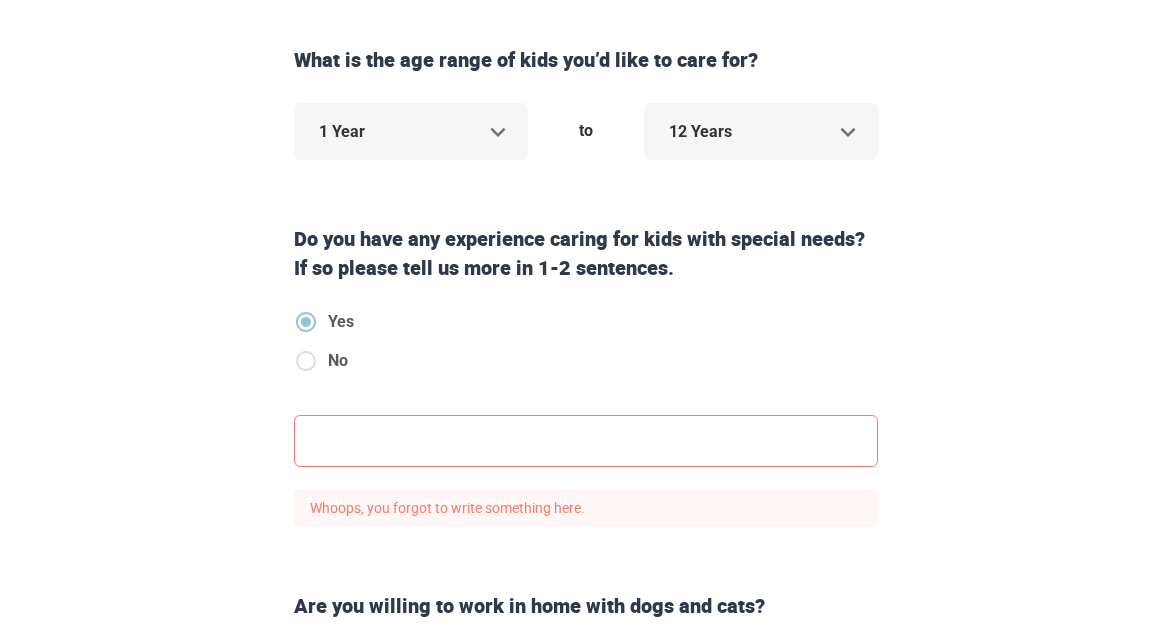 click on "Do you have any experience caring for kids with special needs? If so please tell us more in 1-2 sentences." at bounding box center (586, 253) 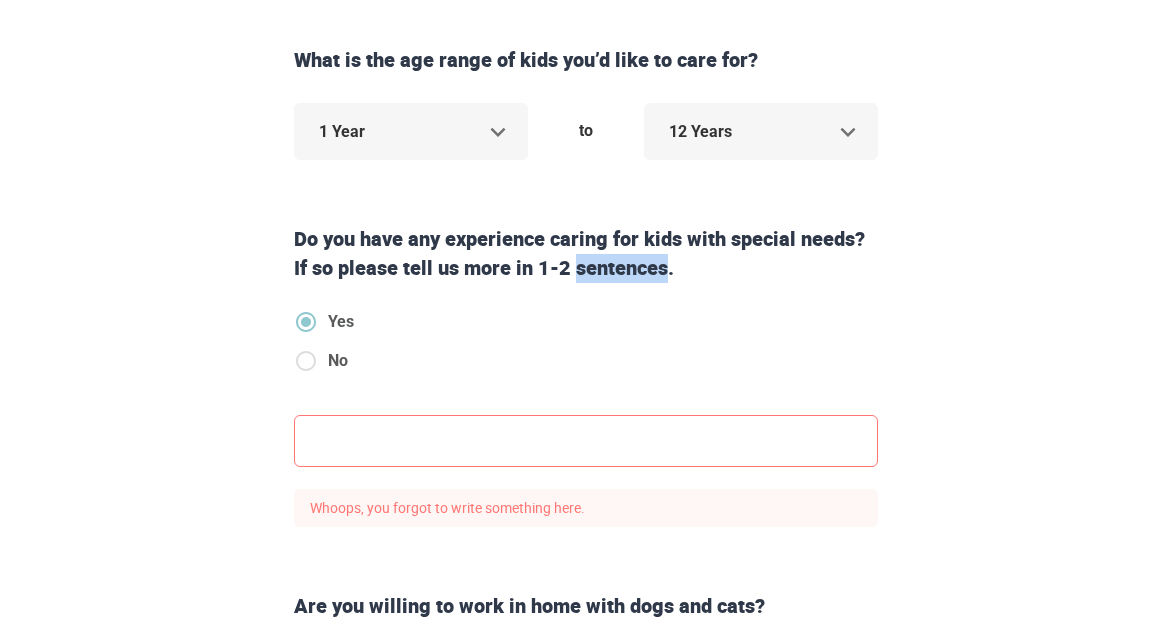 click on "Do you have any experience caring for kids with special needs? If so please tell us more in 1-2 sentences." at bounding box center (586, 253) 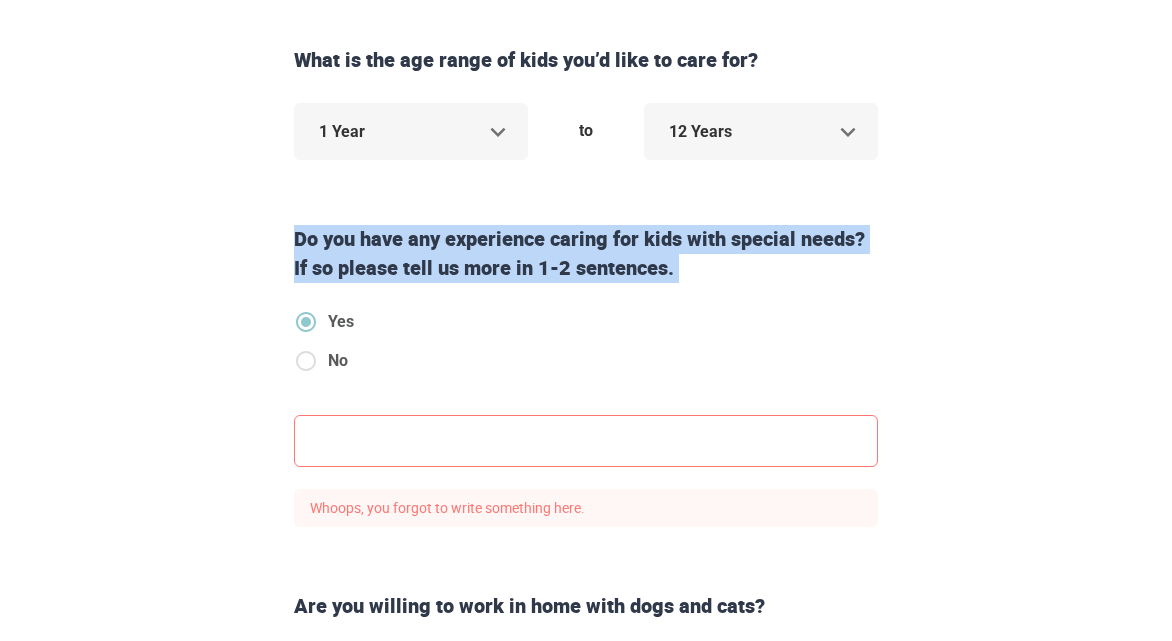 click on "Do you have any experience caring for kids with special needs? If so please tell us more in 1-2 sentences." at bounding box center (586, 253) 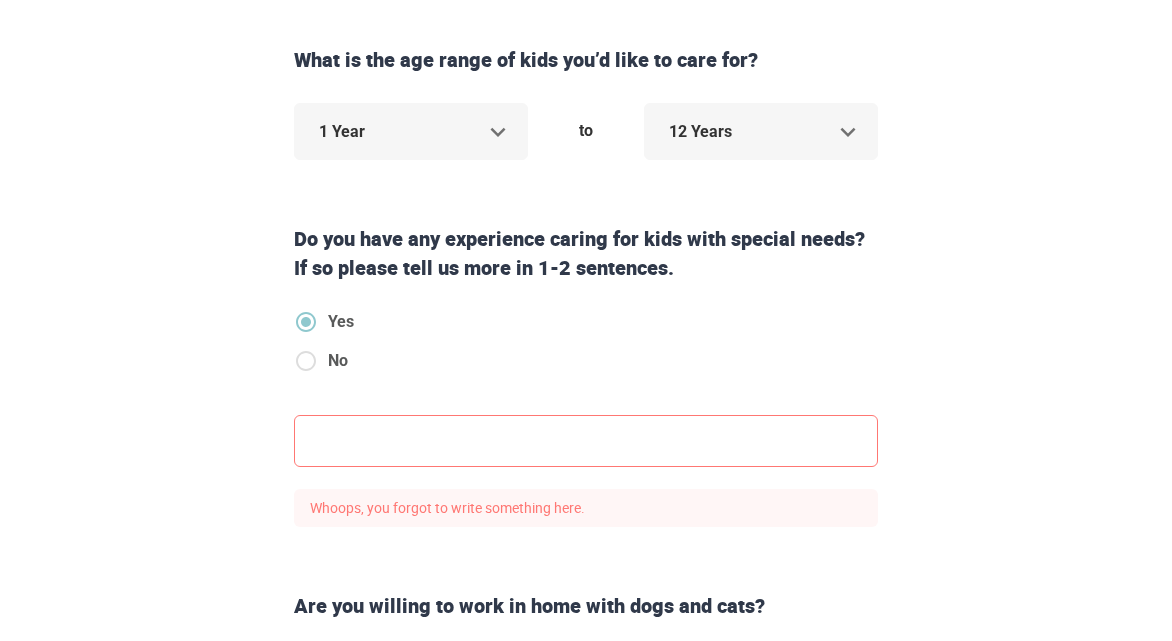 click at bounding box center [586, 441] 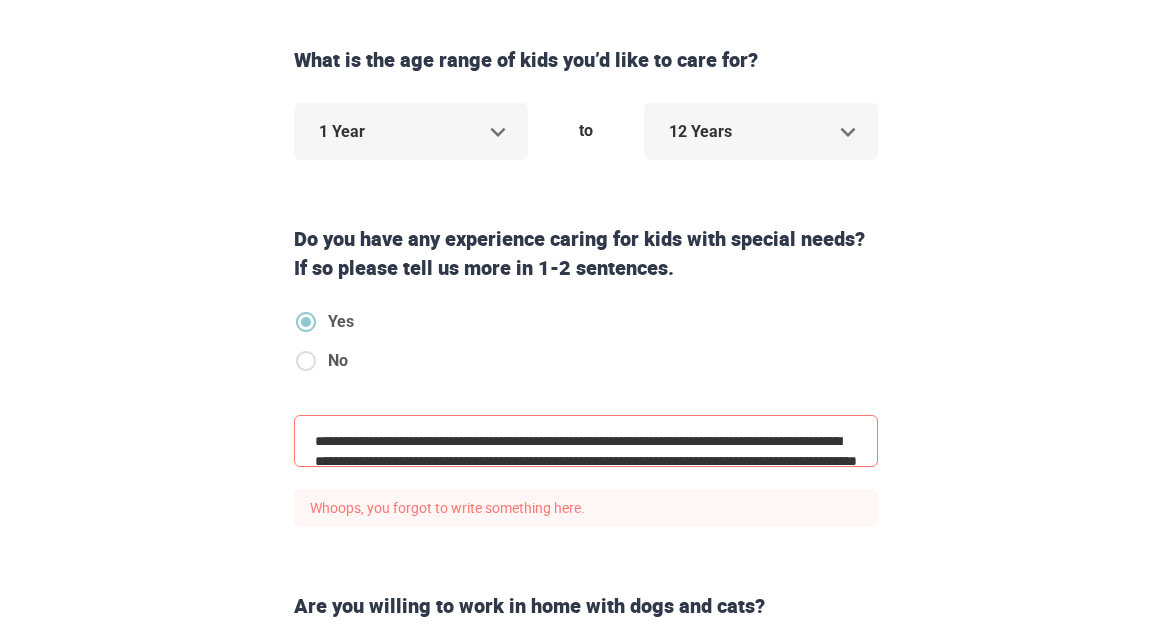 scroll, scrollTop: 243, scrollLeft: 0, axis: vertical 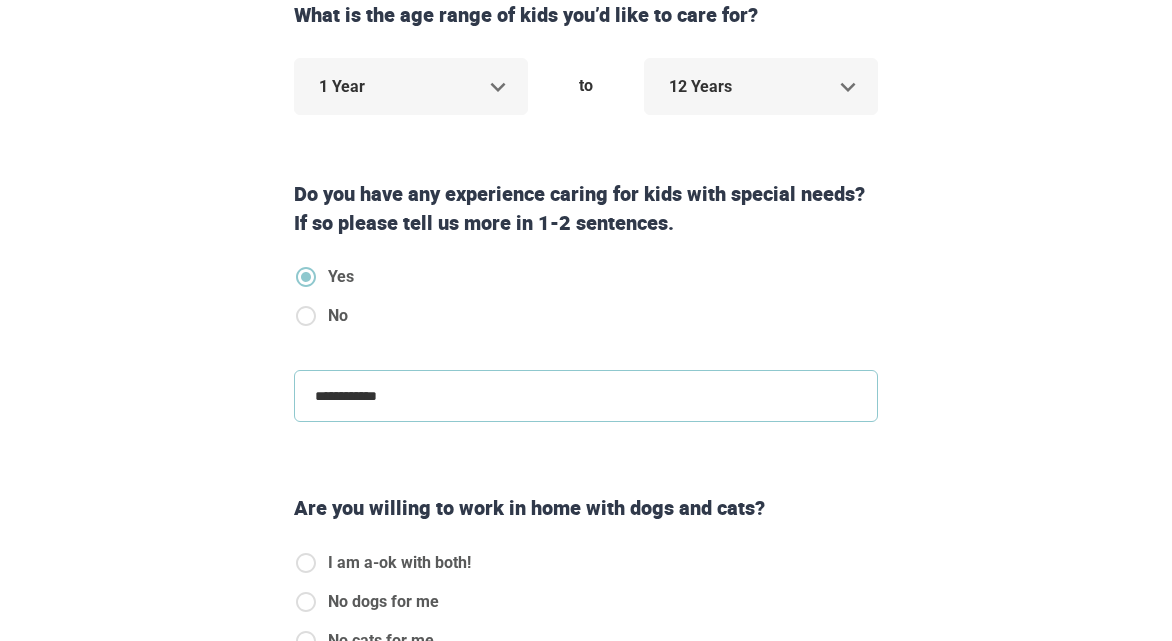 drag, startPoint x: 433, startPoint y: 407, endPoint x: 289, endPoint y: 372, distance: 148.19244 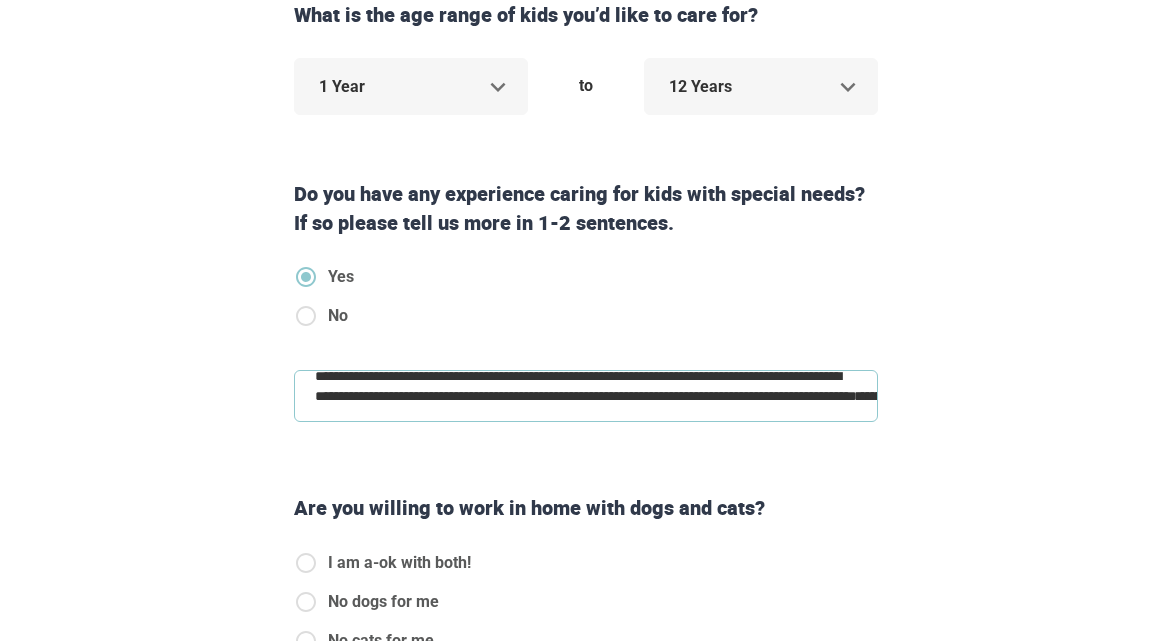 type on "**********" 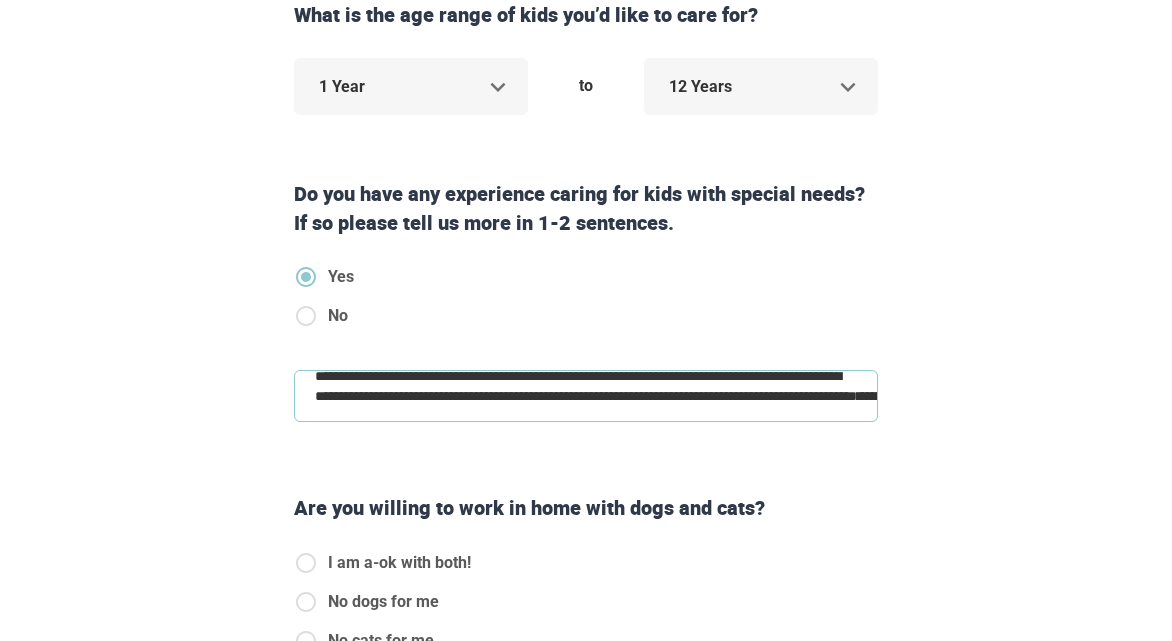 type on "*" 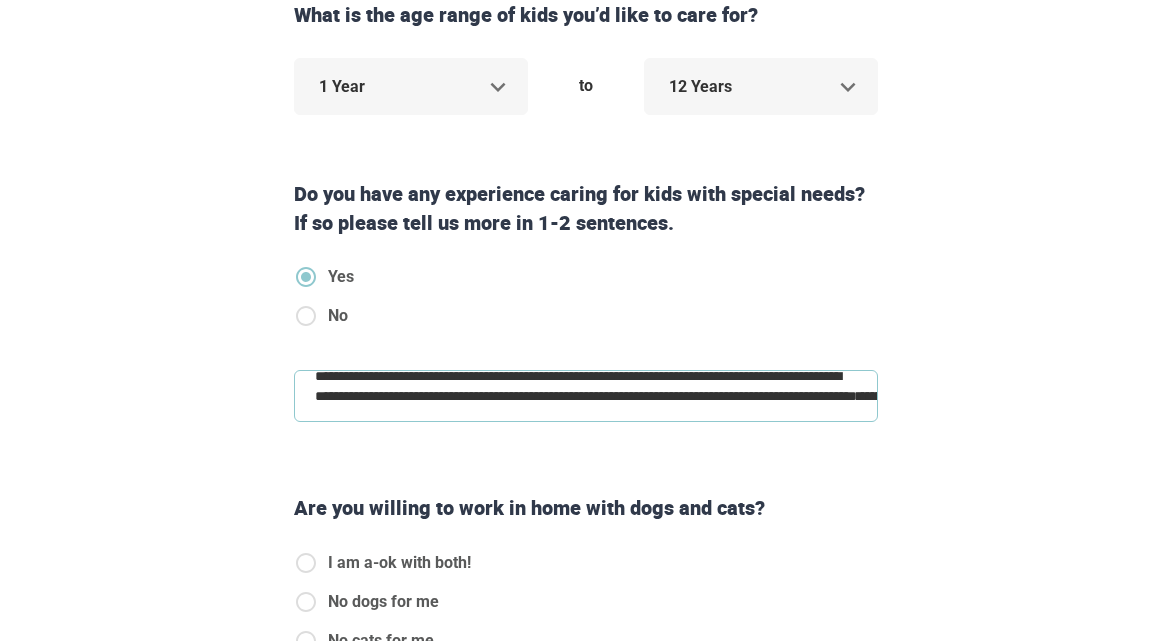 type on "**********" 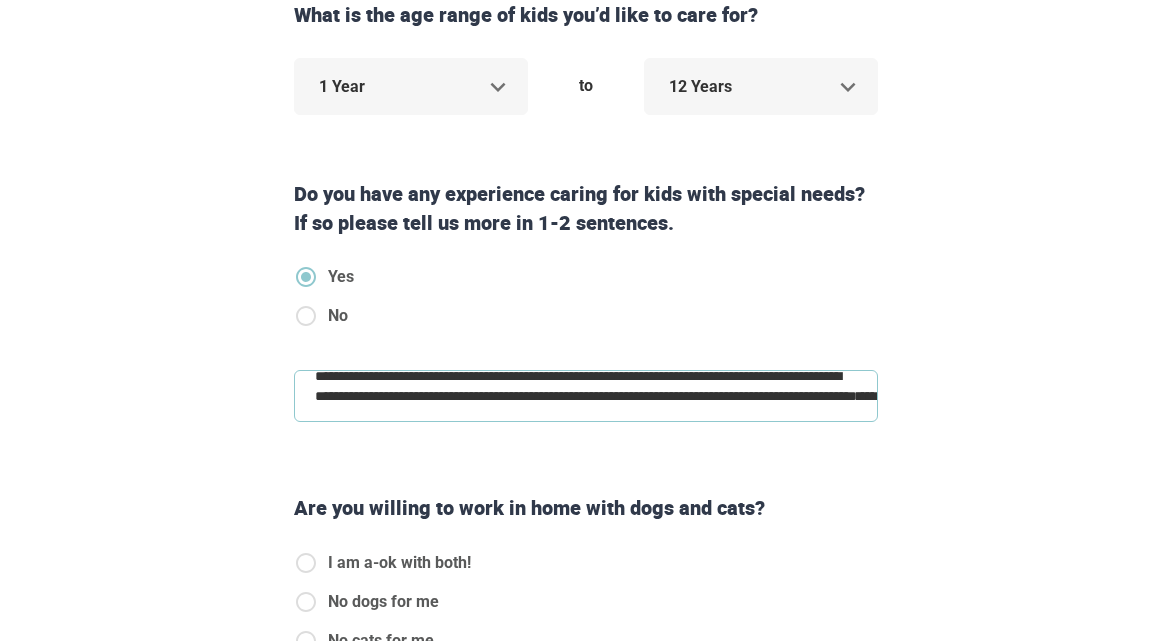 type on "**********" 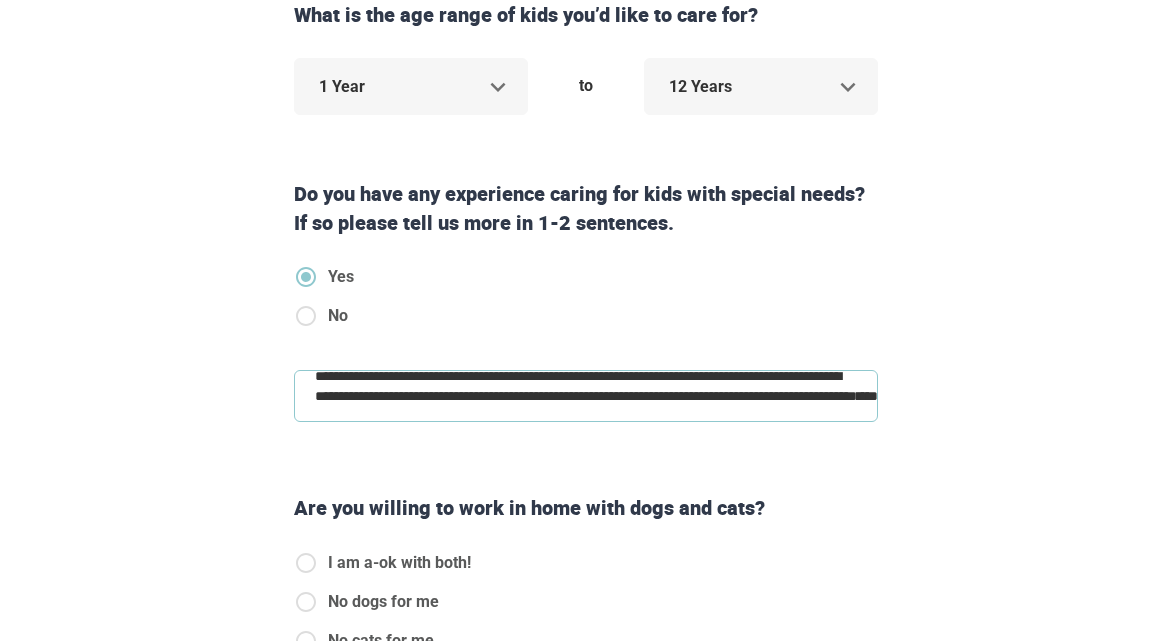 type on "**********" 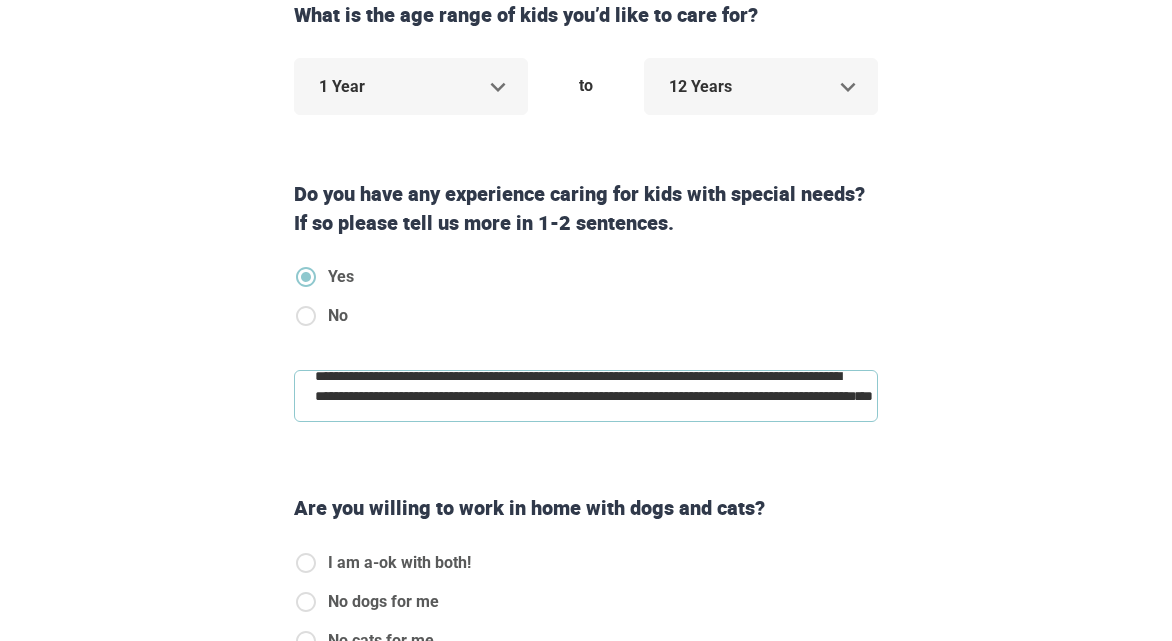 type on "**********" 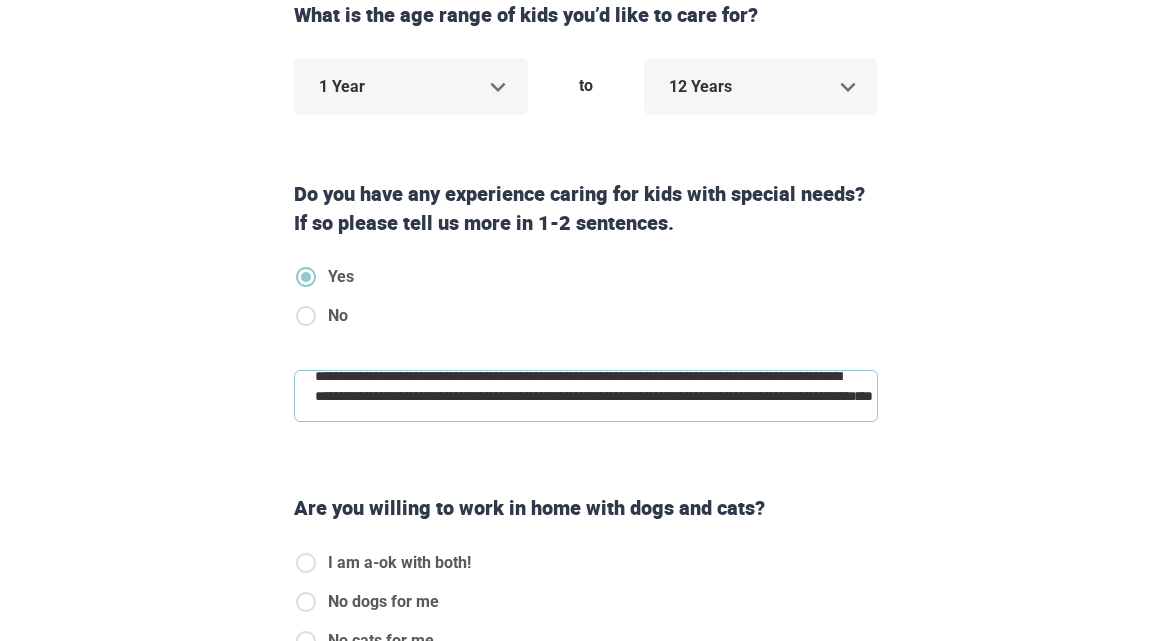 type on "*" 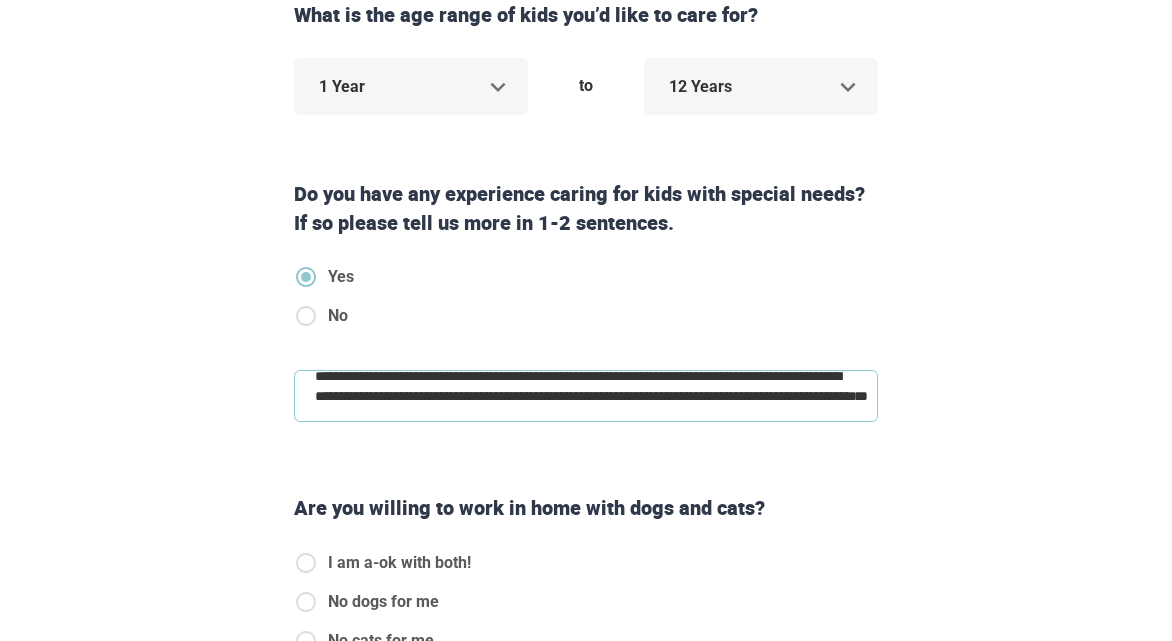 paste on "**********" 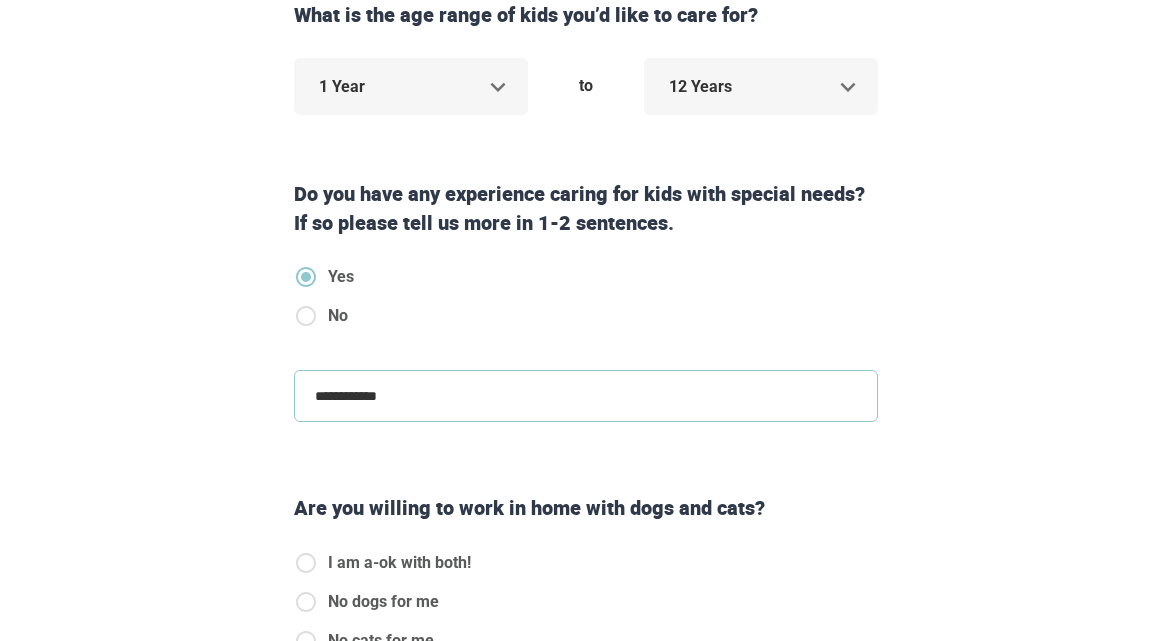 type on "**********" 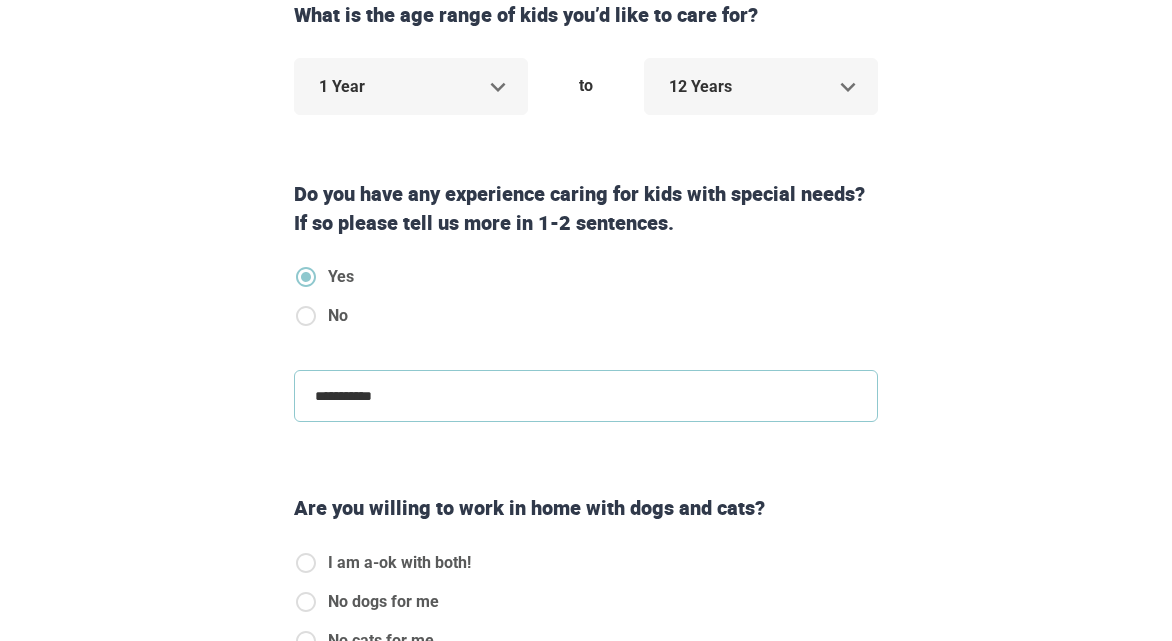 scroll, scrollTop: 320, scrollLeft: 0, axis: vertical 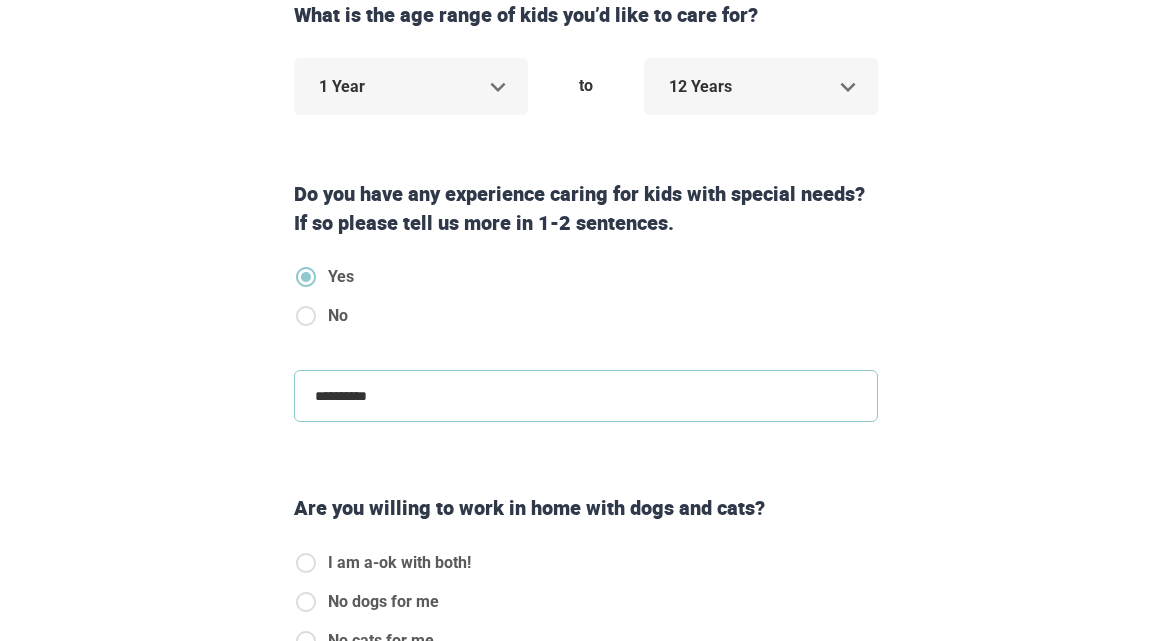 type on "**********" 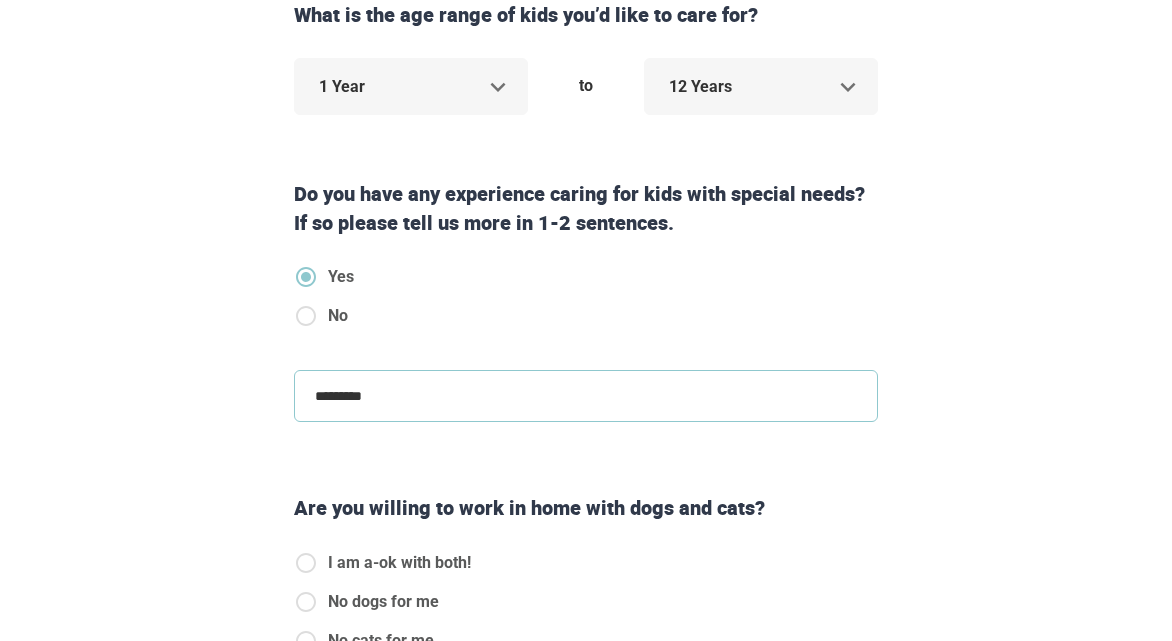 type on "**********" 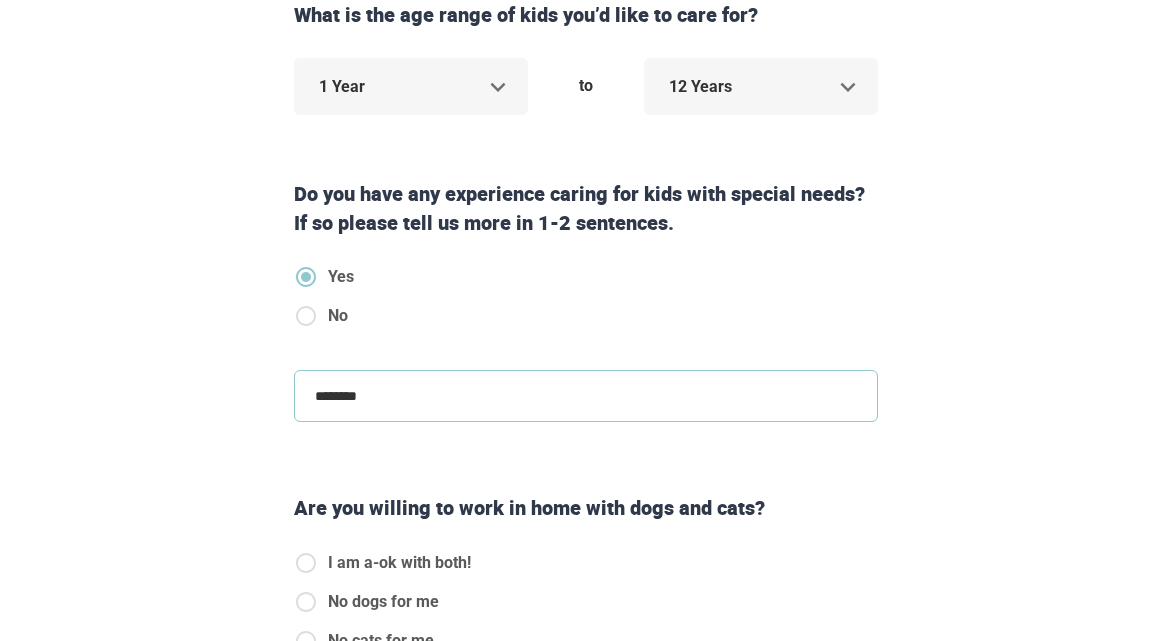 type on "**********" 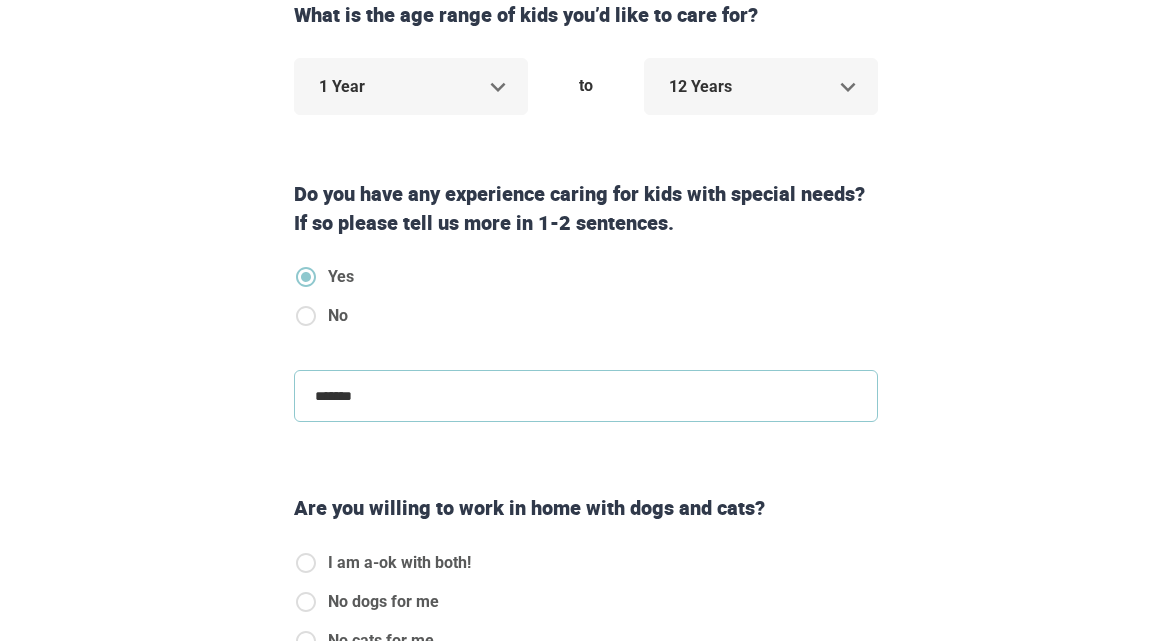 type on "**********" 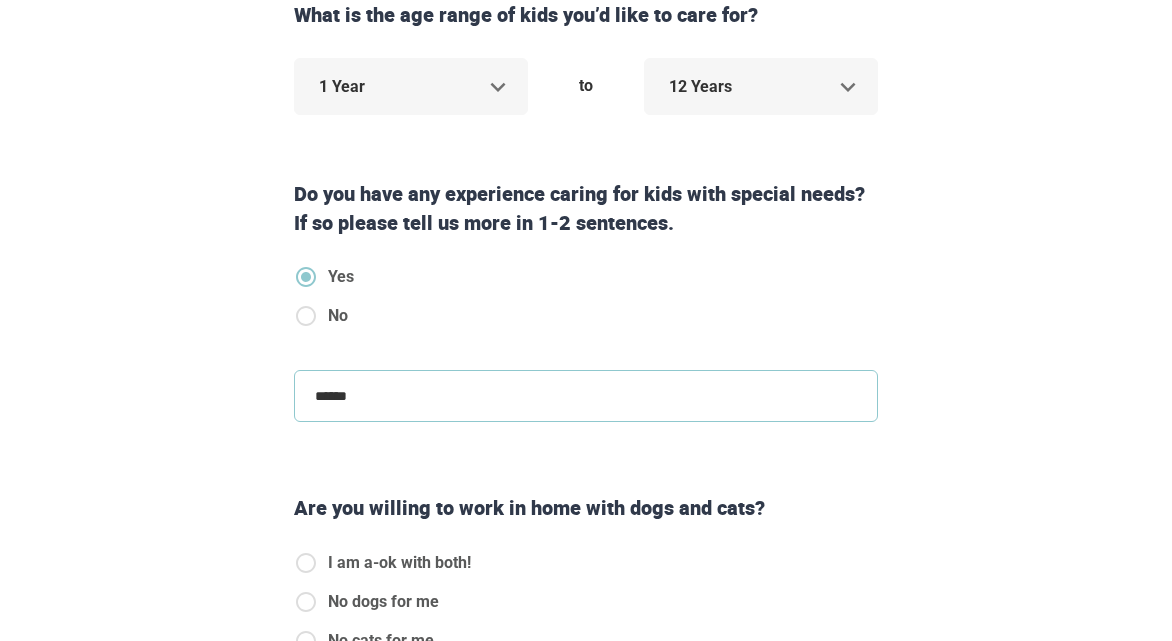 type on "**********" 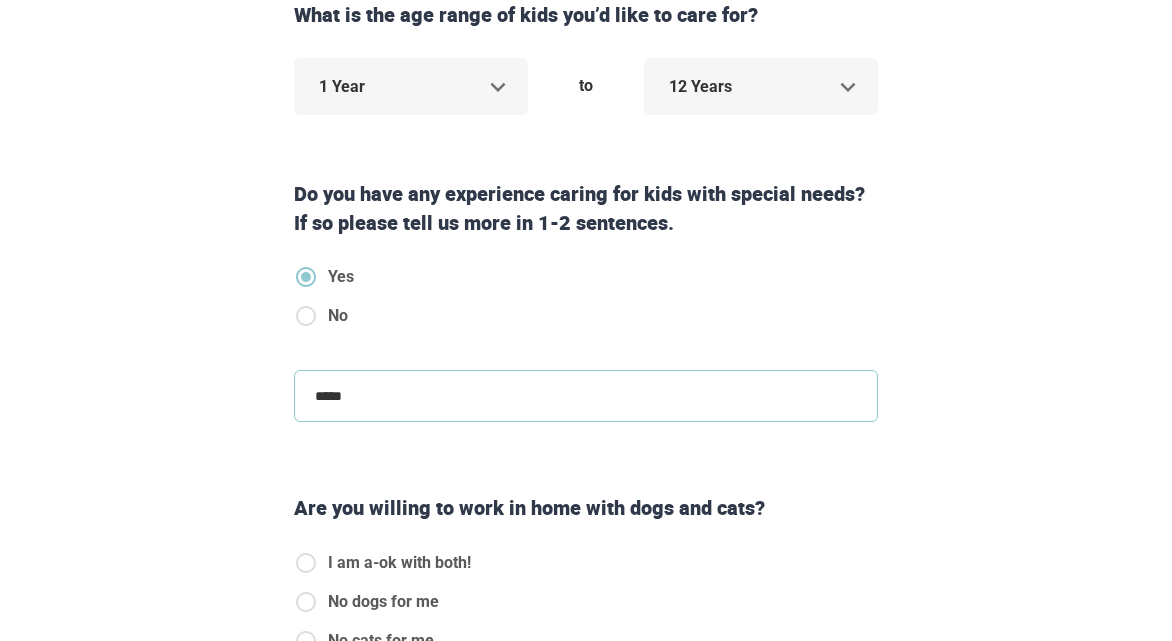 type on "**********" 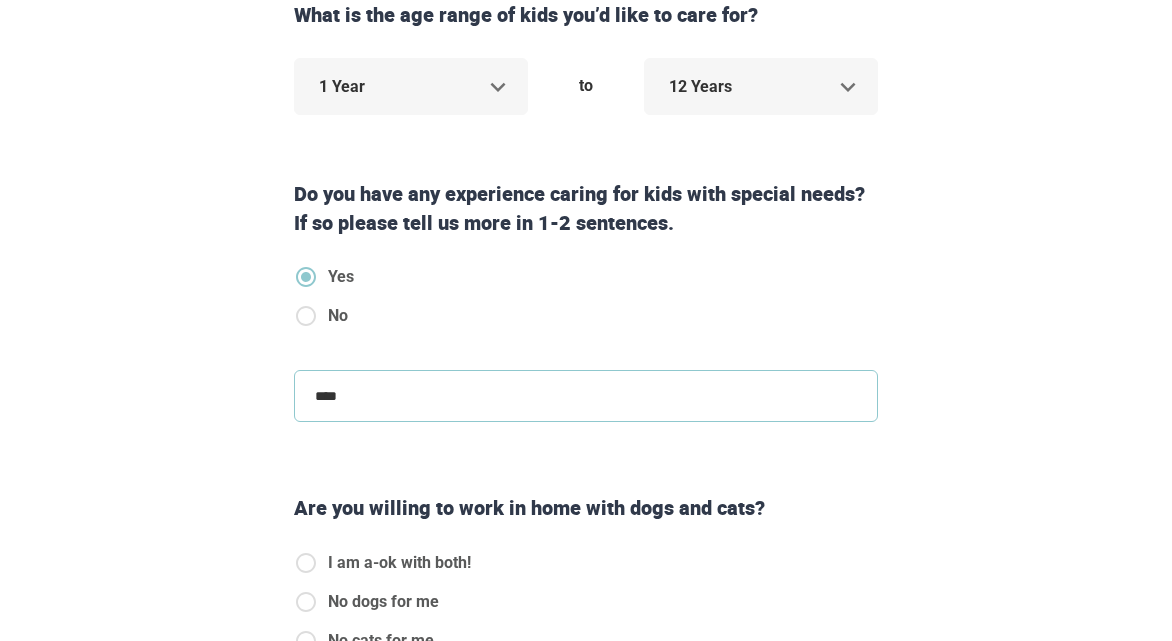 type on "**********" 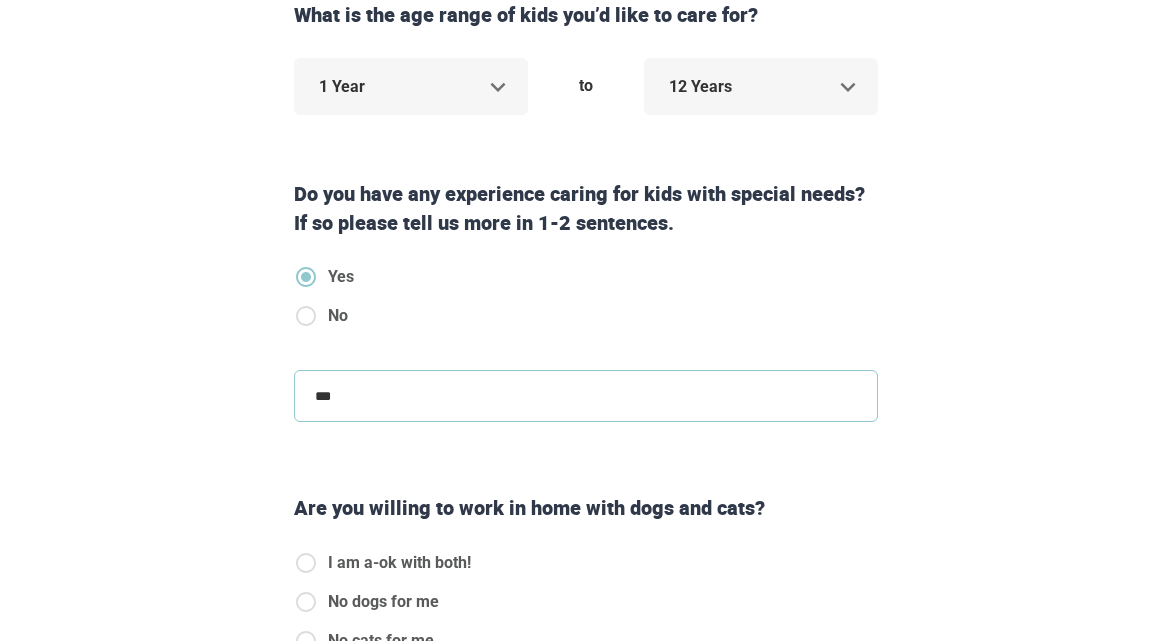 type on "**********" 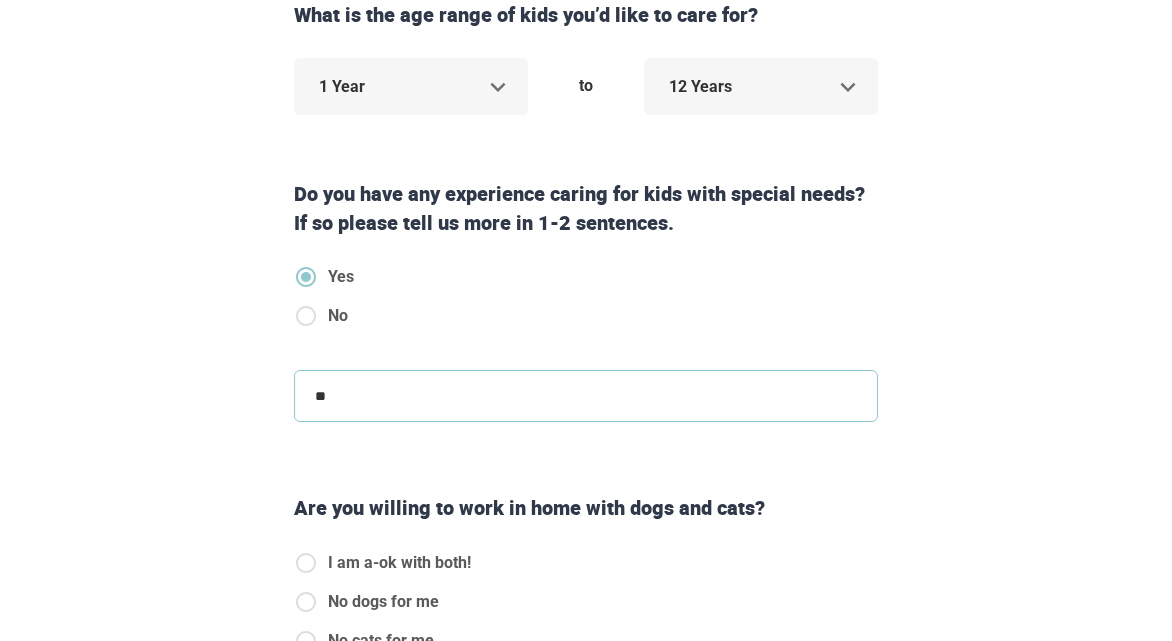 type on "**********" 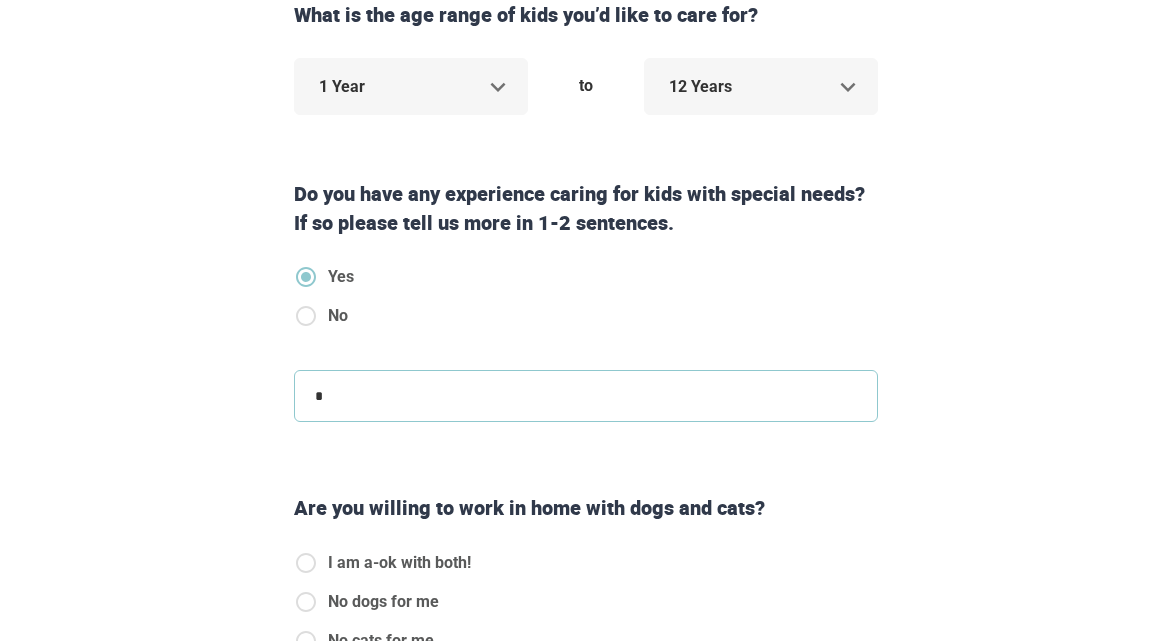type on "**********" 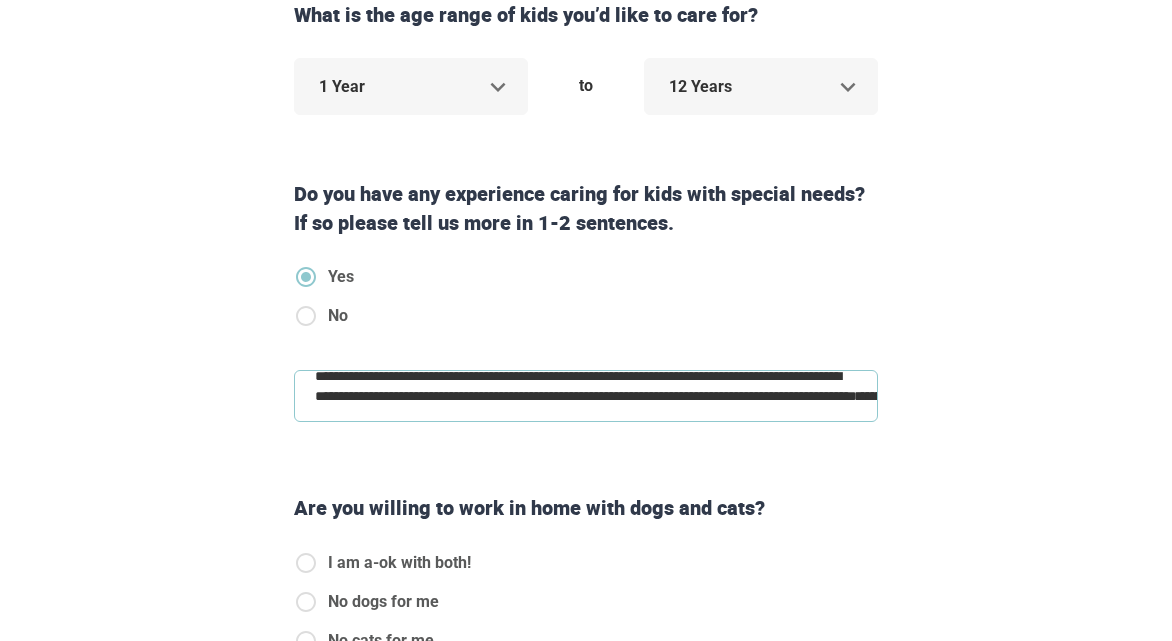 type on "**********" 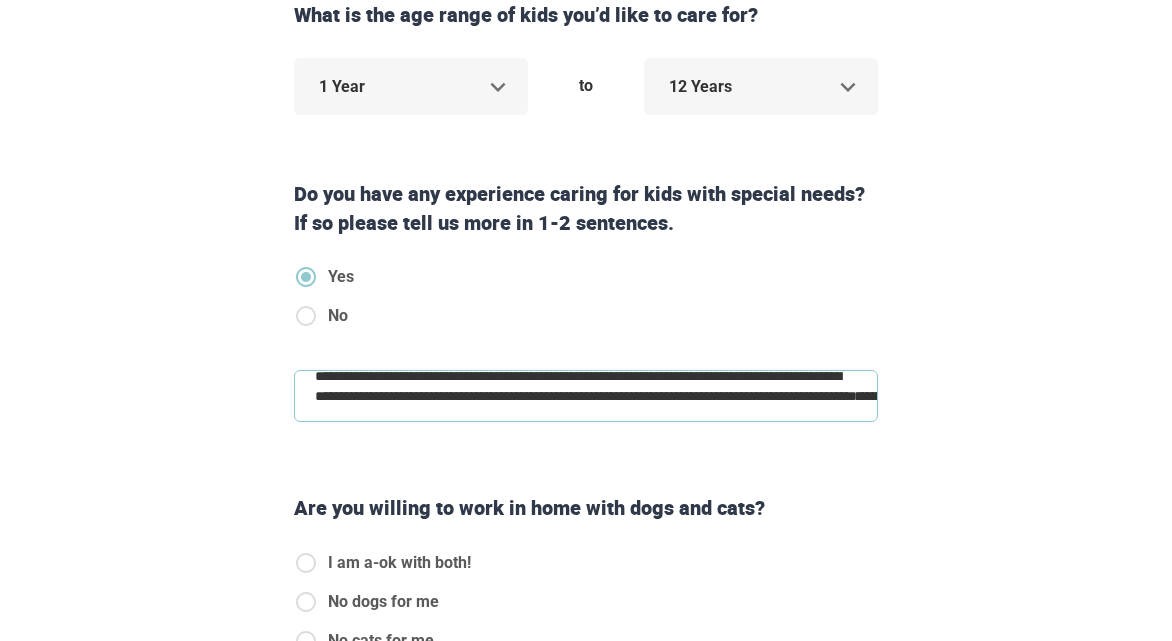 type on "*" 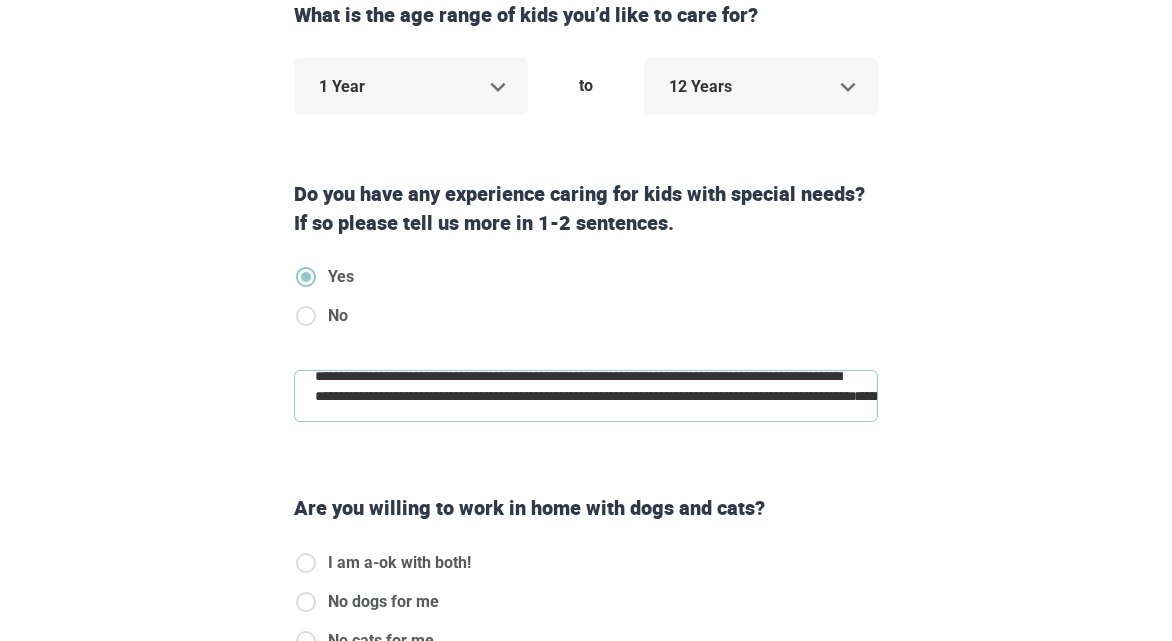 type on "*" 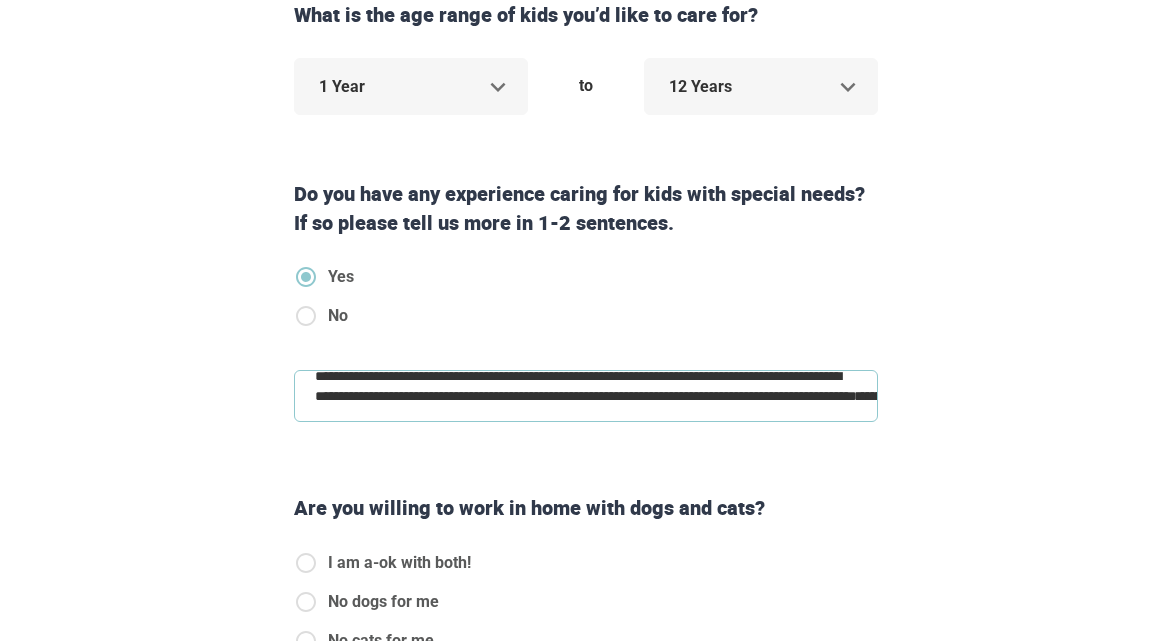 type on "**********" 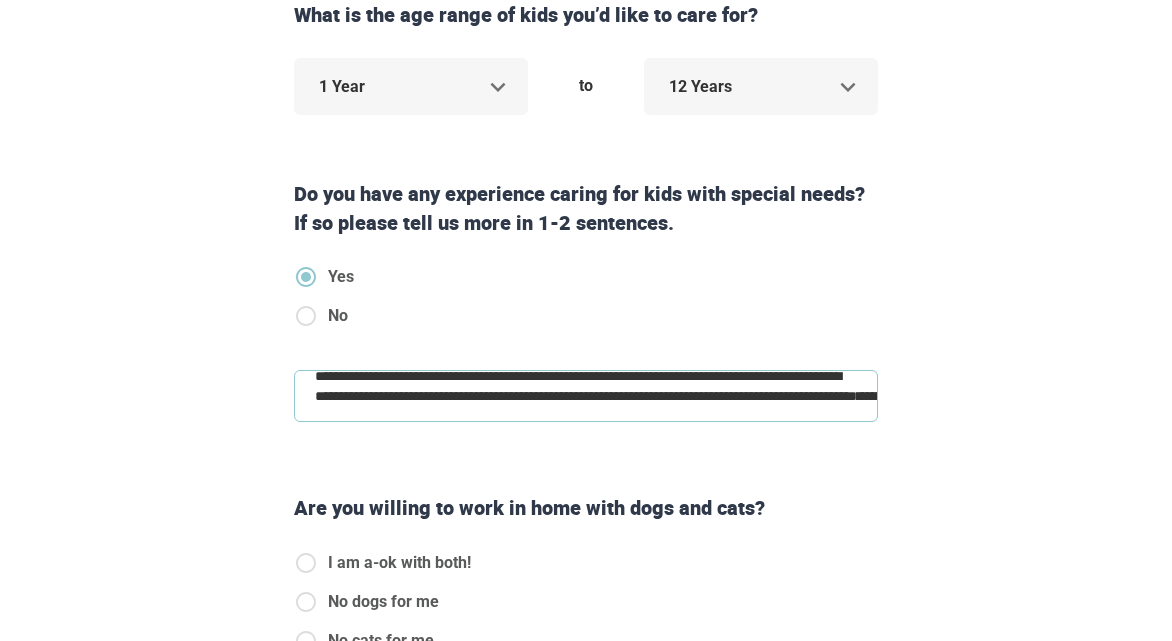 type on "*" 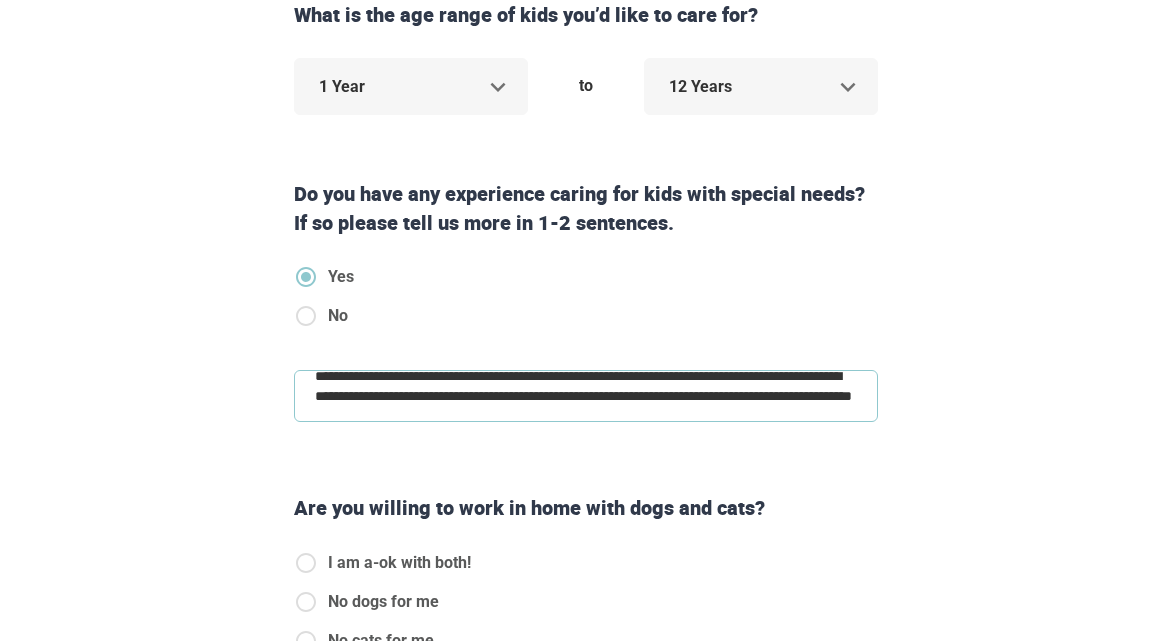 scroll, scrollTop: 263, scrollLeft: 0, axis: vertical 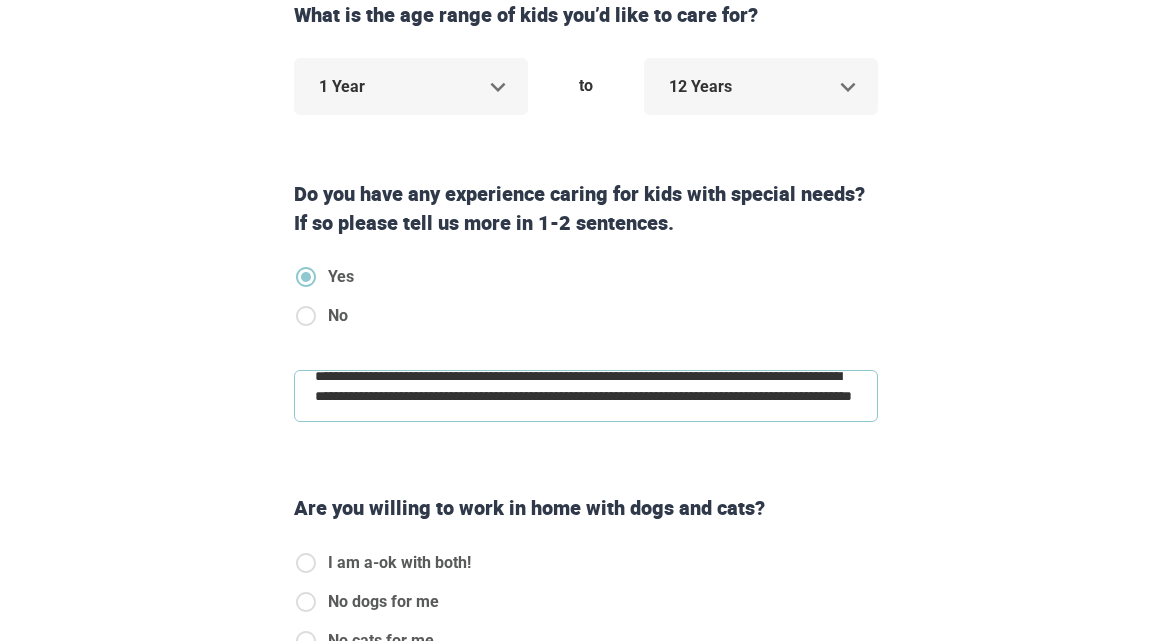 click on "**********" at bounding box center [586, 396] 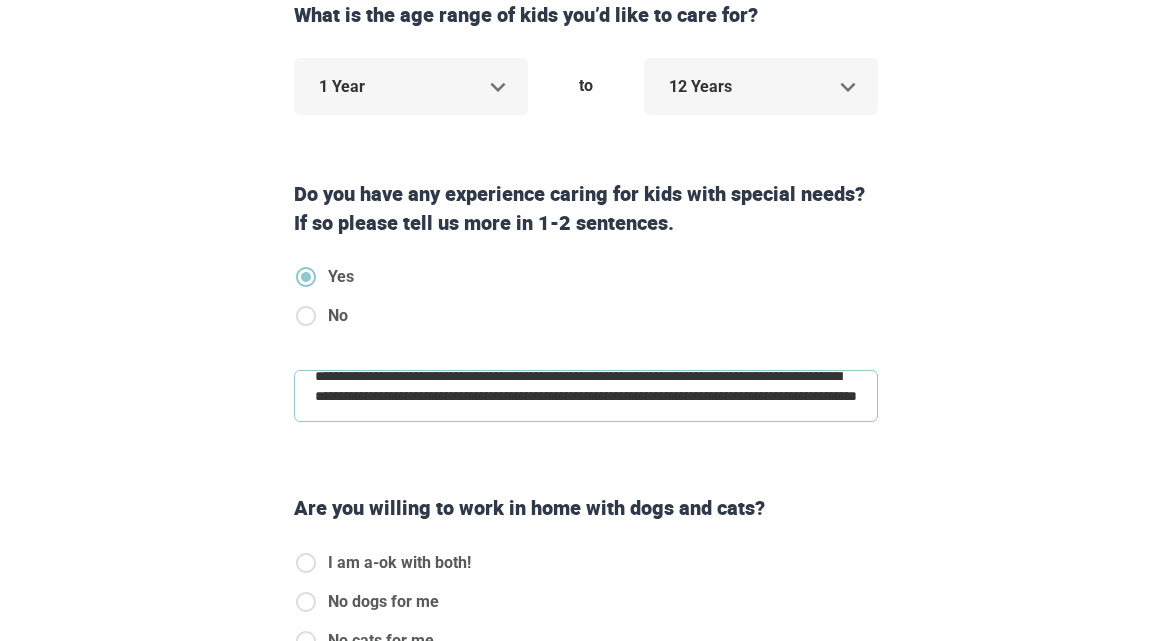 scroll, scrollTop: 256, scrollLeft: 0, axis: vertical 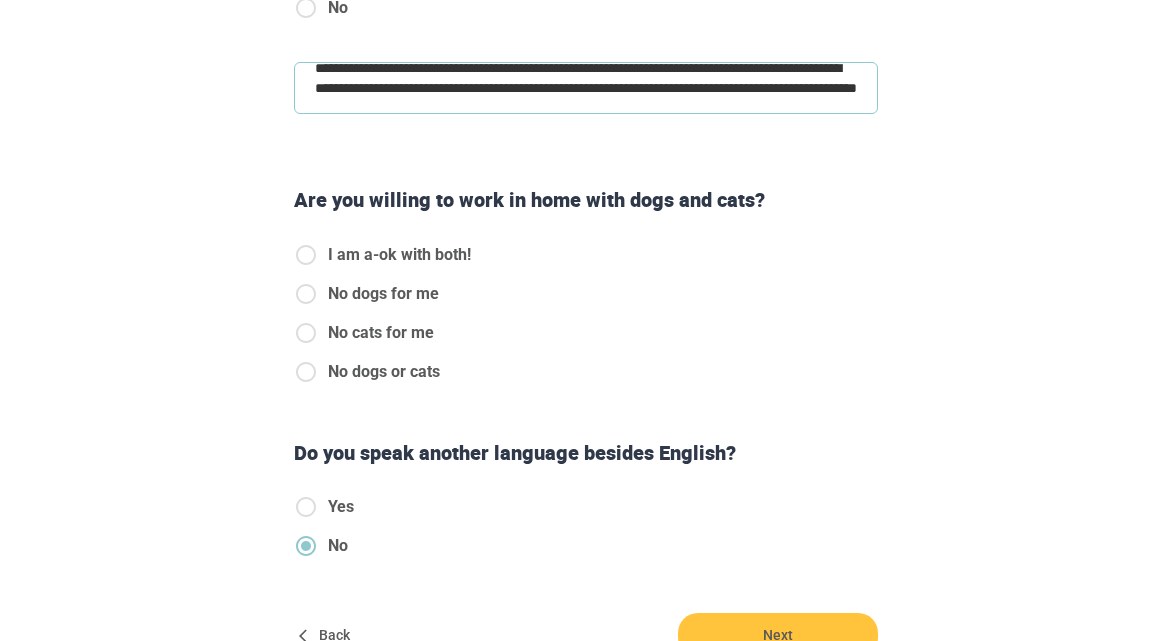 type on "**********" 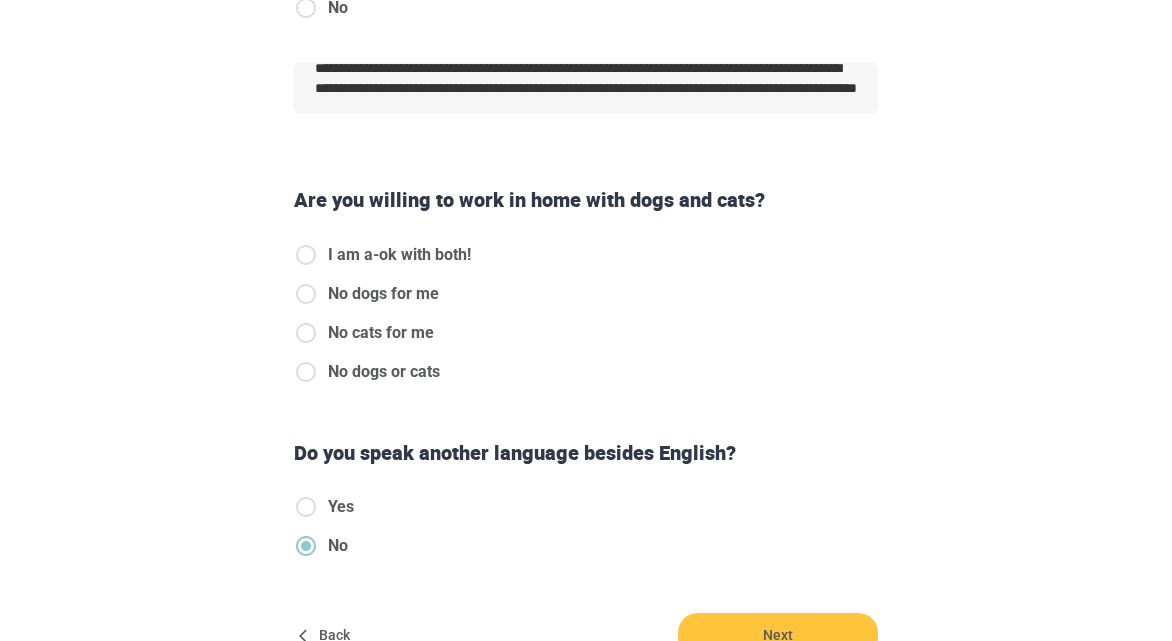 click on "I am a-ok with both!" at bounding box center (399, 255) 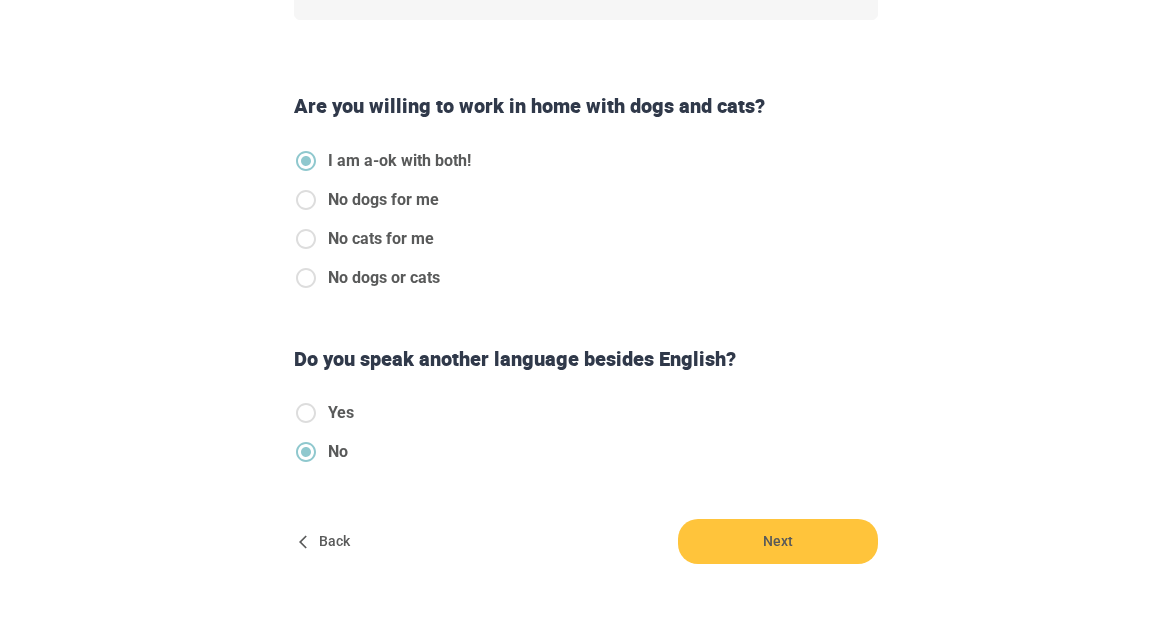 scroll, scrollTop: 793, scrollLeft: 0, axis: vertical 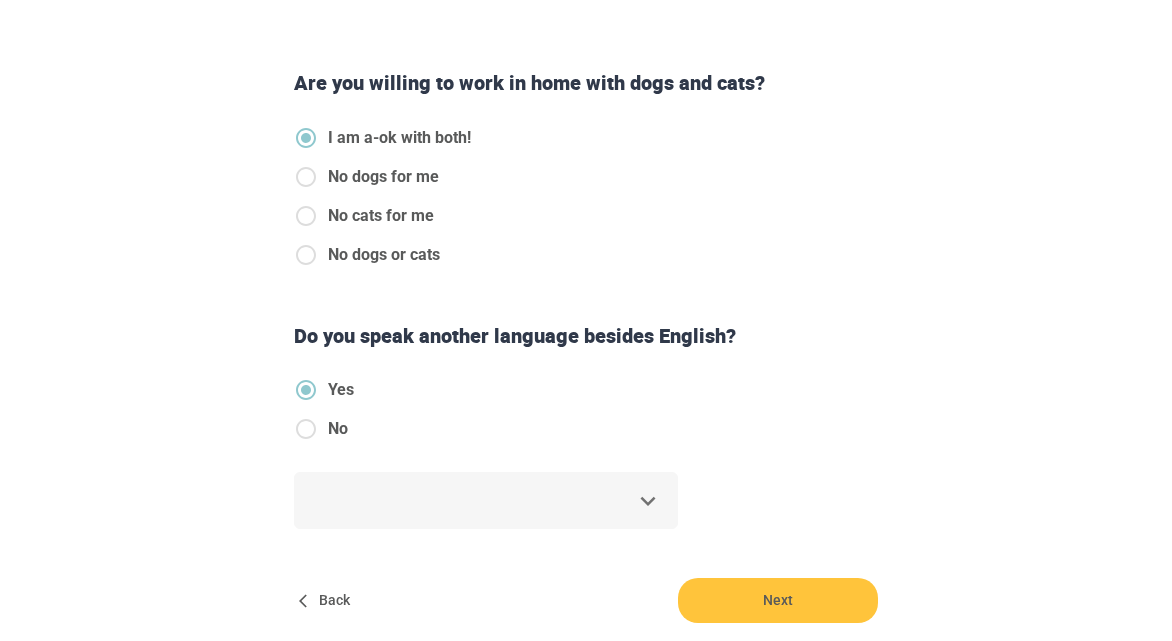 click on "**********" at bounding box center [586, -473] 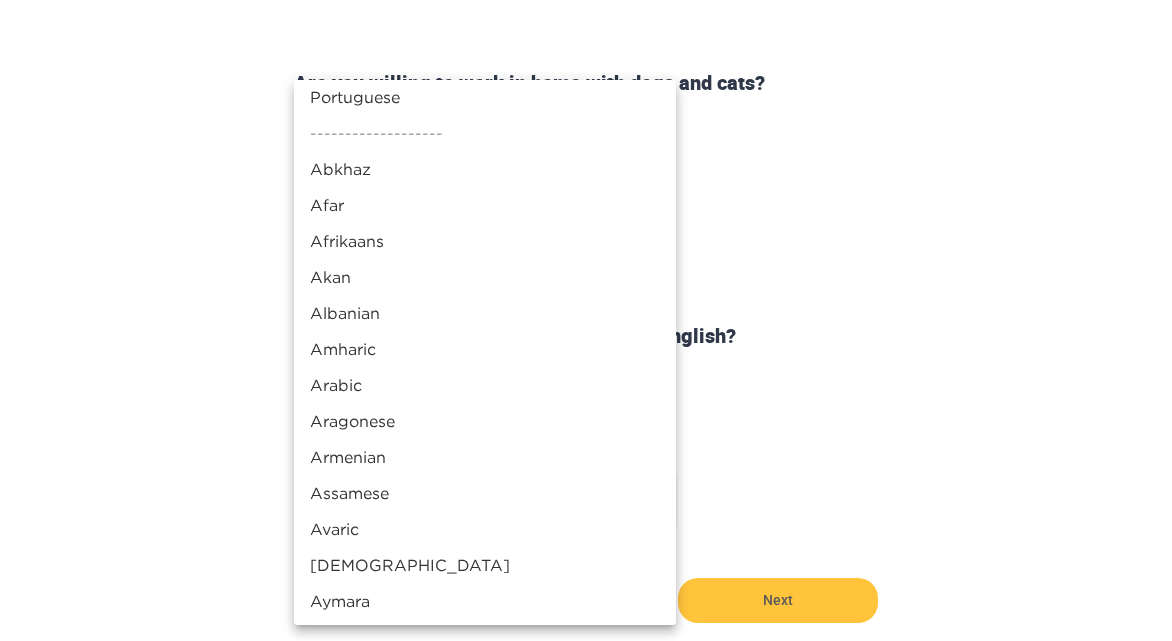 scroll, scrollTop: 0, scrollLeft: 0, axis: both 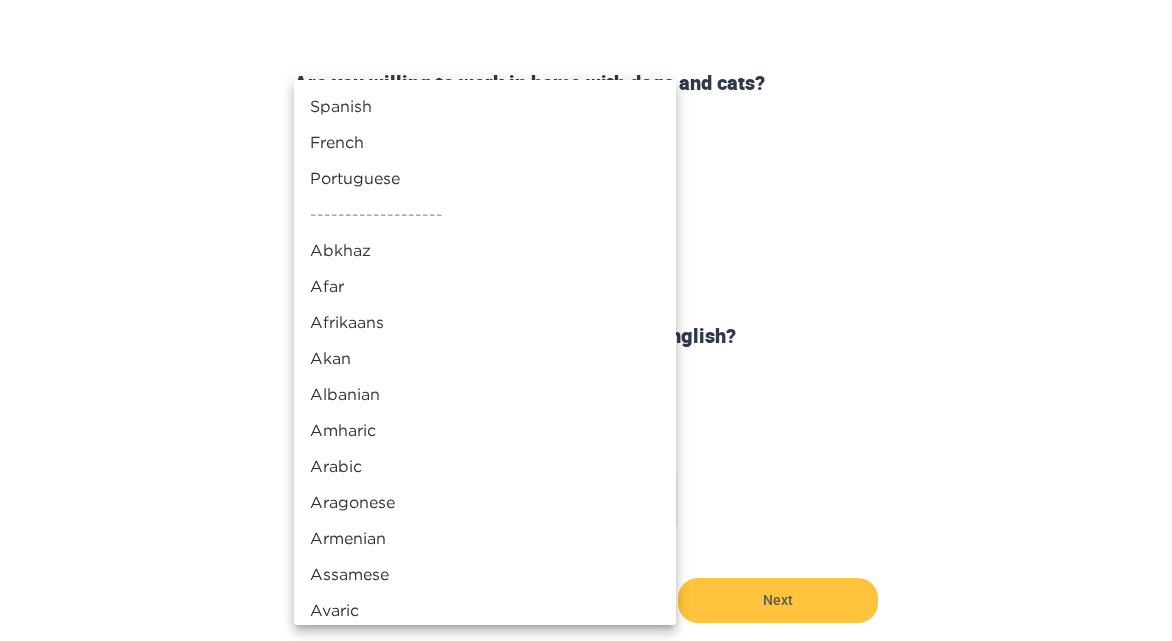 click on "Spanish" at bounding box center (485, 106) 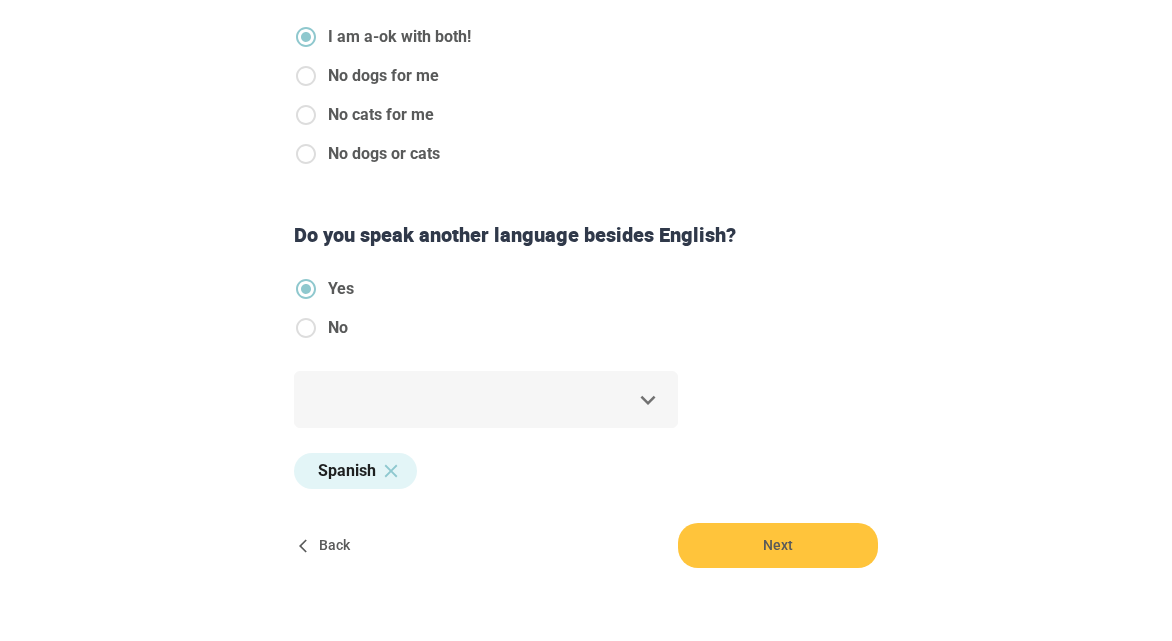 scroll, scrollTop: 921, scrollLeft: 0, axis: vertical 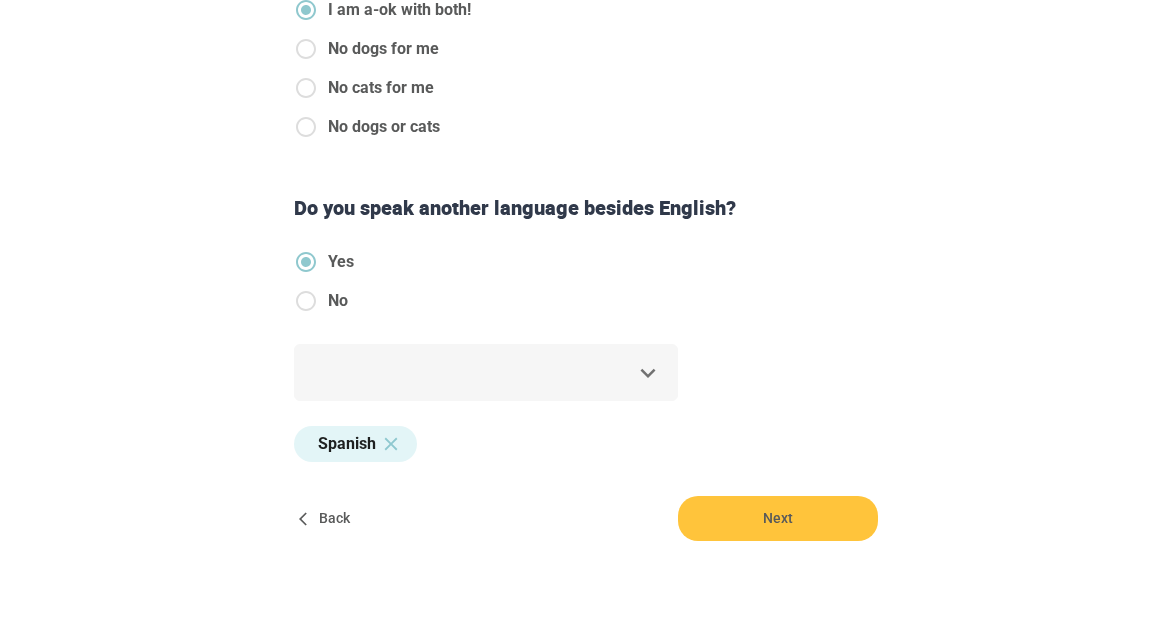click on "**********" at bounding box center [586, -601] 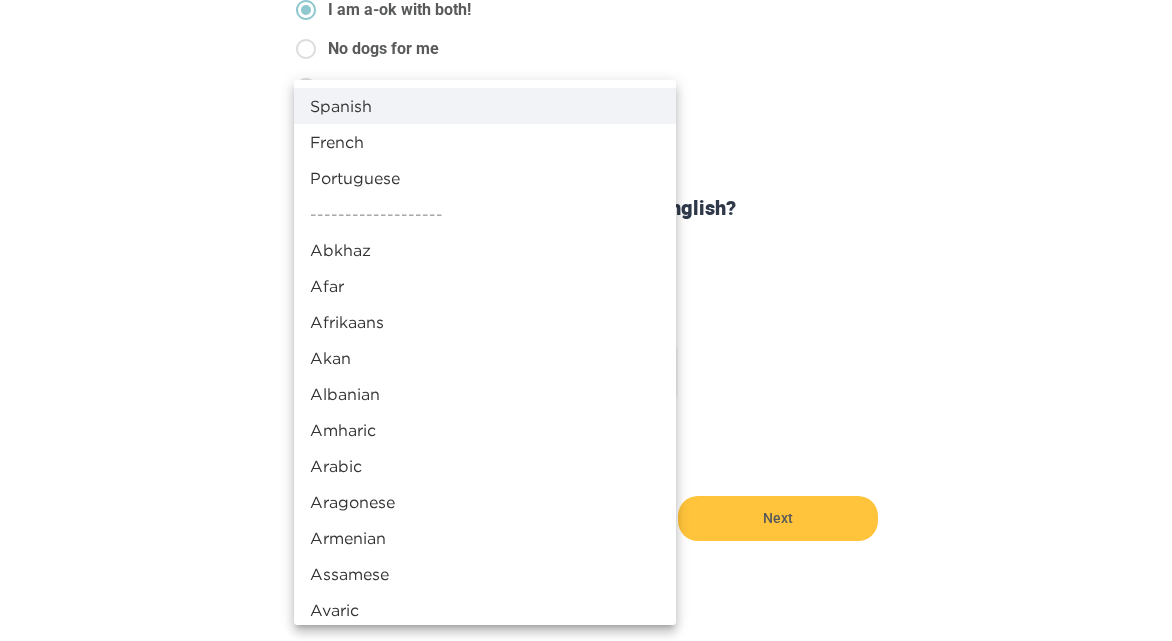 scroll, scrollTop: 5189, scrollLeft: 0, axis: vertical 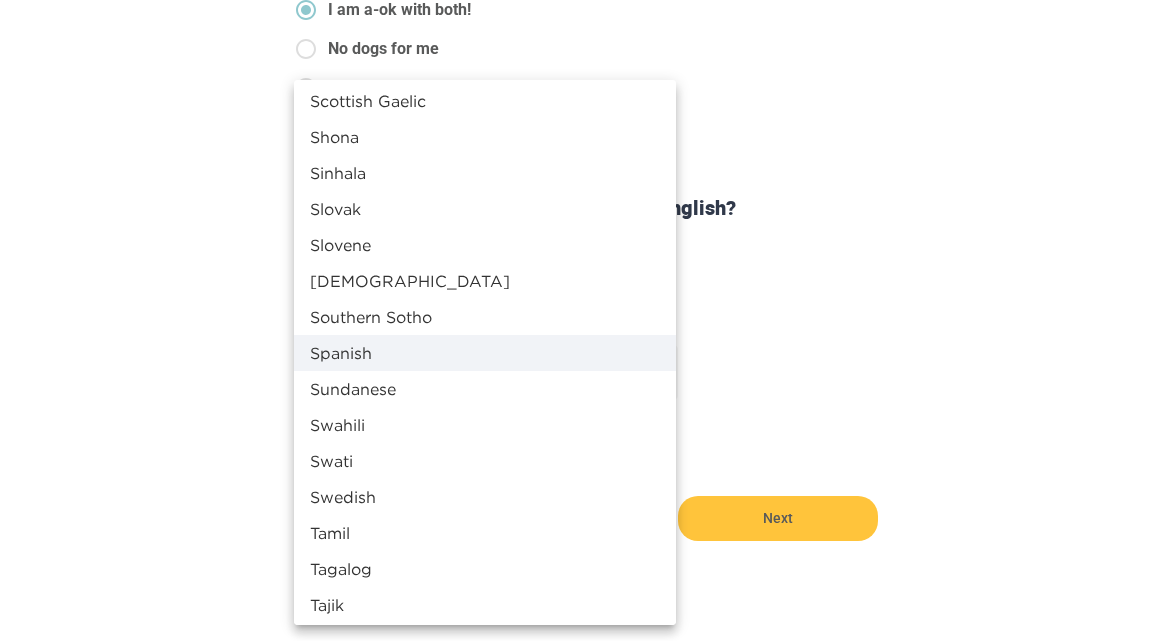 click at bounding box center [586, 320] 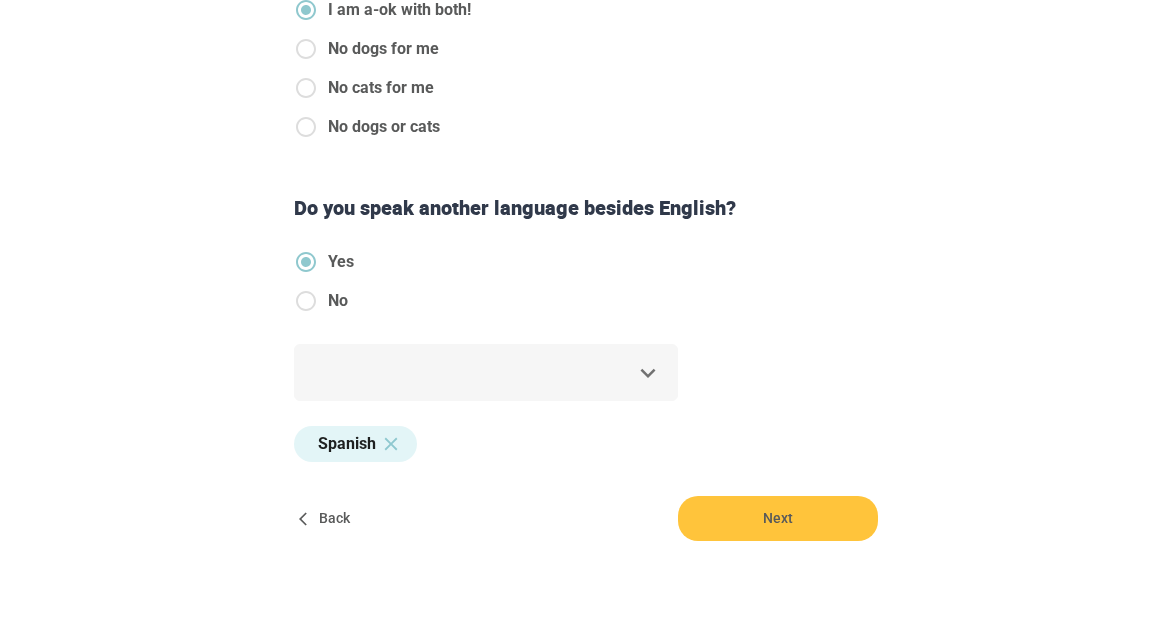 click on "Spanish French Portuguese ------------------- Abkhaz Afar Afrikaans Akan Albanian Amharic Arabic Aragonese Armenian Assamese Avaric Avestan Aymara Azerbaijani Bambara Bashkir Basque Belarusian Bengali Bihari Bislama Bosnian Breton Bulgarian Burmese Catalan Chamorro Chechen Chichewa Chinese (Mandarin) Chinese (Cantonese) Chuvash Cornish Corsican Cree Croatian Czech Danish Divehi Dutch Dzongkha Esperanto Estonian Ewe Faroese Fijian Finnish French Fula Galician Georgian German Greek Guarani Gujarati Haitian Hausa Hebrew Herero Hindi Hiri Motu Hungarian Interlingua Indonesian Interlingue Irish Igbo Inupiaq Ido Icelandic Italian Inuktitut Japanese Javanese Kalaallisut Kannada Kanuri Kashmiri Kazakh Khmer Kikuyu Kinyarwanda Kyrgyz Komi Kongo Korean Kurdish Kwanyama Latin Luxembourgish Ganda Limburgish Lingala Lao Lithuanian Luba-[GEOGRAPHIC_DATA] Latvian Manx Macedonian Malagasy Malay Malayalam Maltese MÄori Marathi Marshallese Mongolian [GEOGRAPHIC_DATA] Navajo North Ndebele Nepali Ndonga Norwegian Nynorsk Norwegian Nuosu Occitan Thai" at bounding box center [586, 320] 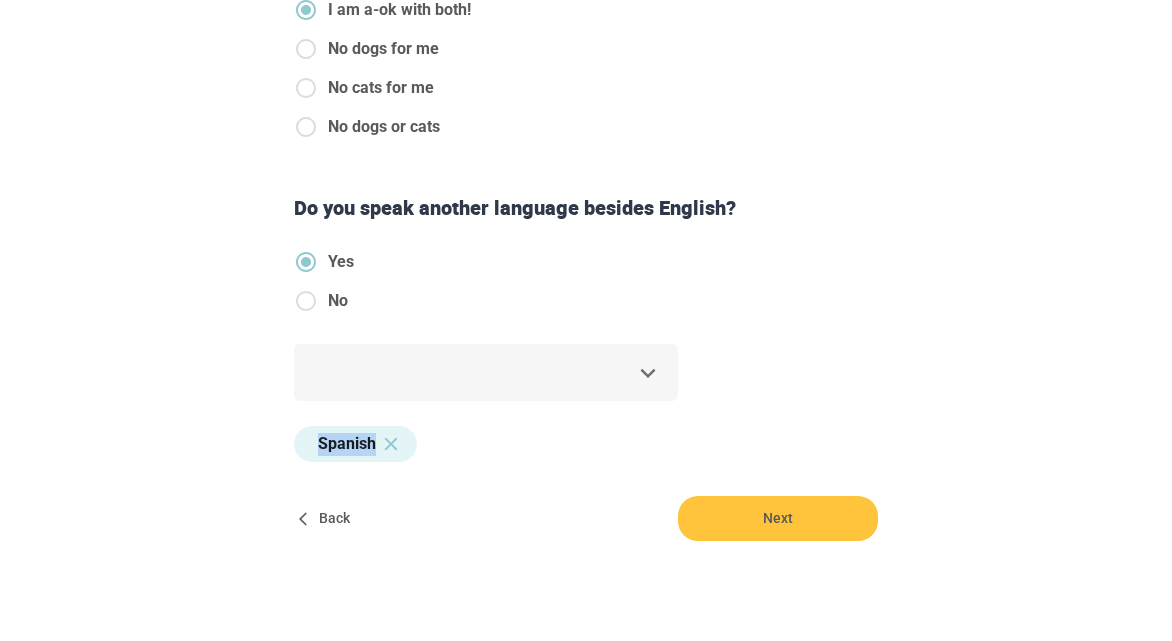 click on "Spanish, Spanish ** Spanish" at bounding box center [586, 408] 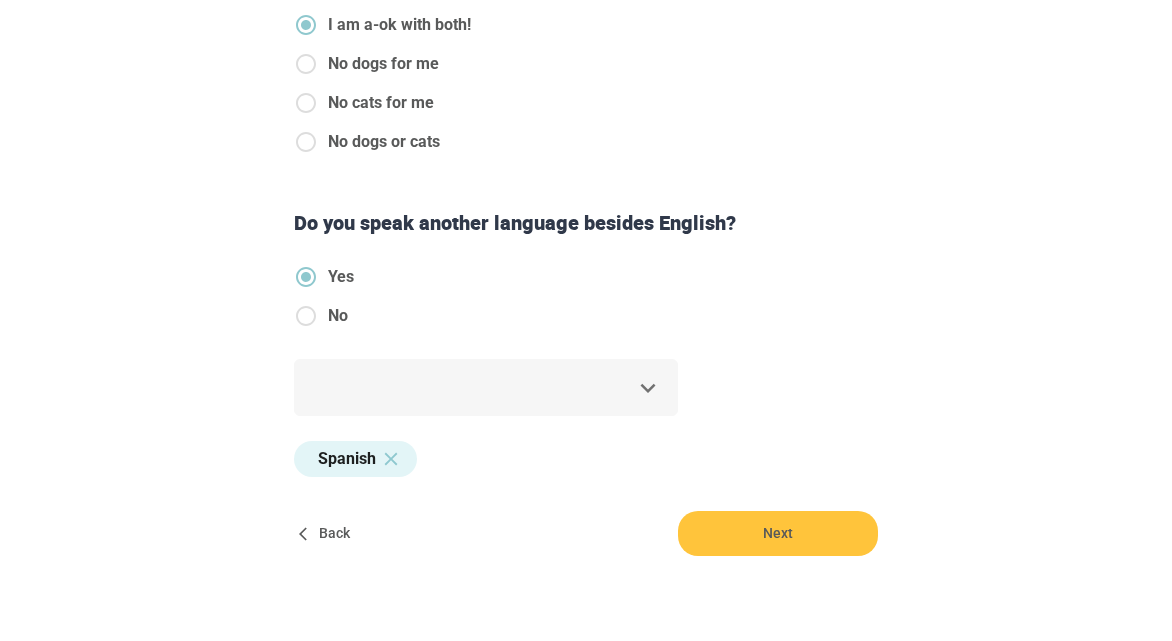 scroll, scrollTop: 908, scrollLeft: 0, axis: vertical 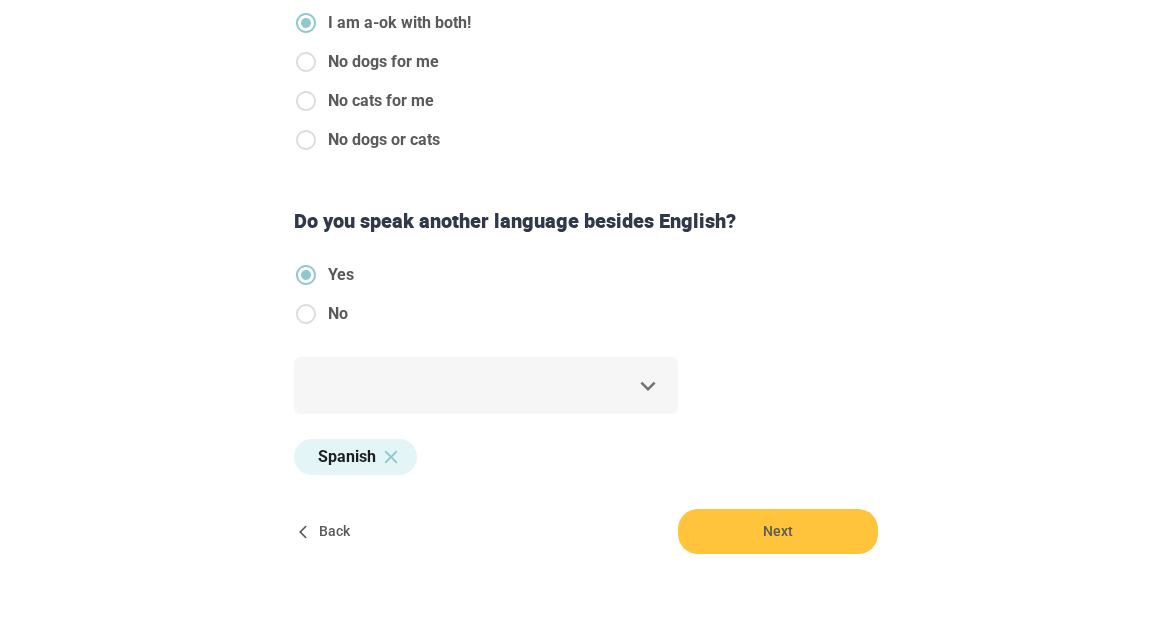 click on "**********" at bounding box center [586, -588] 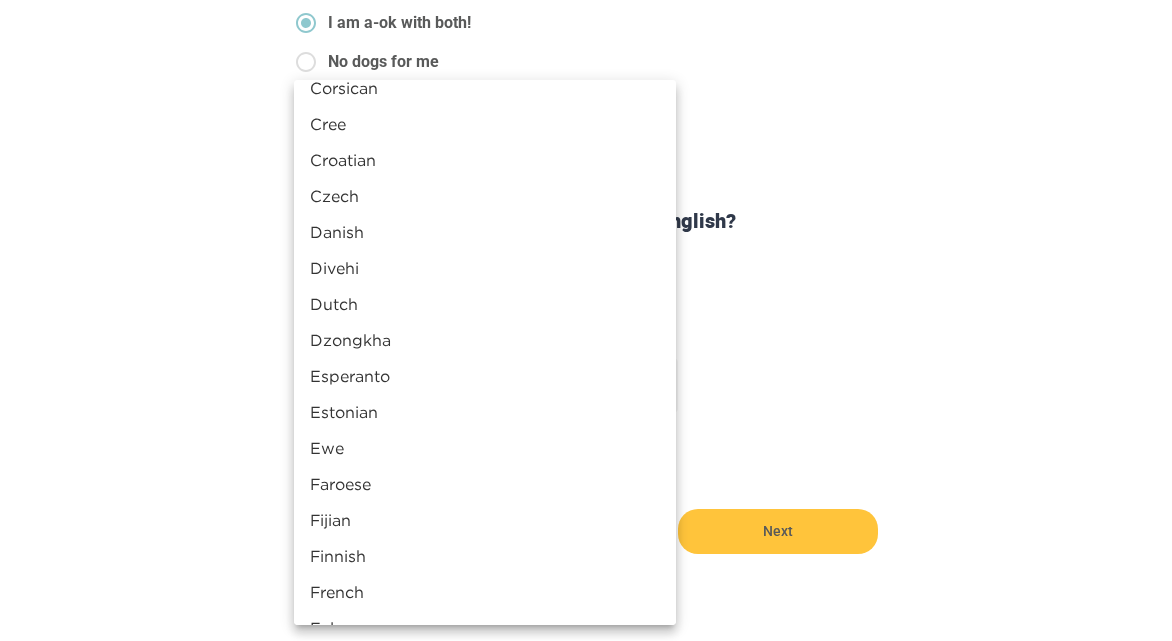 scroll, scrollTop: 1327, scrollLeft: 0, axis: vertical 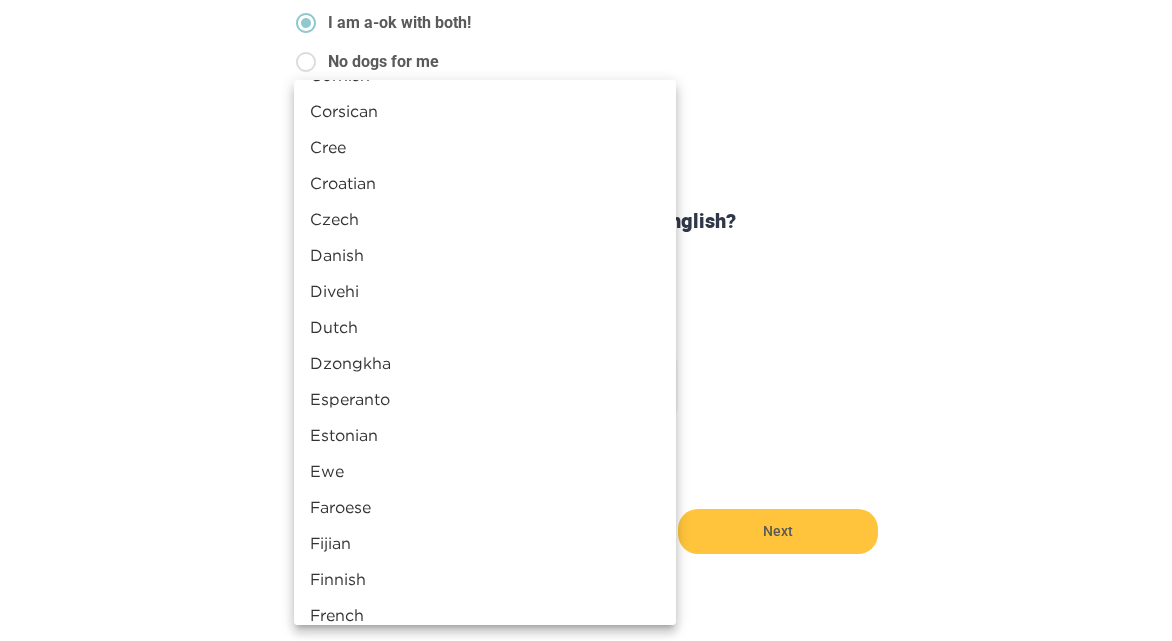 click at bounding box center [586, 320] 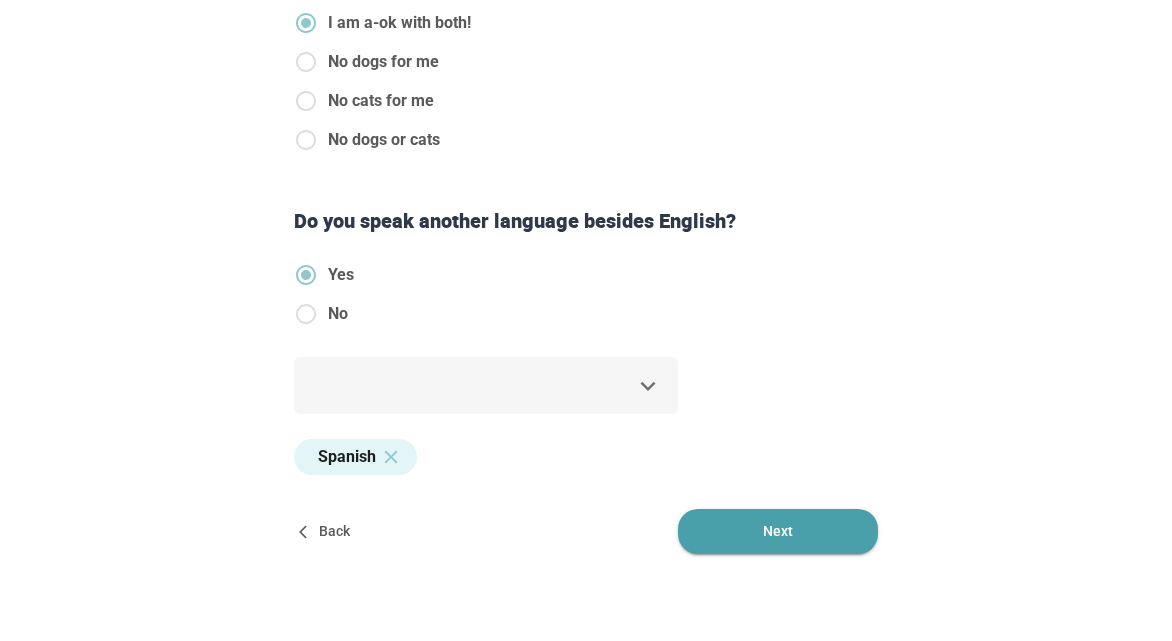 click on "Next" at bounding box center [778, 531] 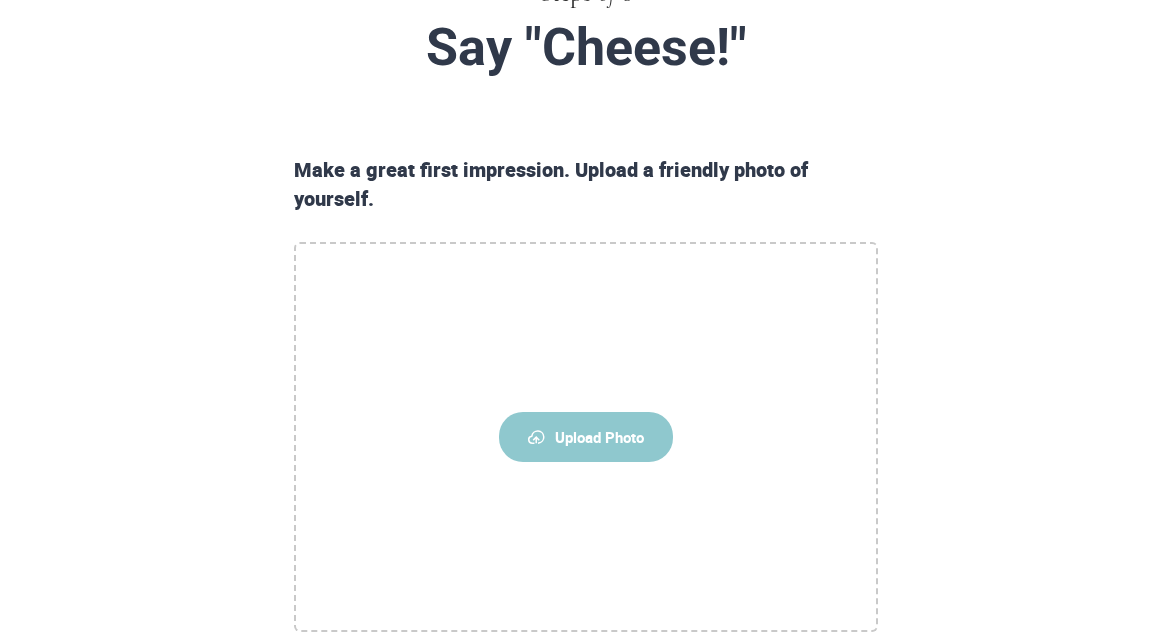scroll, scrollTop: 217, scrollLeft: 0, axis: vertical 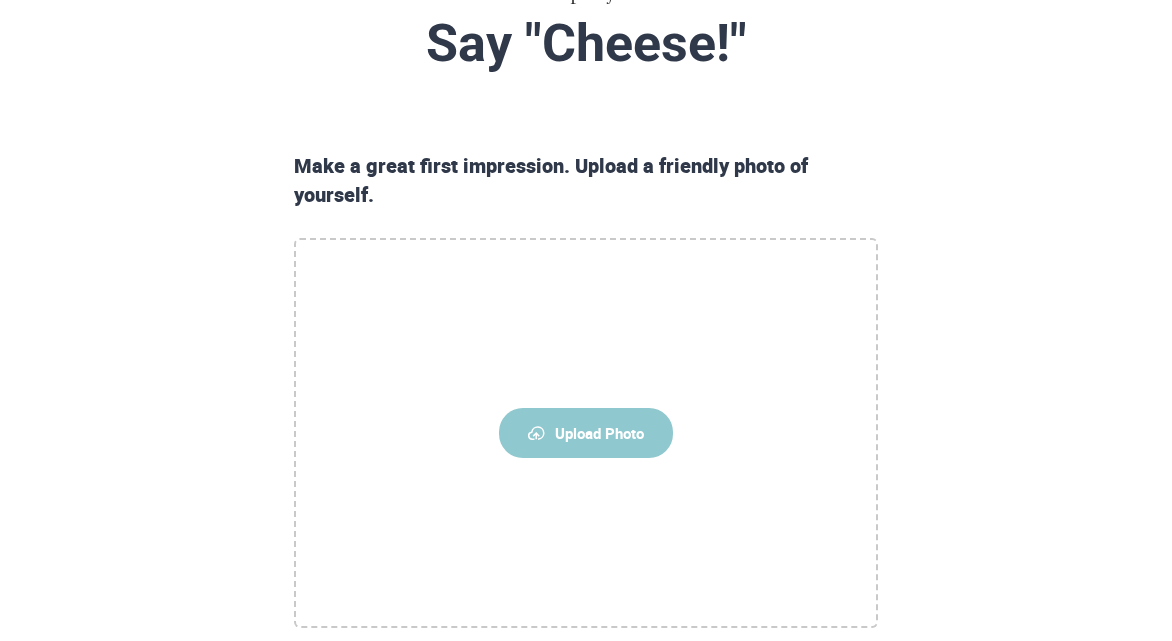 click on "Upload Photo" at bounding box center (586, 433) 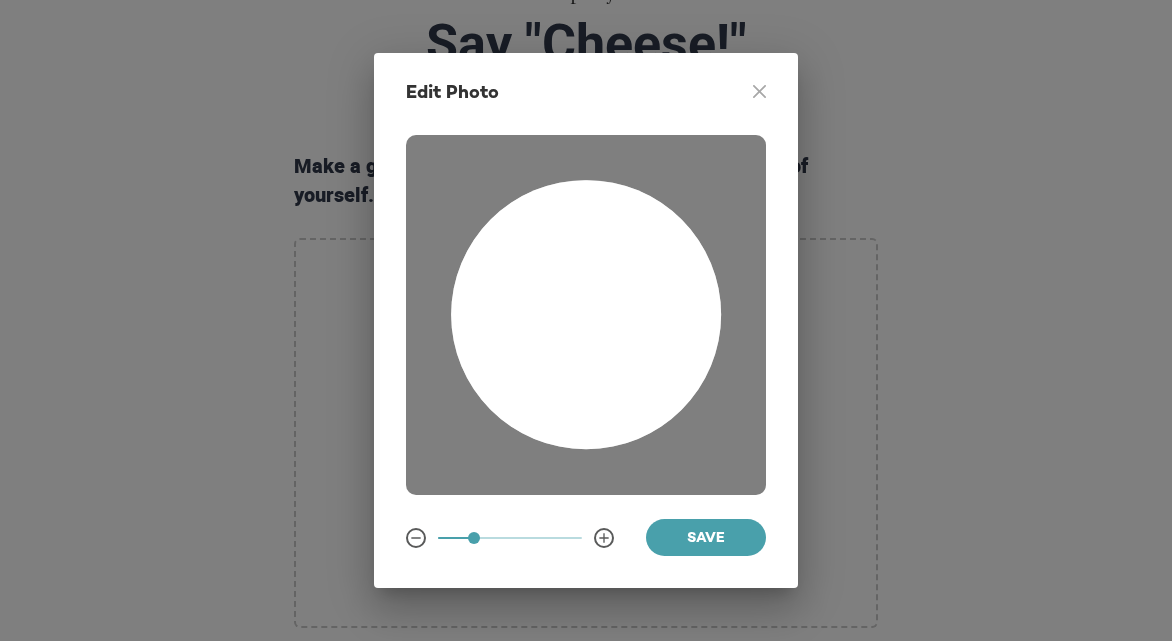 drag, startPoint x: 652, startPoint y: 364, endPoint x: 630, endPoint y: 394, distance: 37.202152 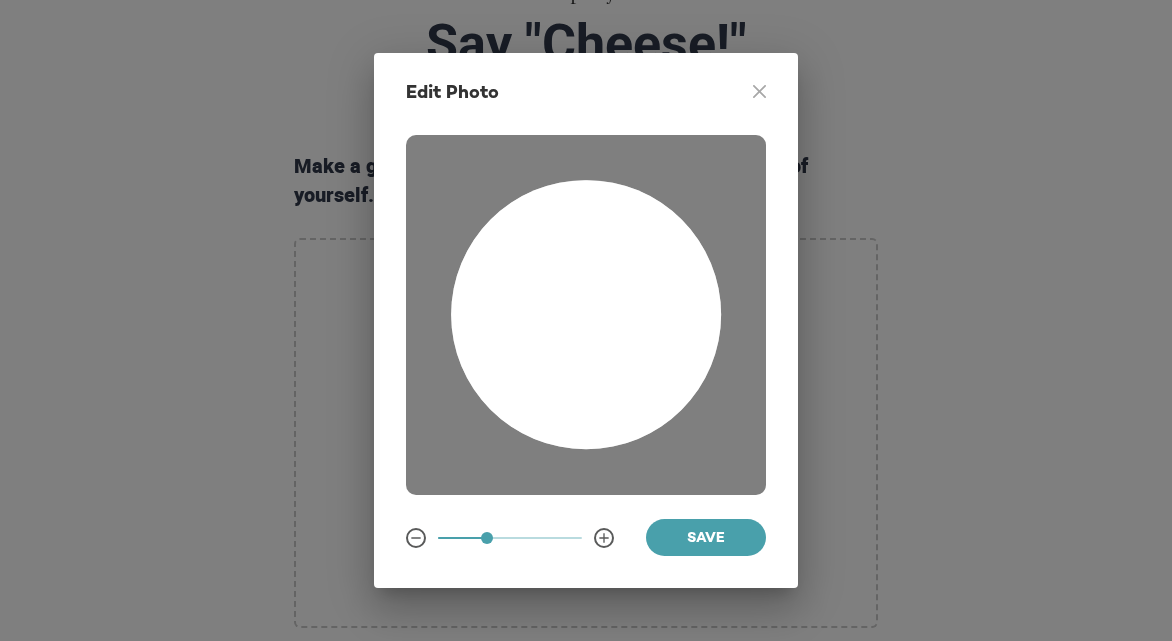drag, startPoint x: 630, startPoint y: 394, endPoint x: 647, endPoint y: 378, distance: 23.345236 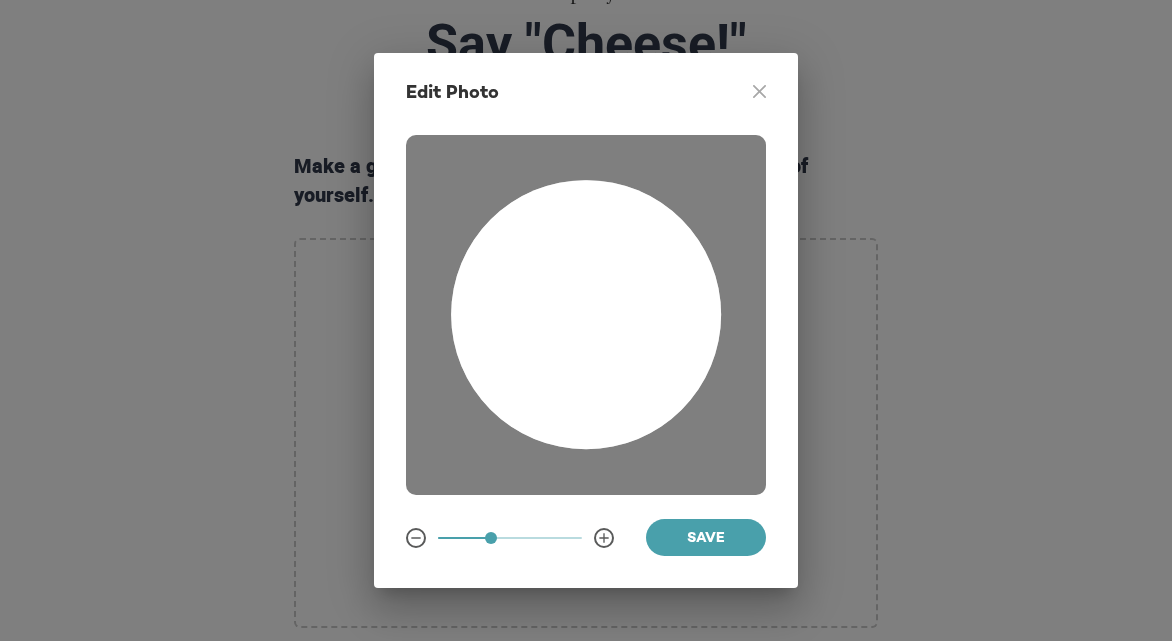 drag, startPoint x: 638, startPoint y: 390, endPoint x: 631, endPoint y: 377, distance: 14.764823 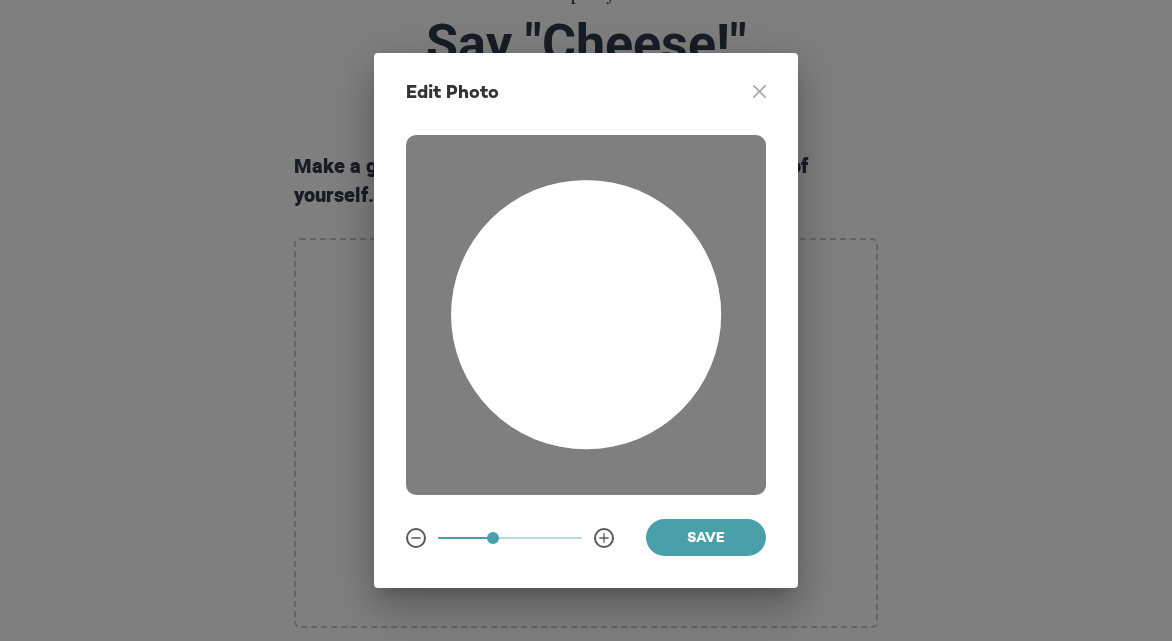 click at bounding box center [586, 315] 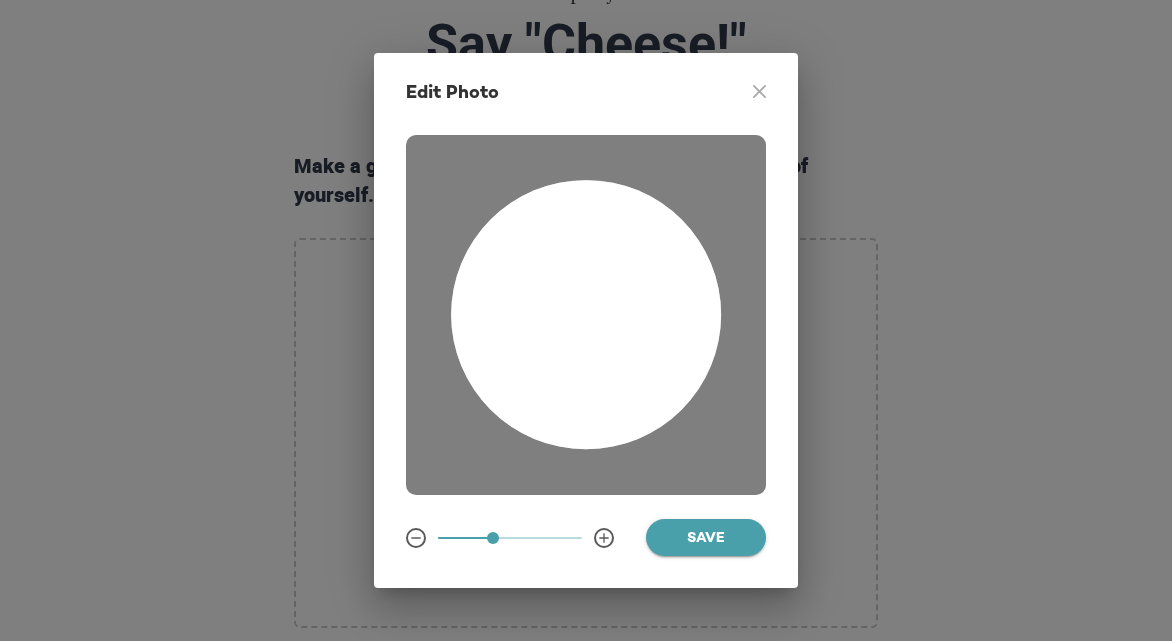 click on "Save" at bounding box center (706, 539) 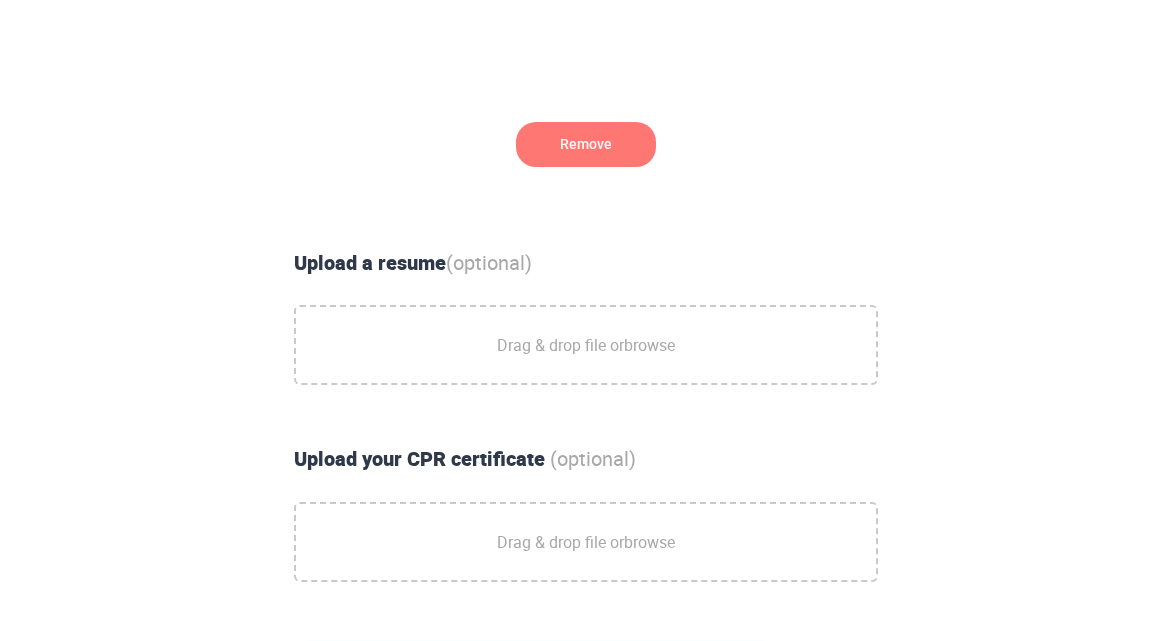 scroll, scrollTop: 684, scrollLeft: 0, axis: vertical 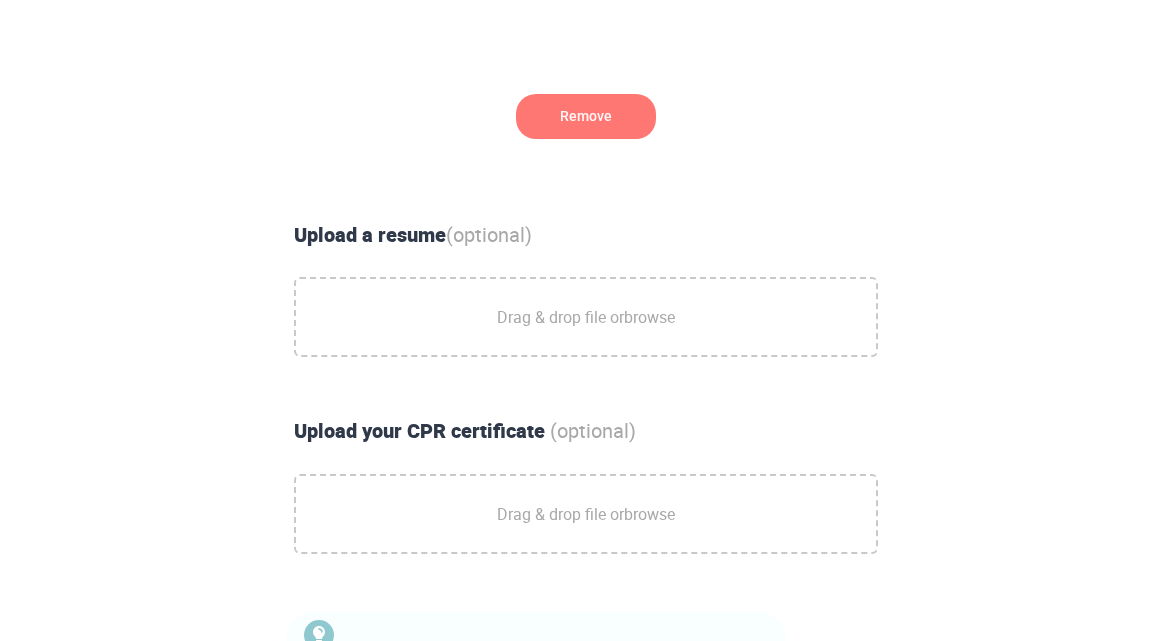 click on "Drag & drop file or  browse" at bounding box center [586, 317] 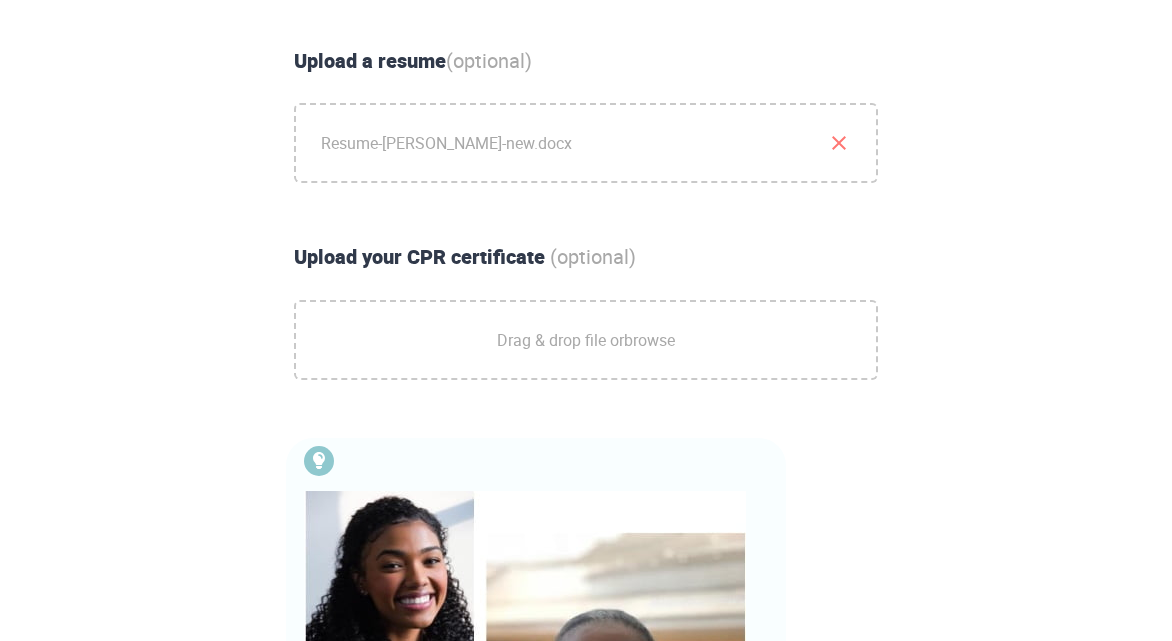 scroll, scrollTop: 916, scrollLeft: 0, axis: vertical 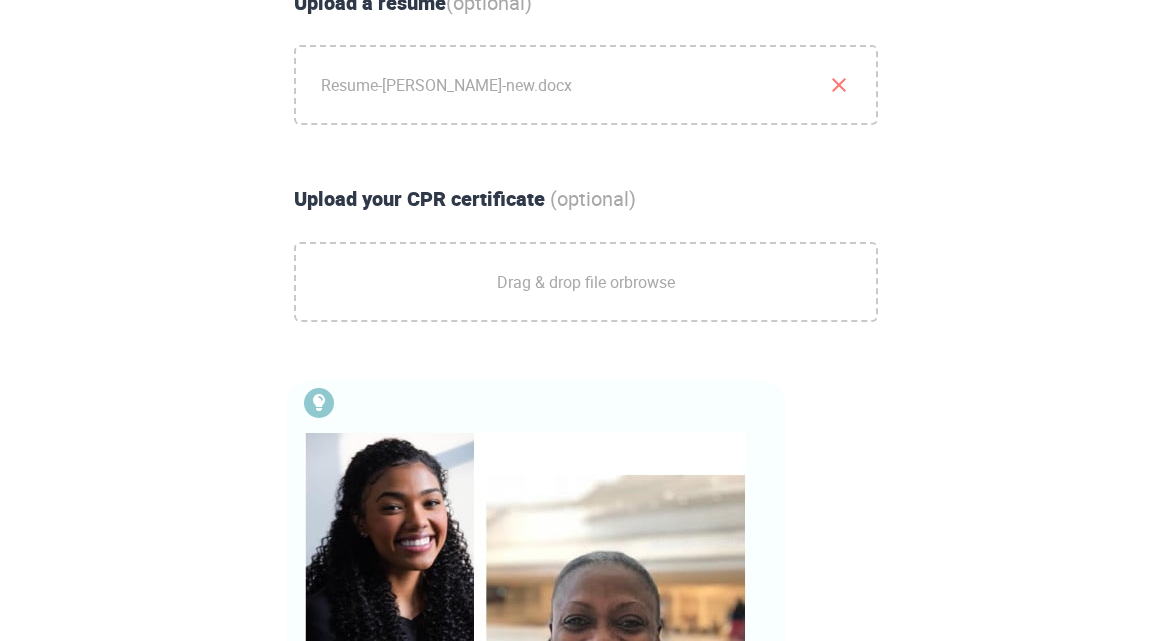 click on "Drag & drop file or  browse" at bounding box center (586, 282) 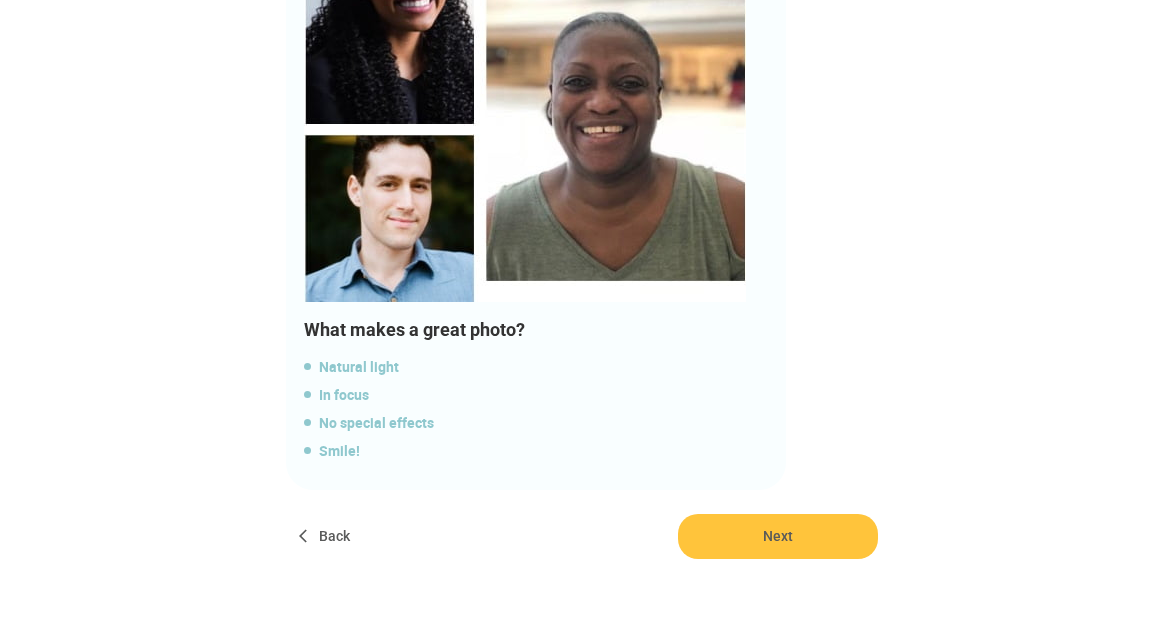 scroll, scrollTop: 1471, scrollLeft: 0, axis: vertical 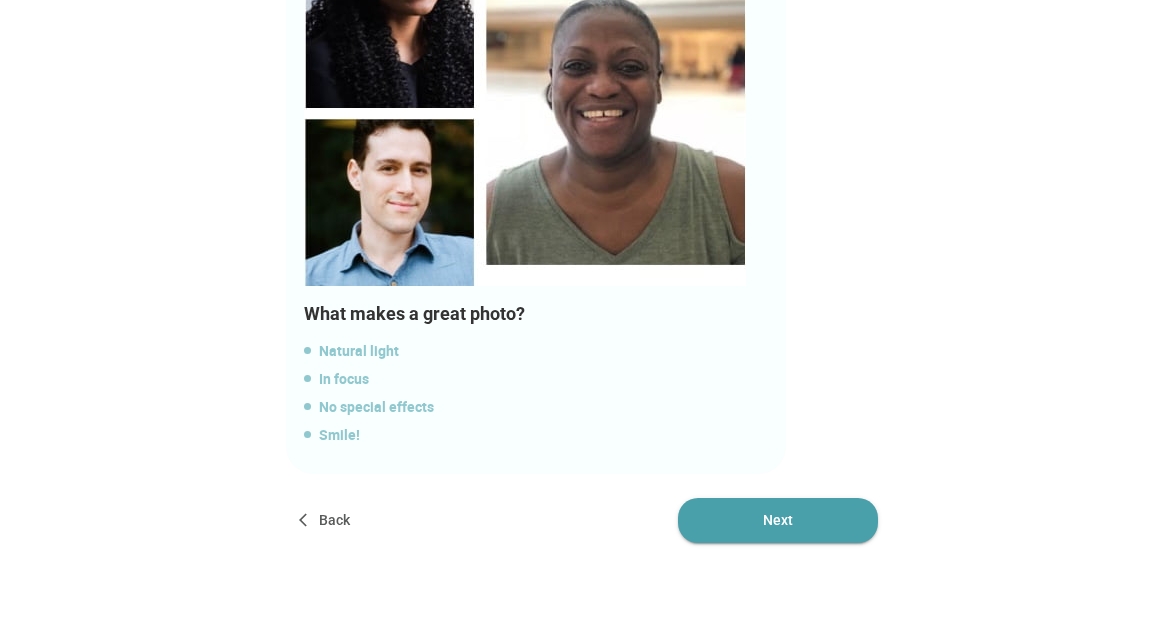 click on "Next" at bounding box center (778, 520) 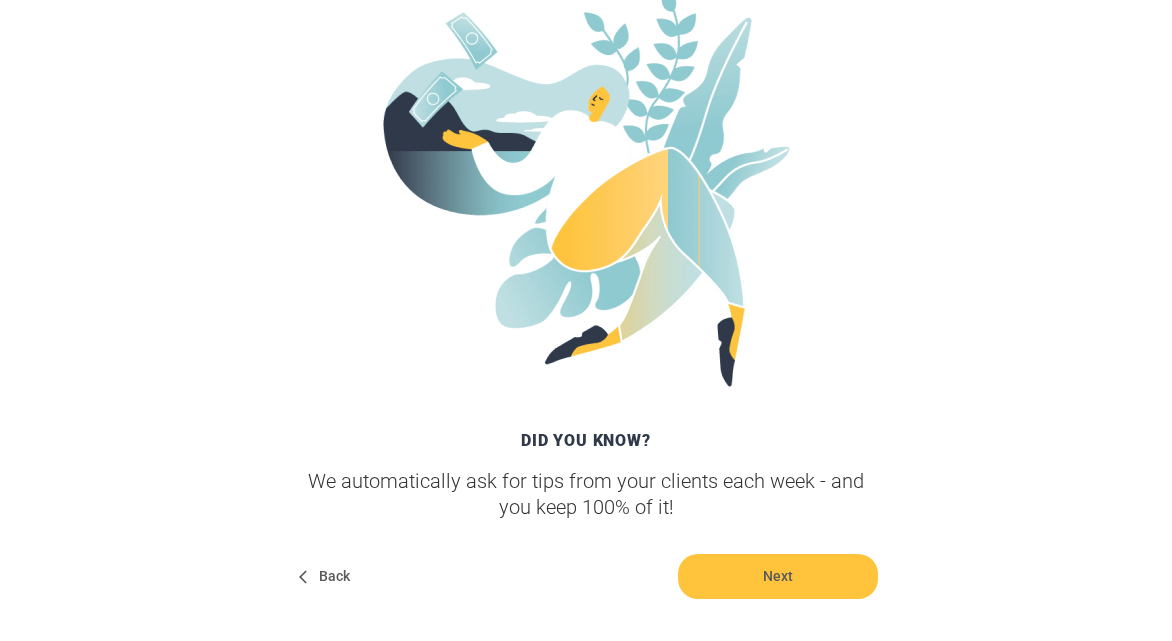 scroll, scrollTop: 440, scrollLeft: 0, axis: vertical 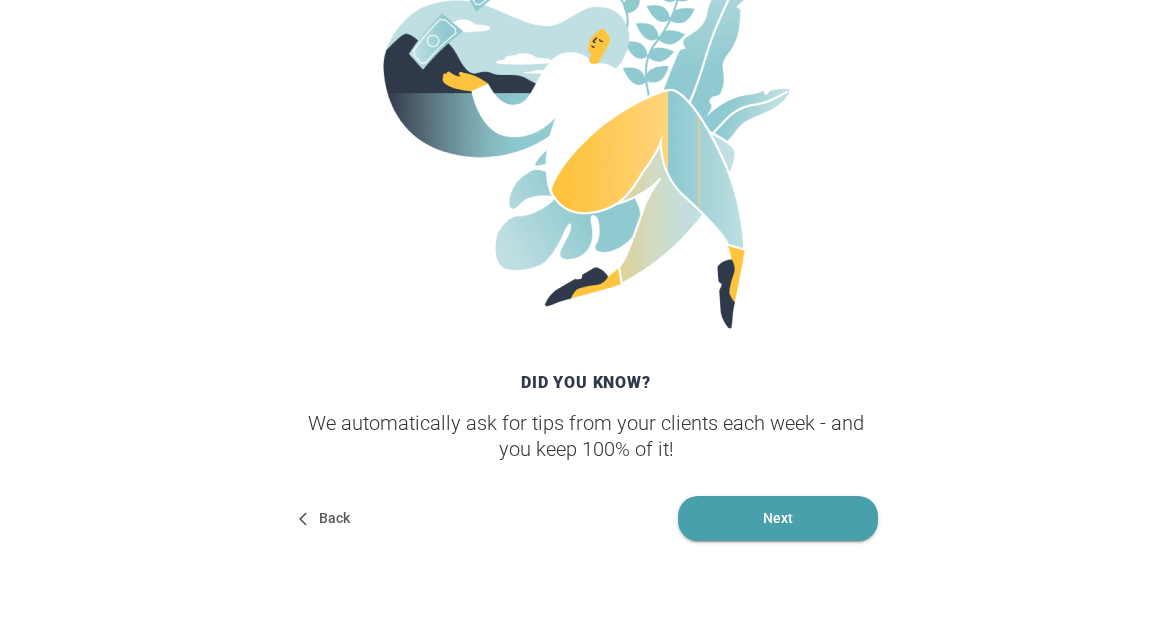 click on "Next" at bounding box center (778, 518) 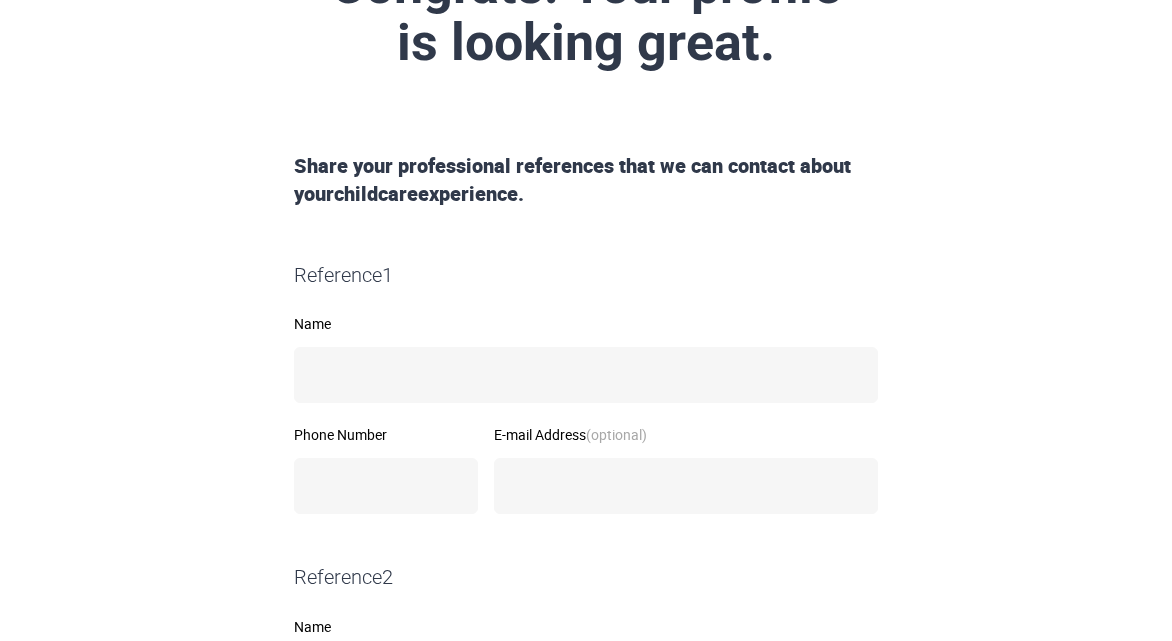 scroll, scrollTop: 288, scrollLeft: 0, axis: vertical 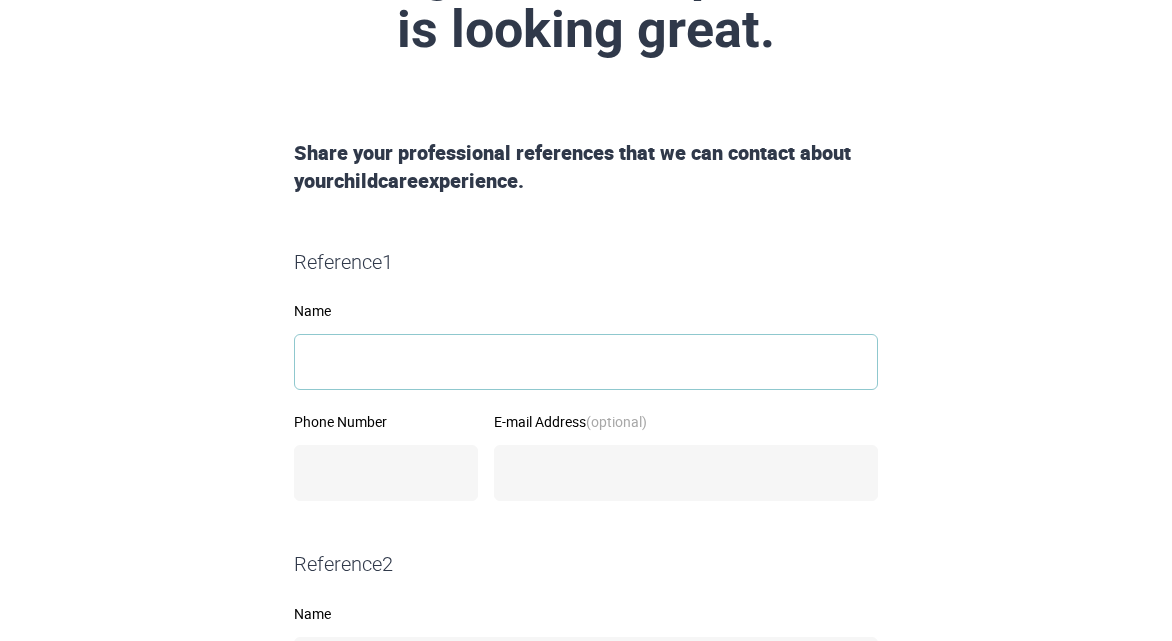 click on "Name" at bounding box center [586, 362] 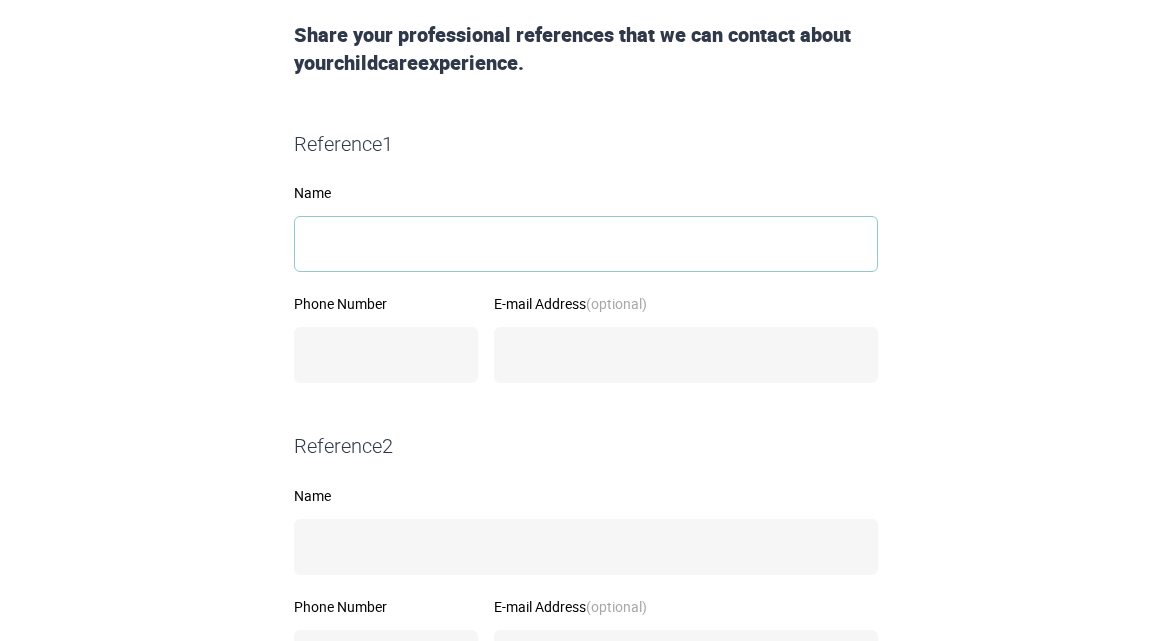 scroll, scrollTop: 416, scrollLeft: 0, axis: vertical 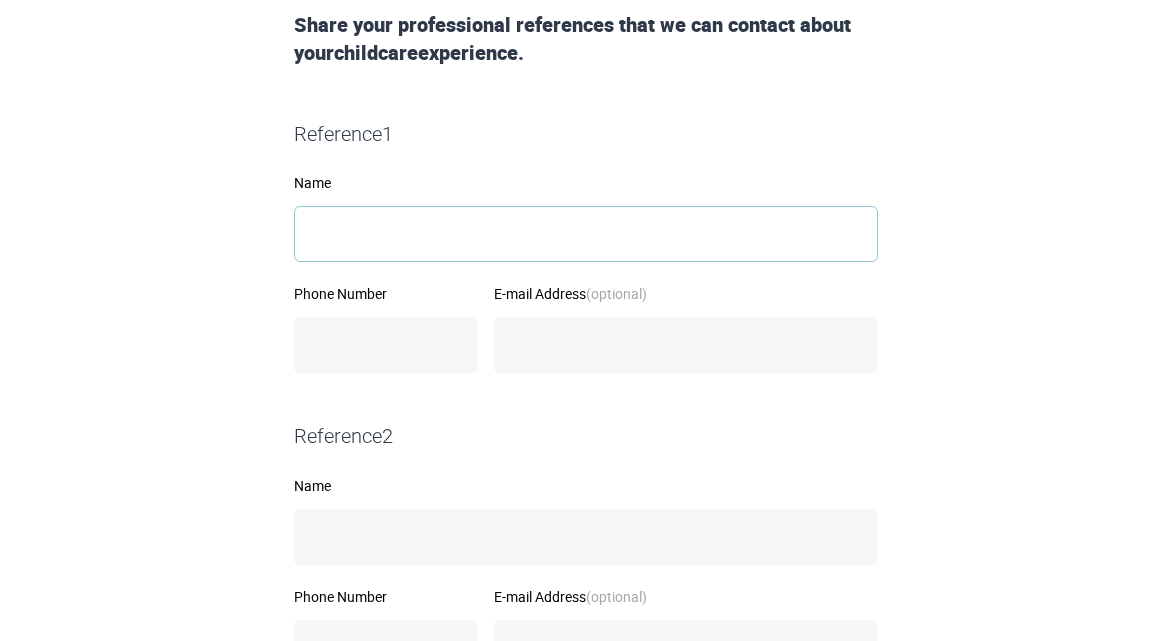 click on "Name" at bounding box center [586, 234] 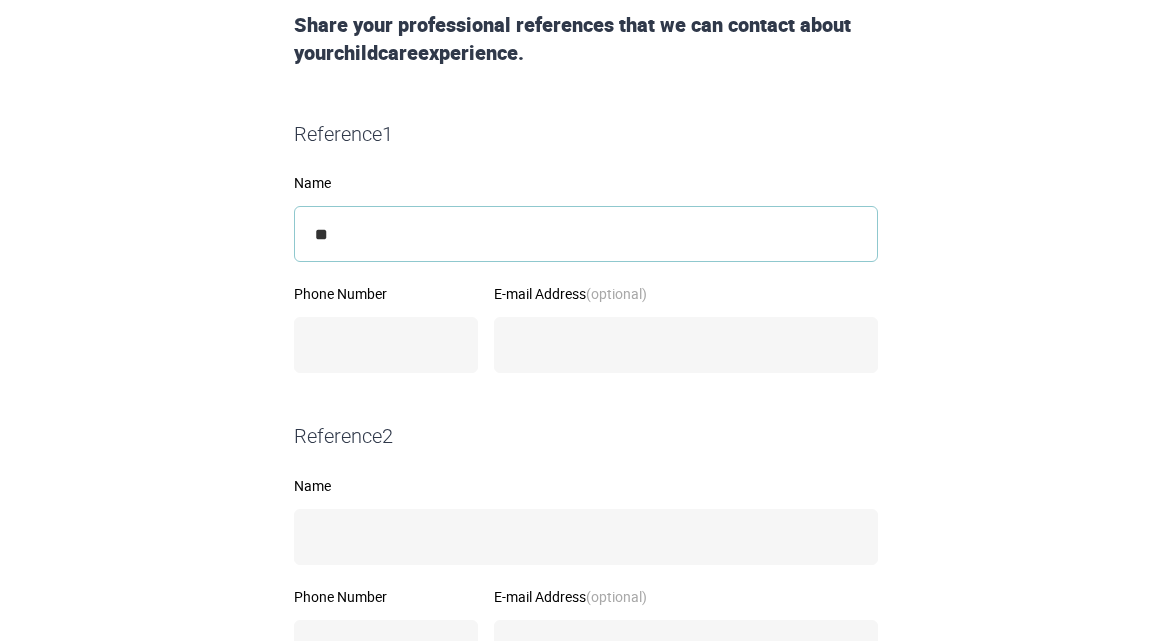 type on "*" 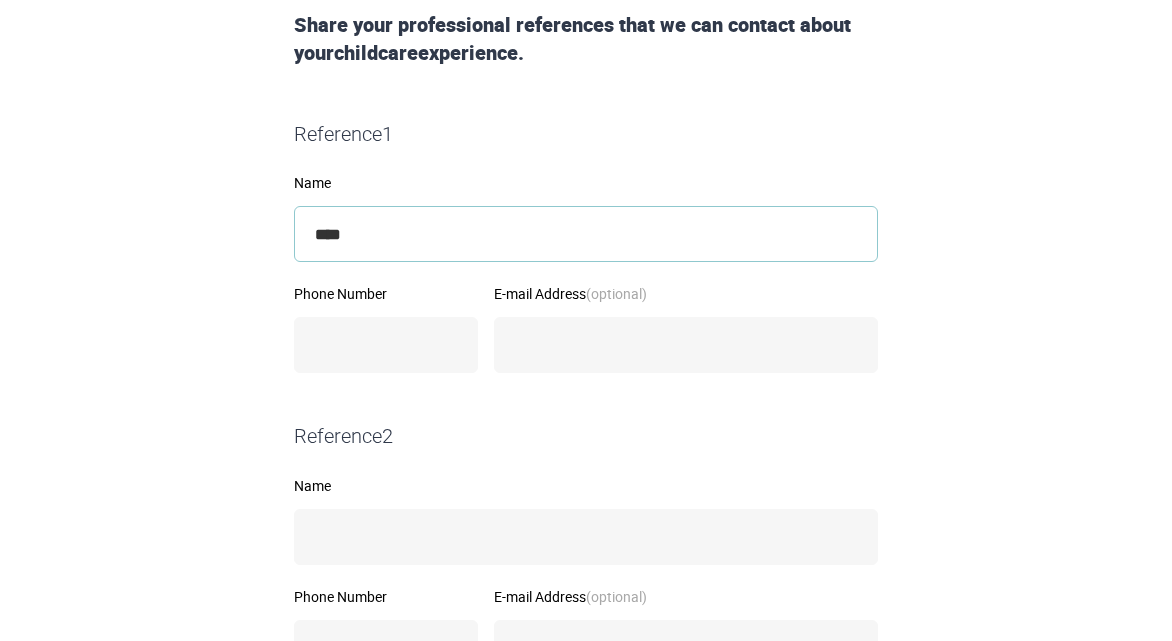type on "***" 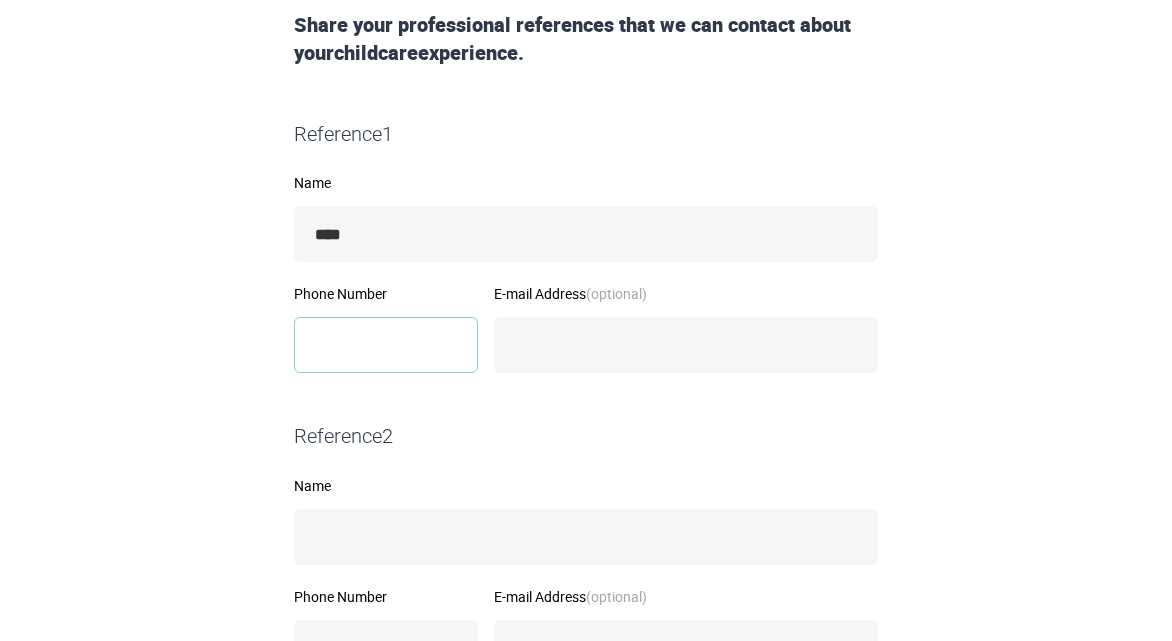 type on "**********" 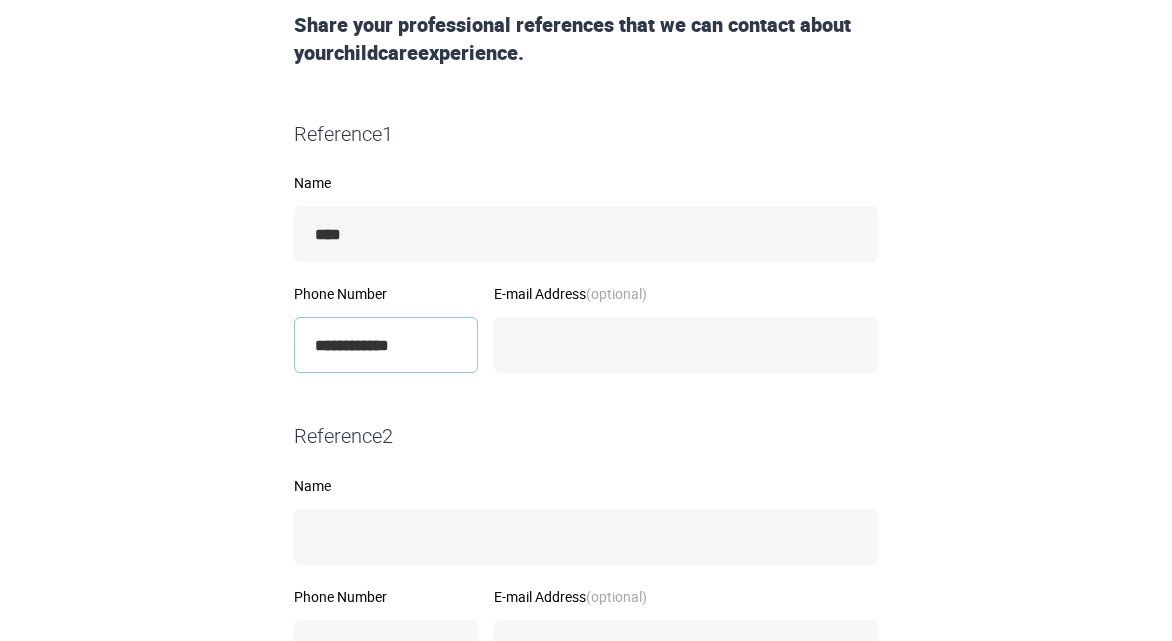 click on "**********" at bounding box center (386, 345) 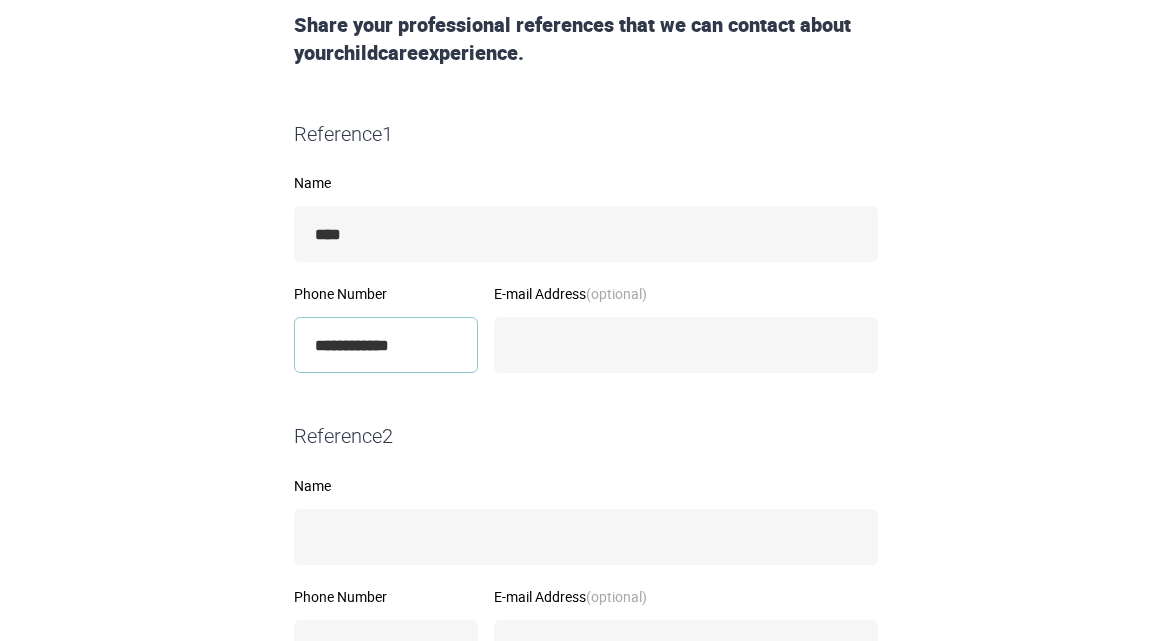 paste 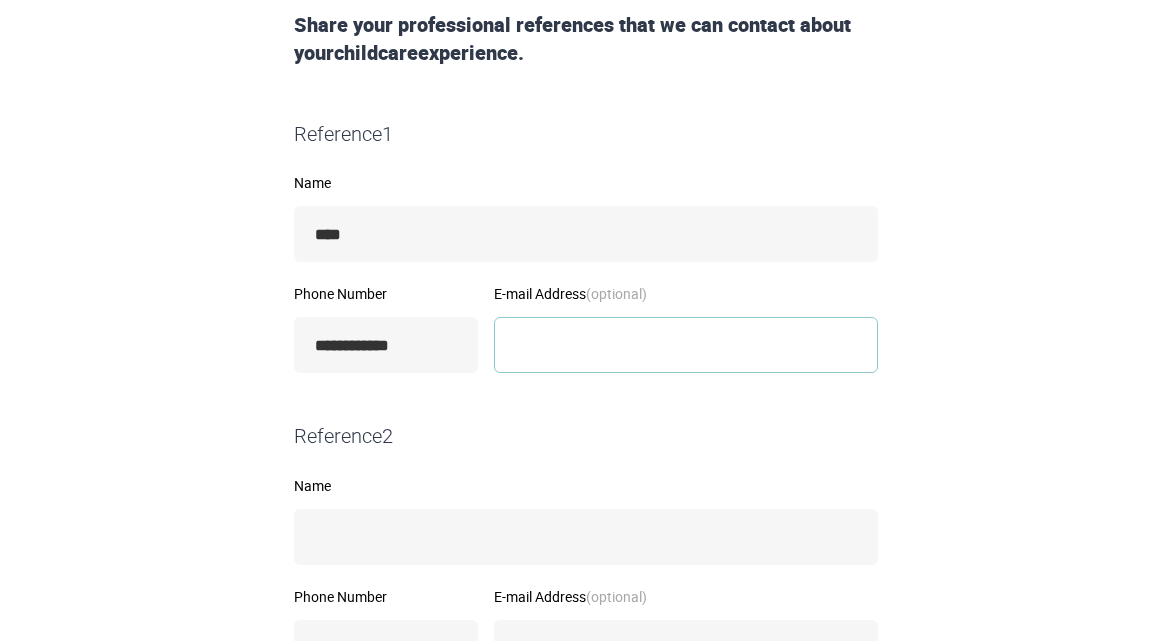 click on "E-mail Address  (optional)" at bounding box center (686, 345) 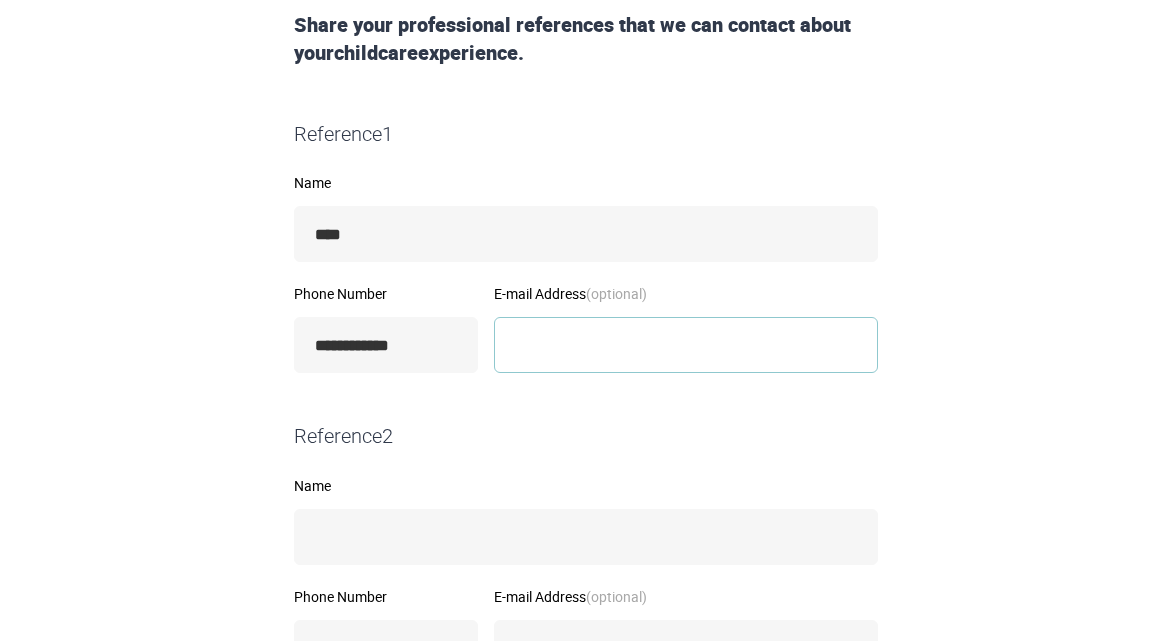 paste on "**********" 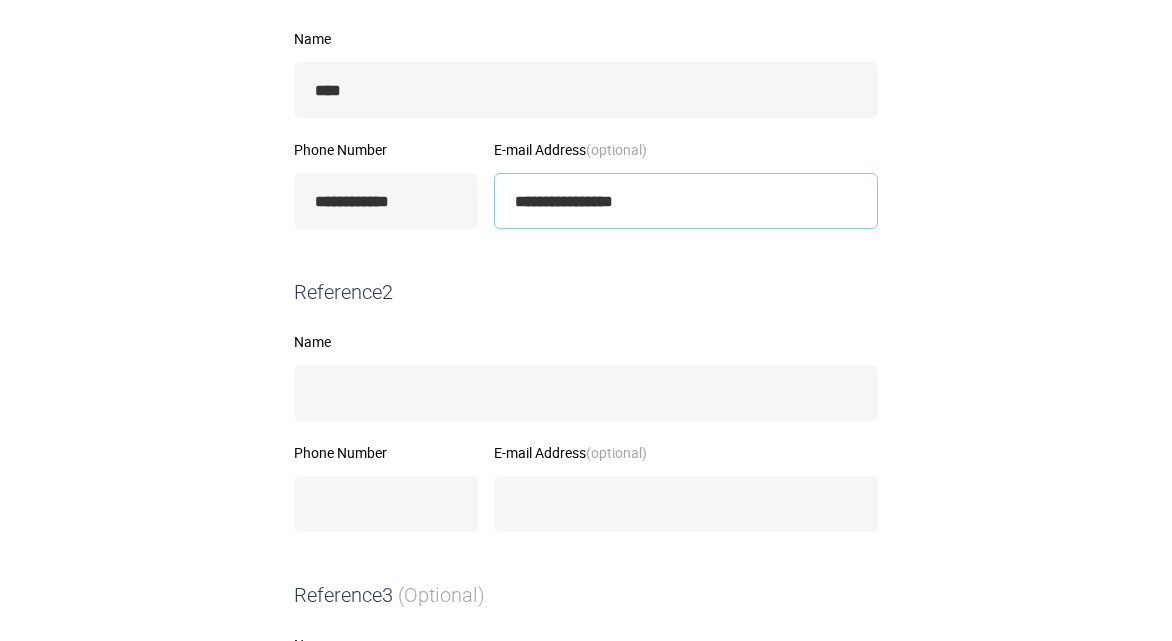 scroll, scrollTop: 566, scrollLeft: 0, axis: vertical 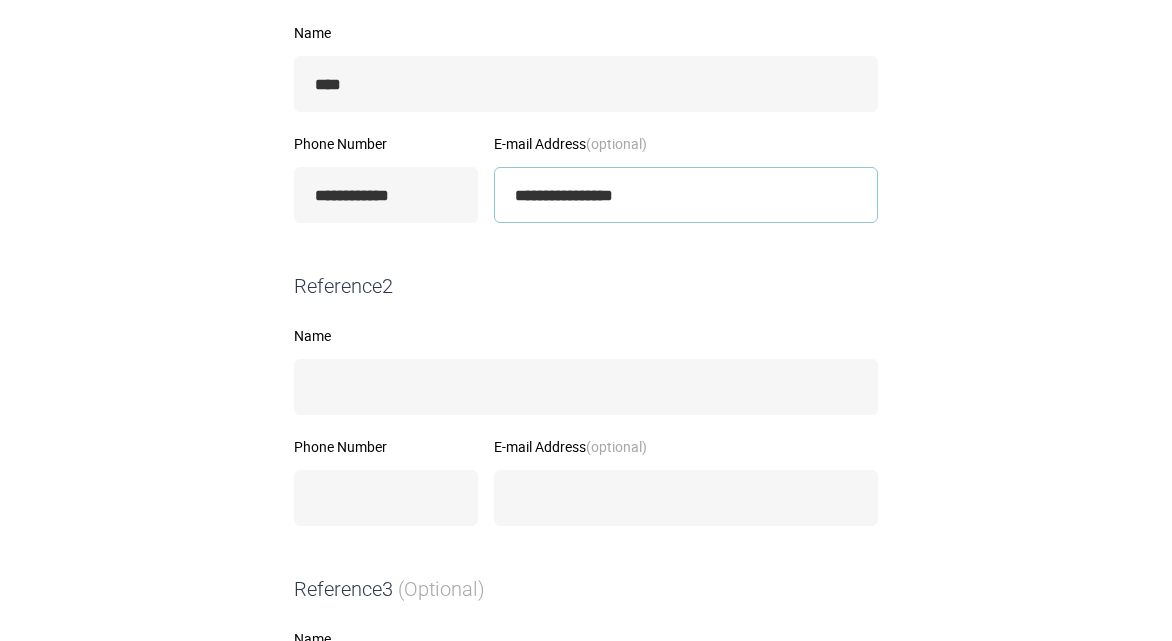 type on "**********" 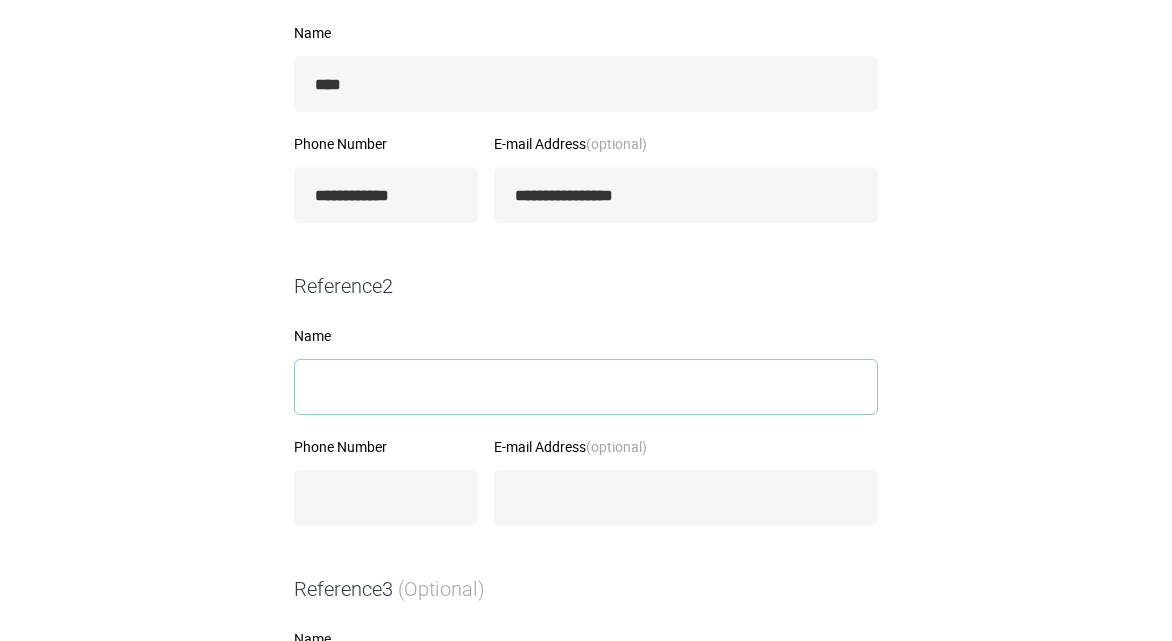 click on "Name" at bounding box center [586, 387] 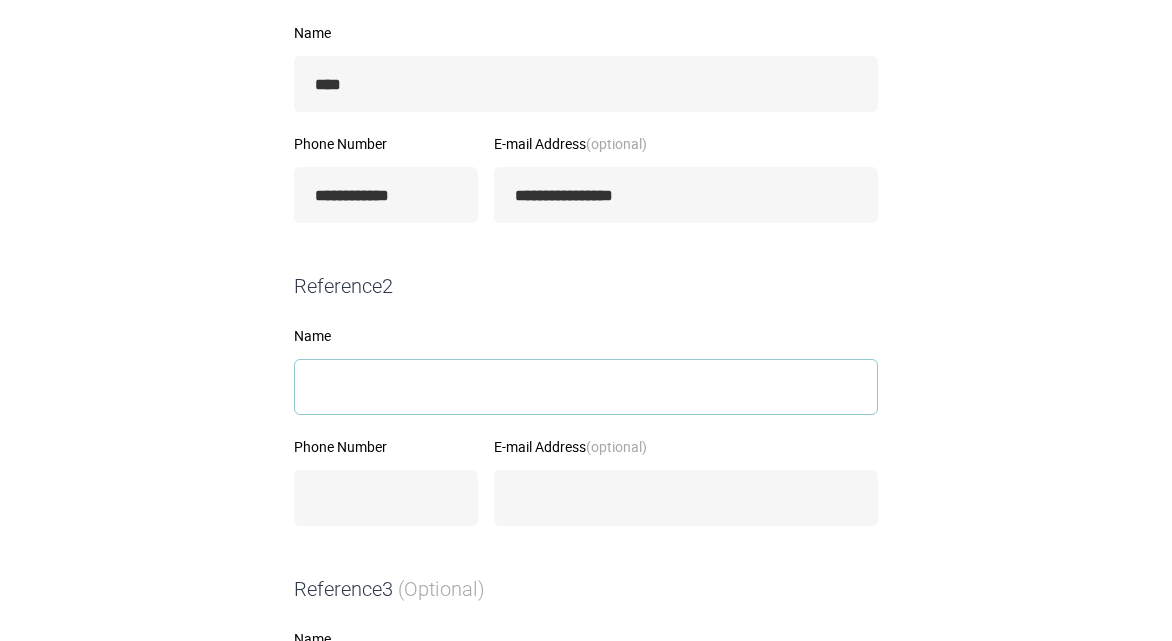 click on "Name" at bounding box center (586, 387) 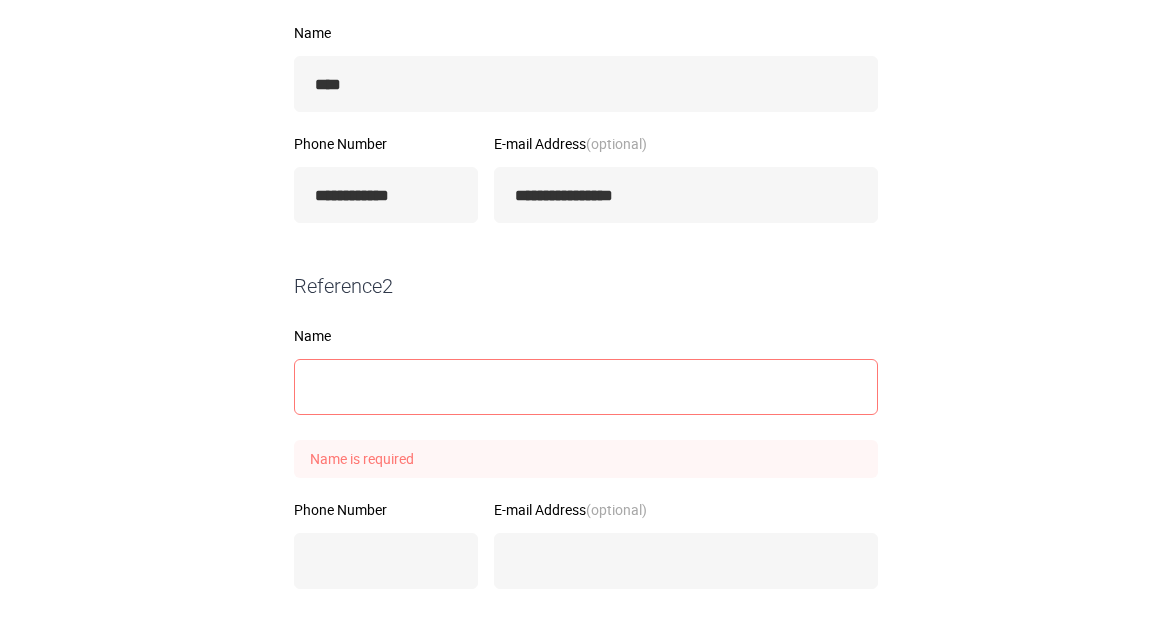 click on "Name" at bounding box center (586, 336) 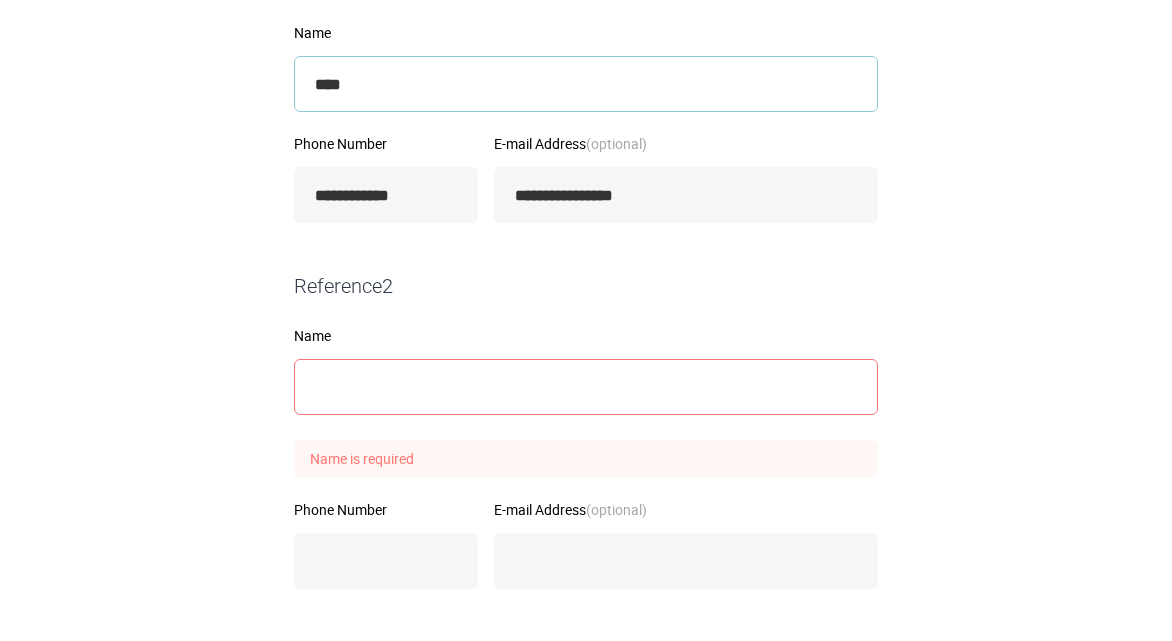 click on "***" at bounding box center (586, 84) 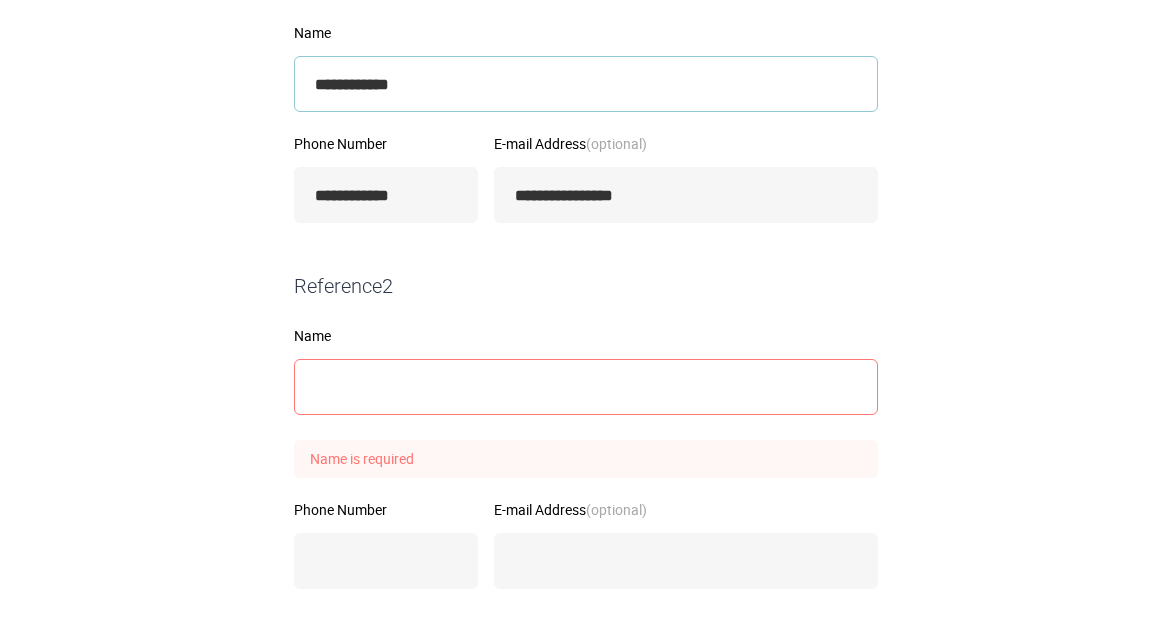 type on "**********" 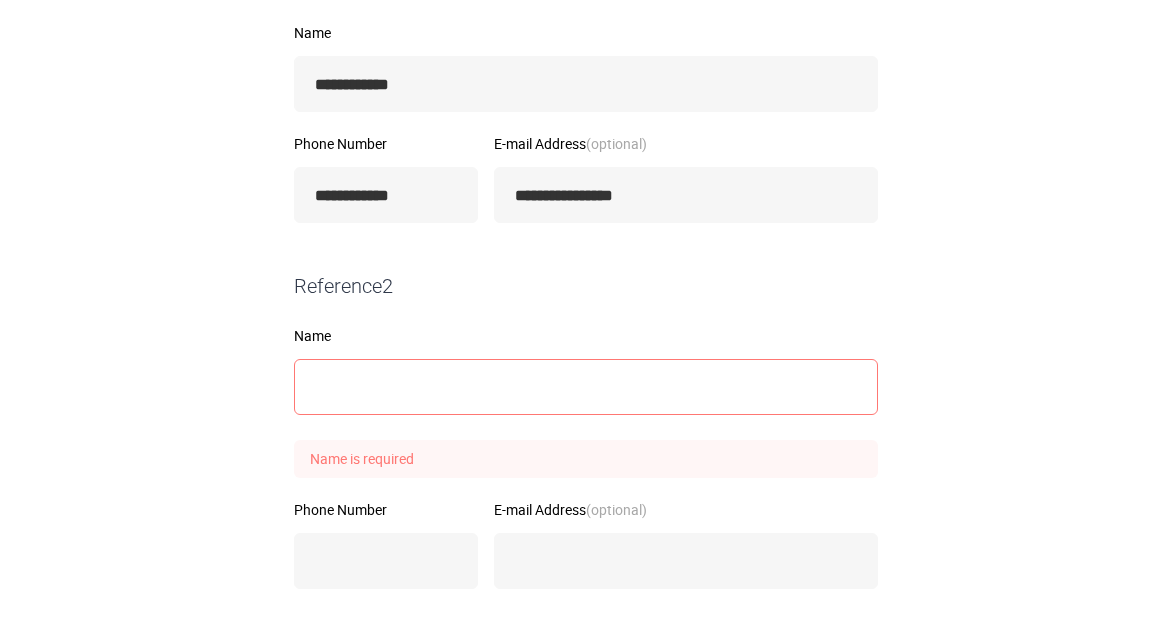 click on "Name" at bounding box center [586, 387] 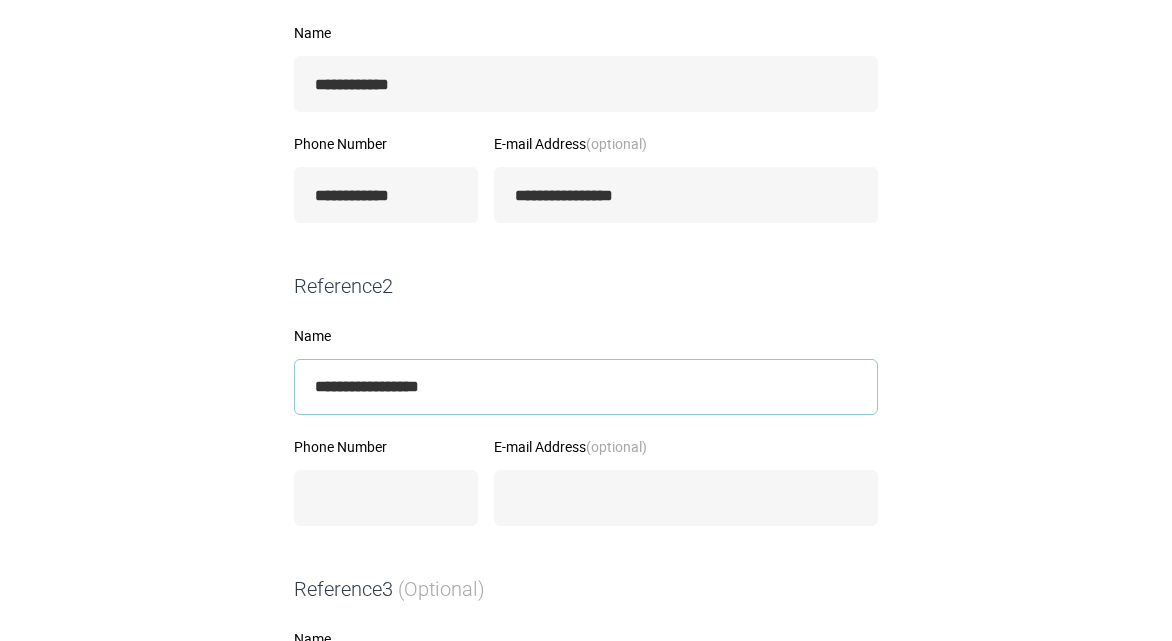 type on "**********" 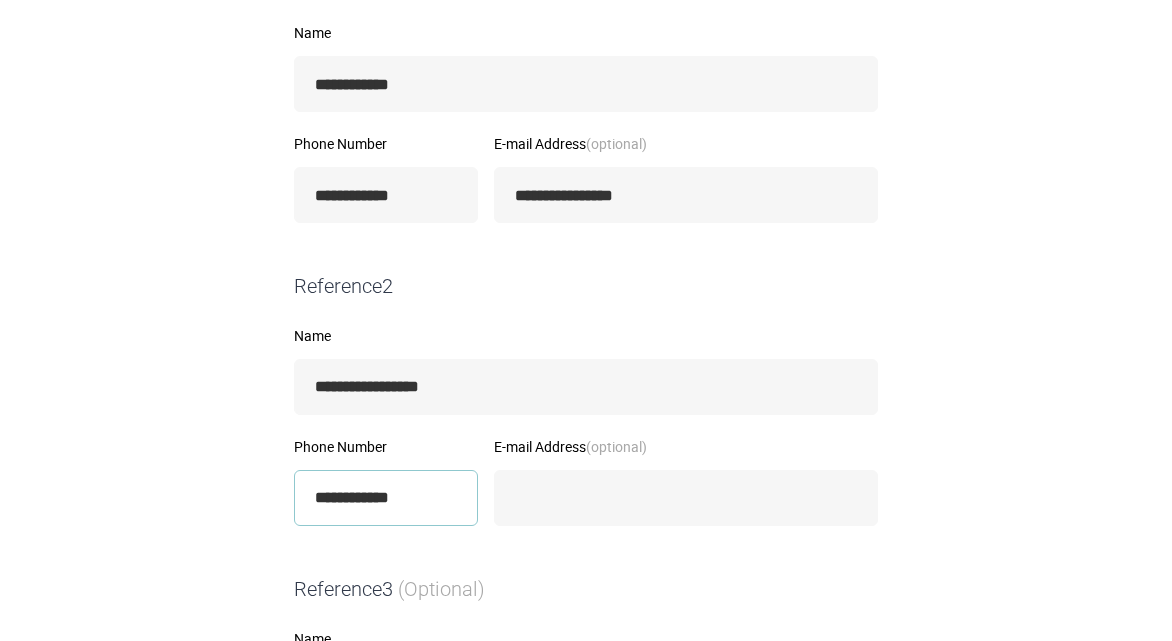click on "**********" at bounding box center [386, 498] 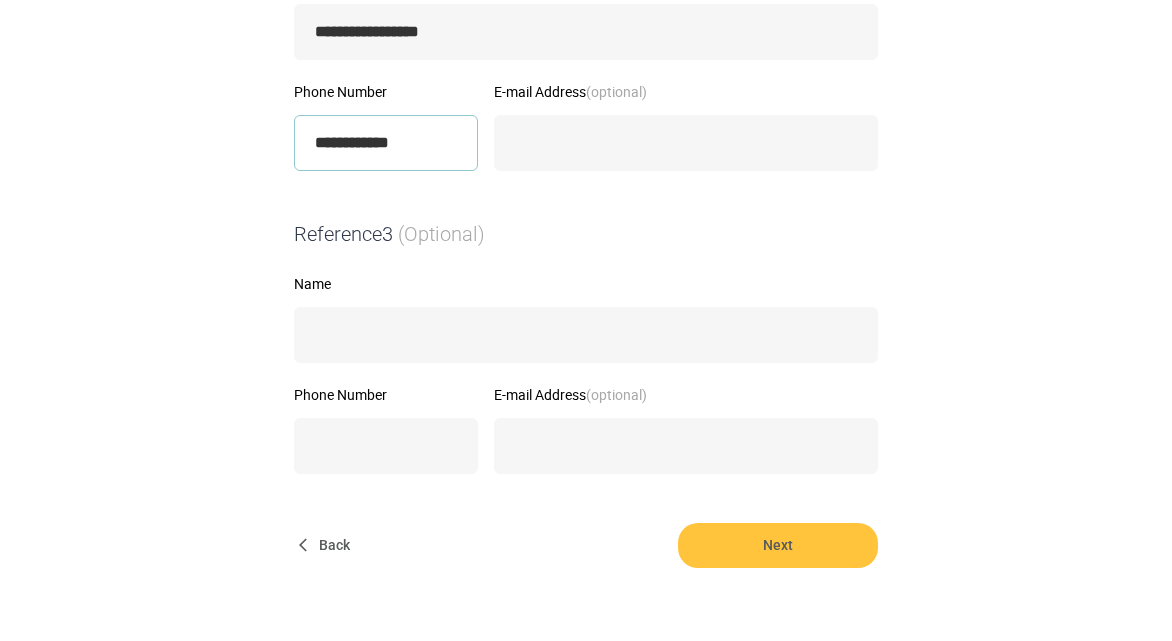 scroll, scrollTop: 947, scrollLeft: 0, axis: vertical 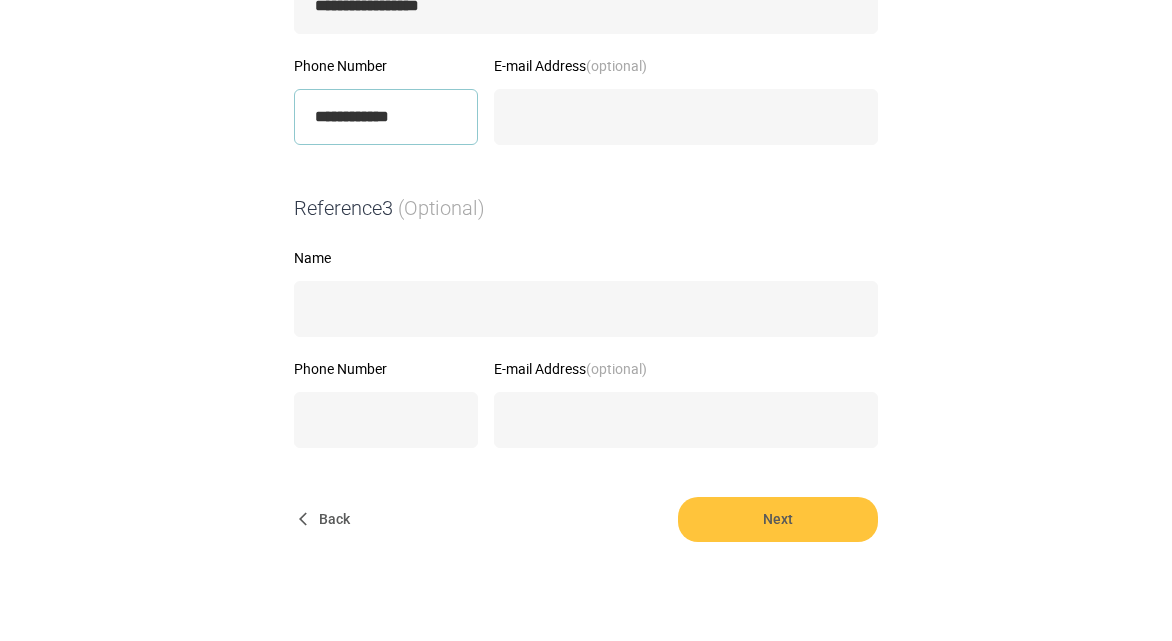 type on "**********" 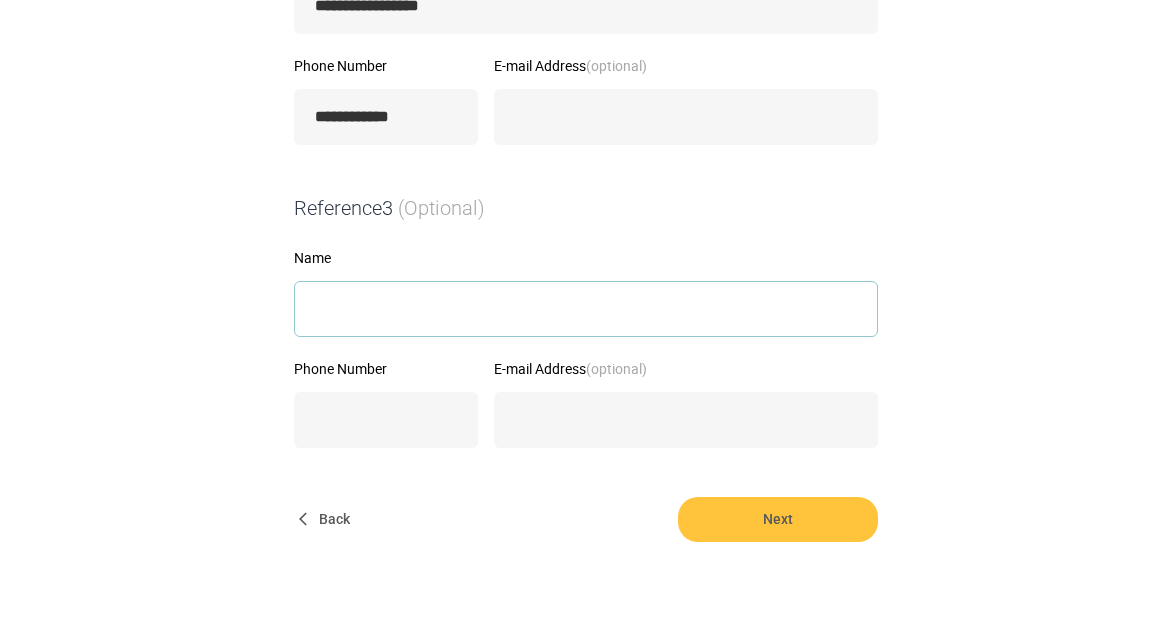 click on "Name" at bounding box center (586, 309) 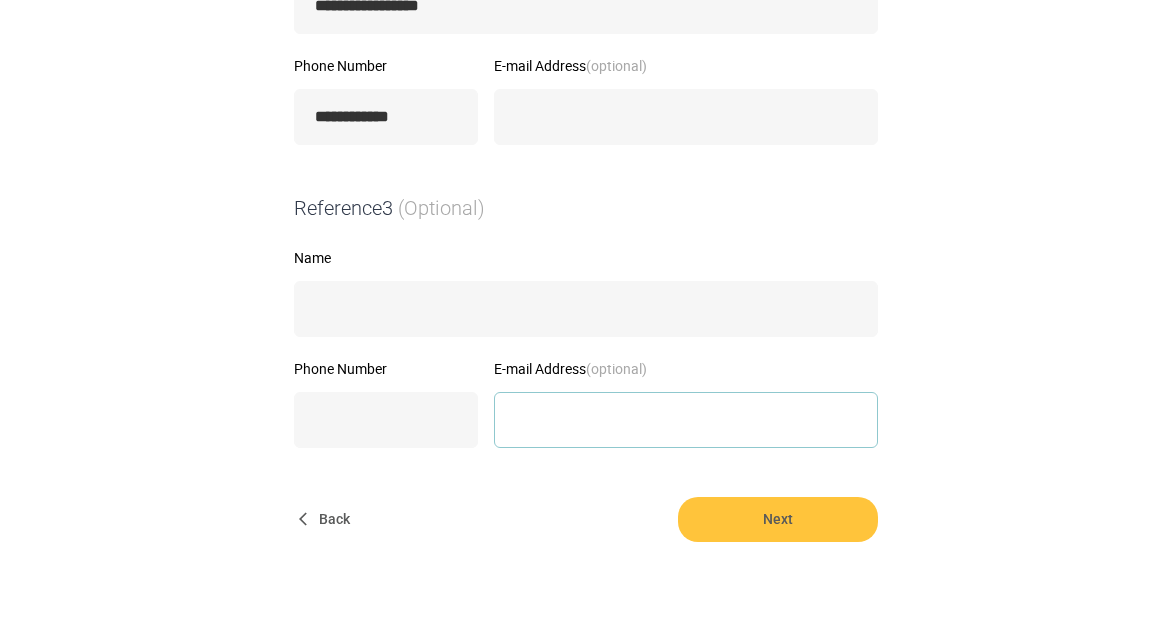 click on "E-mail Address  (optional)" at bounding box center (686, 420) 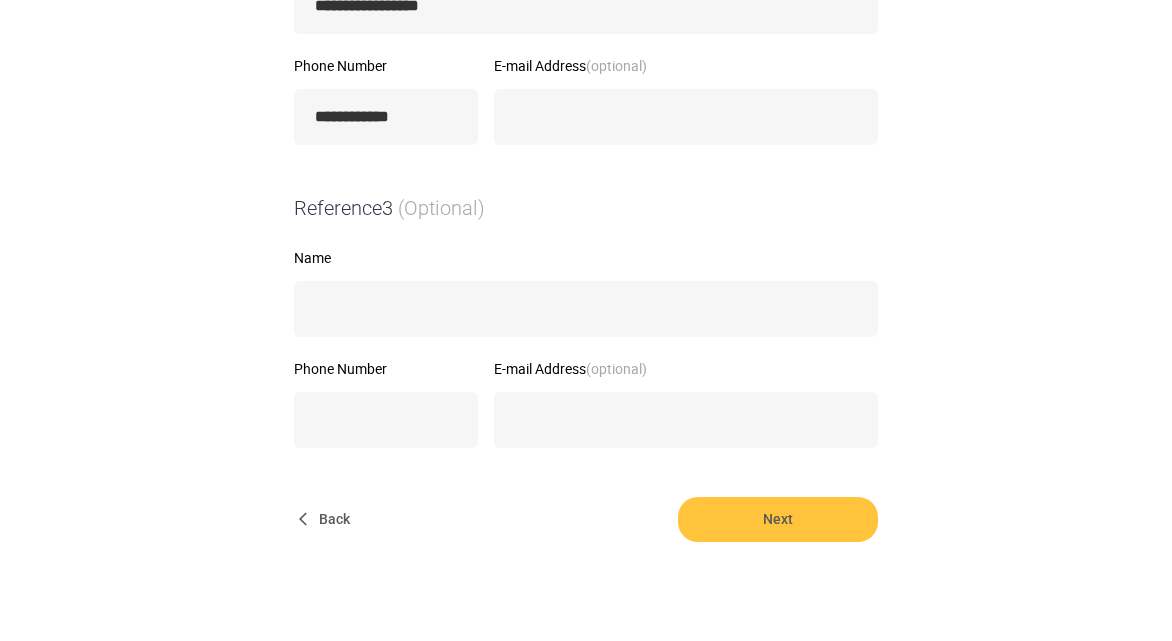 click on "**********" at bounding box center [586, 11] 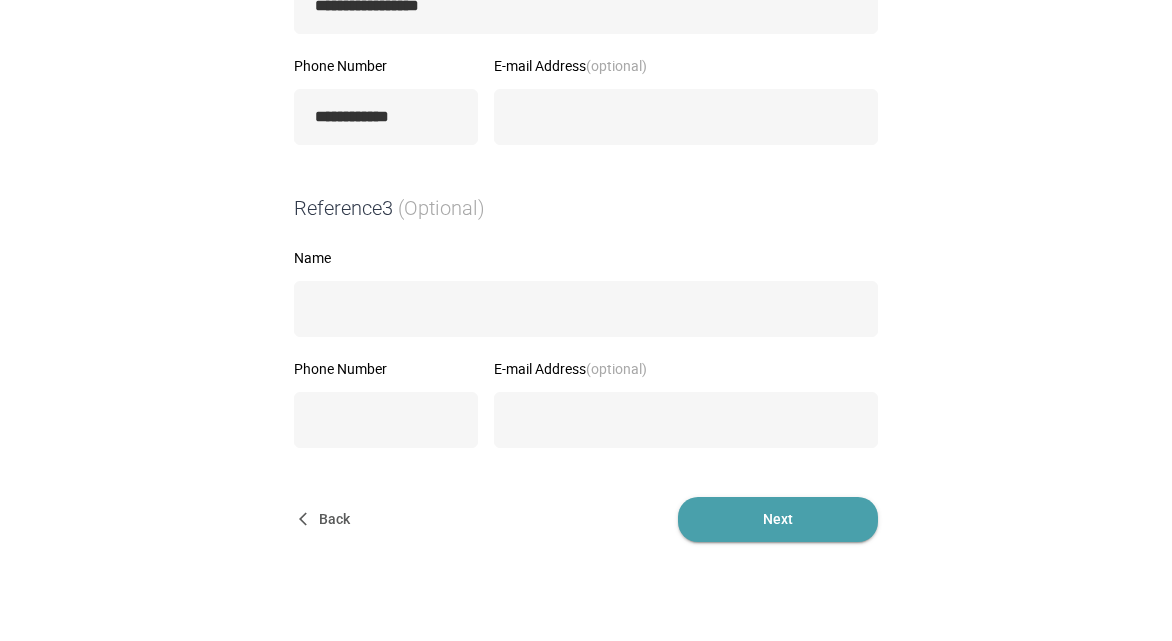 click on "Next" at bounding box center [778, 519] 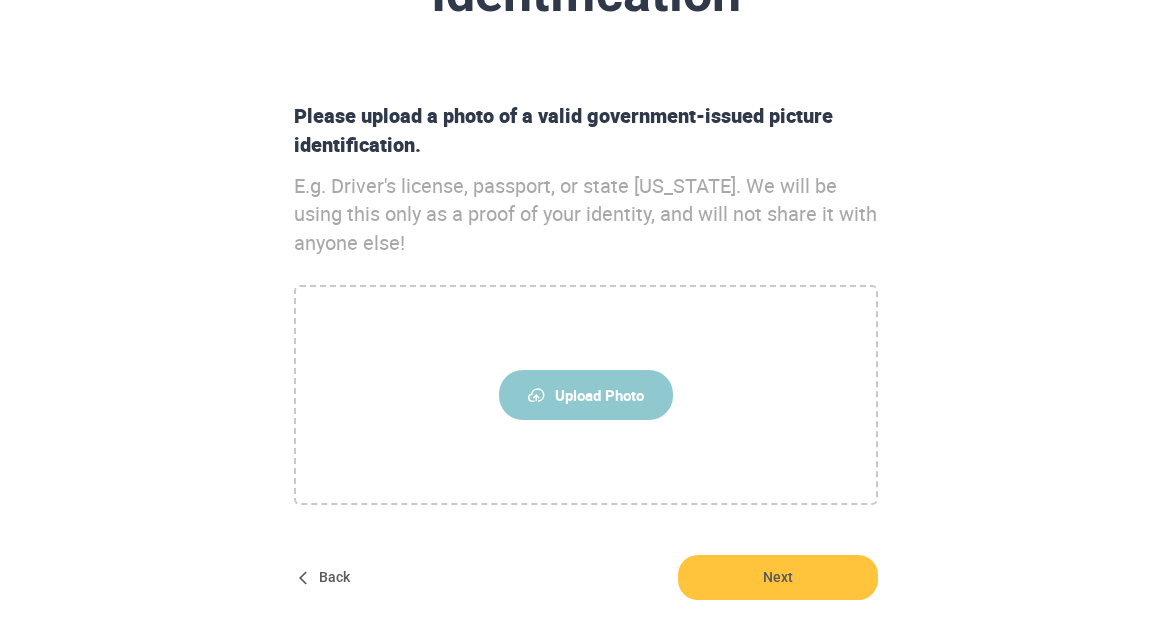 scroll, scrollTop: 283, scrollLeft: 0, axis: vertical 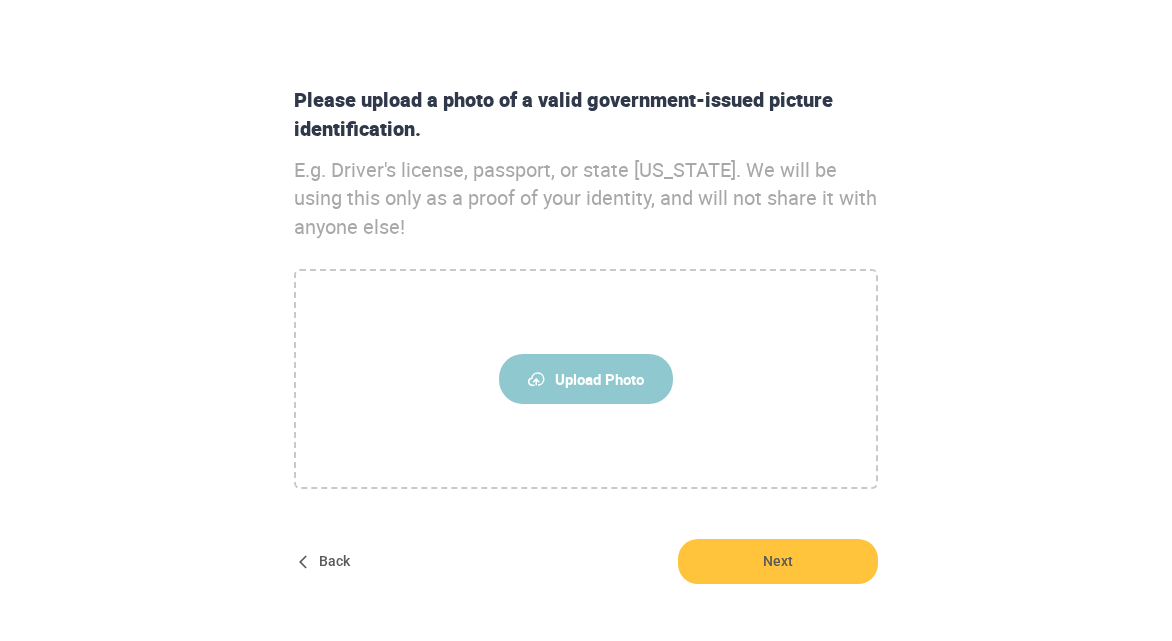 click on "Upload Photo" at bounding box center [586, 379] 